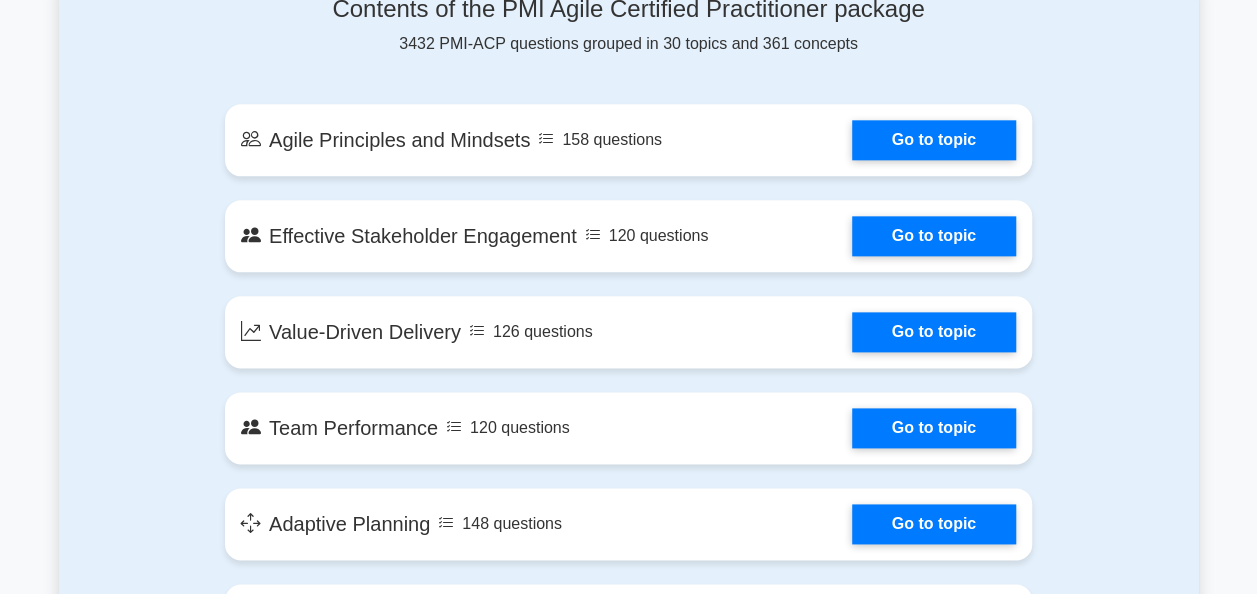 scroll, scrollTop: 1106, scrollLeft: 0, axis: vertical 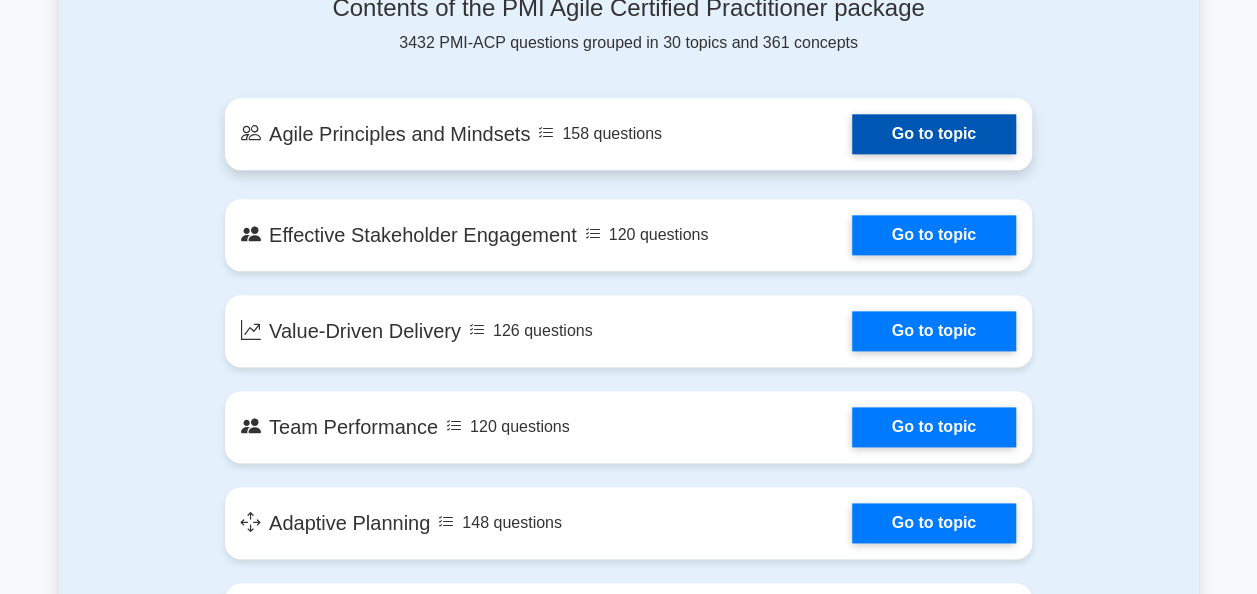 click on "Go to topic" at bounding box center [934, 134] 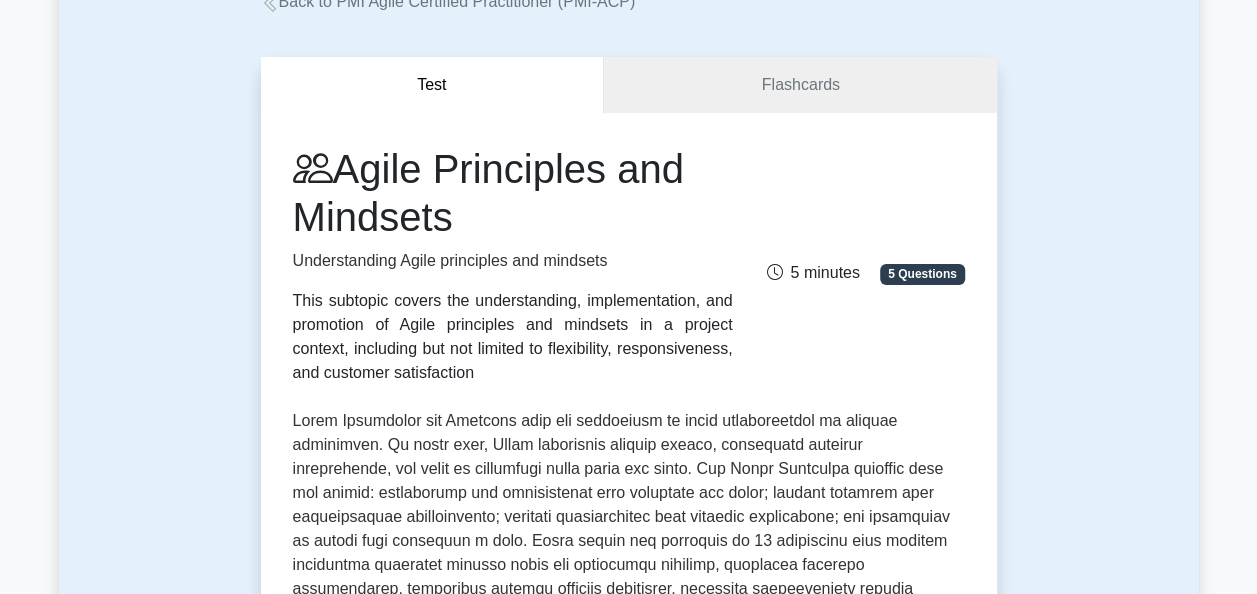 scroll, scrollTop: 0, scrollLeft: 0, axis: both 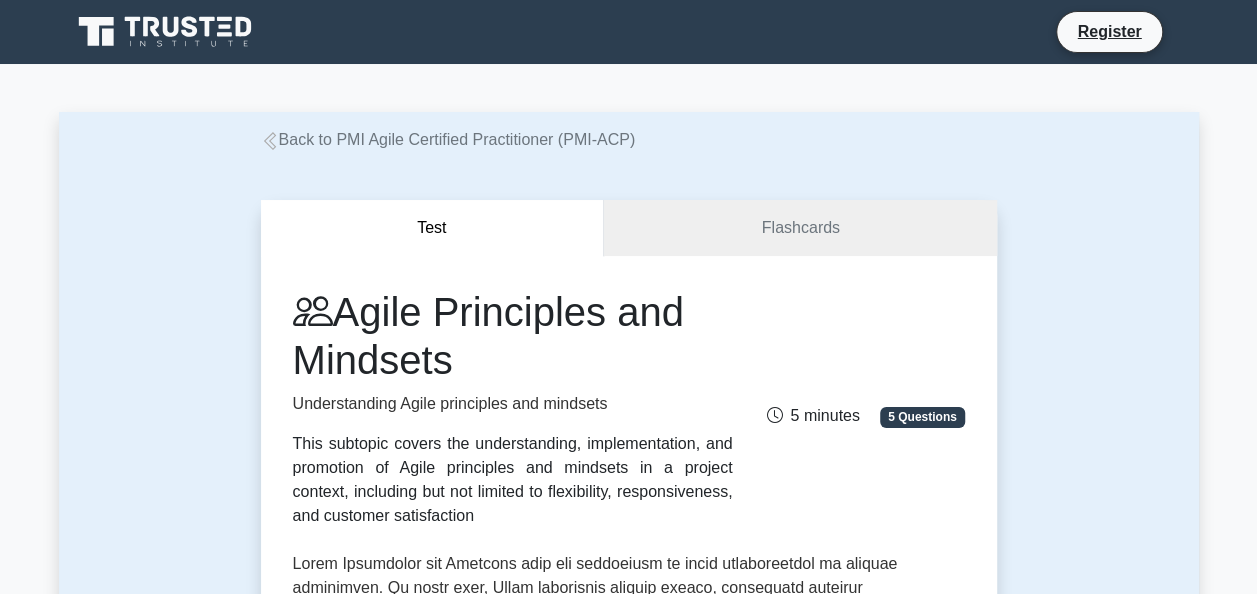click on "Back to PMI Agile Certified Practitioner (PMI-ACP)" at bounding box center [448, 139] 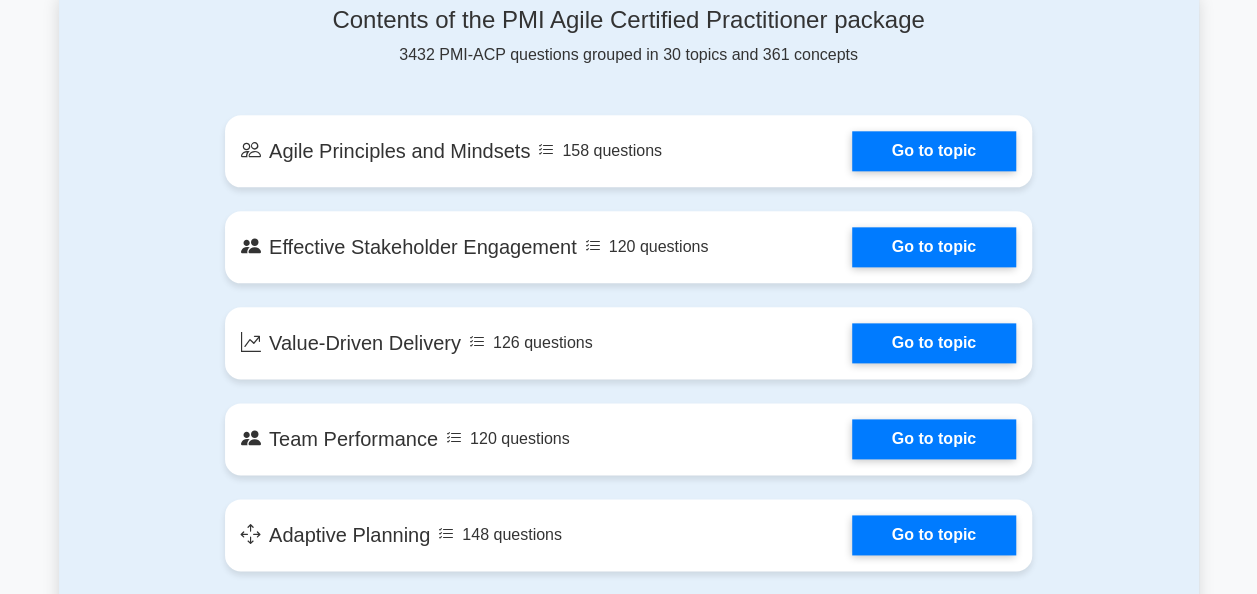 scroll, scrollTop: 1076, scrollLeft: 0, axis: vertical 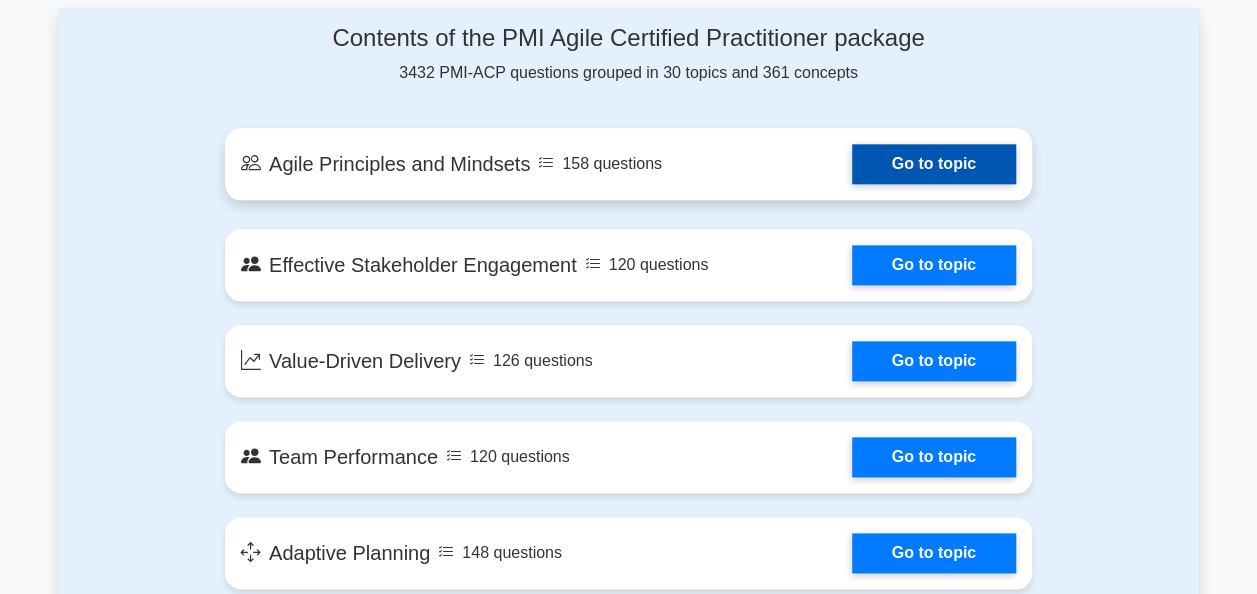 click on "Go to topic" at bounding box center [934, 164] 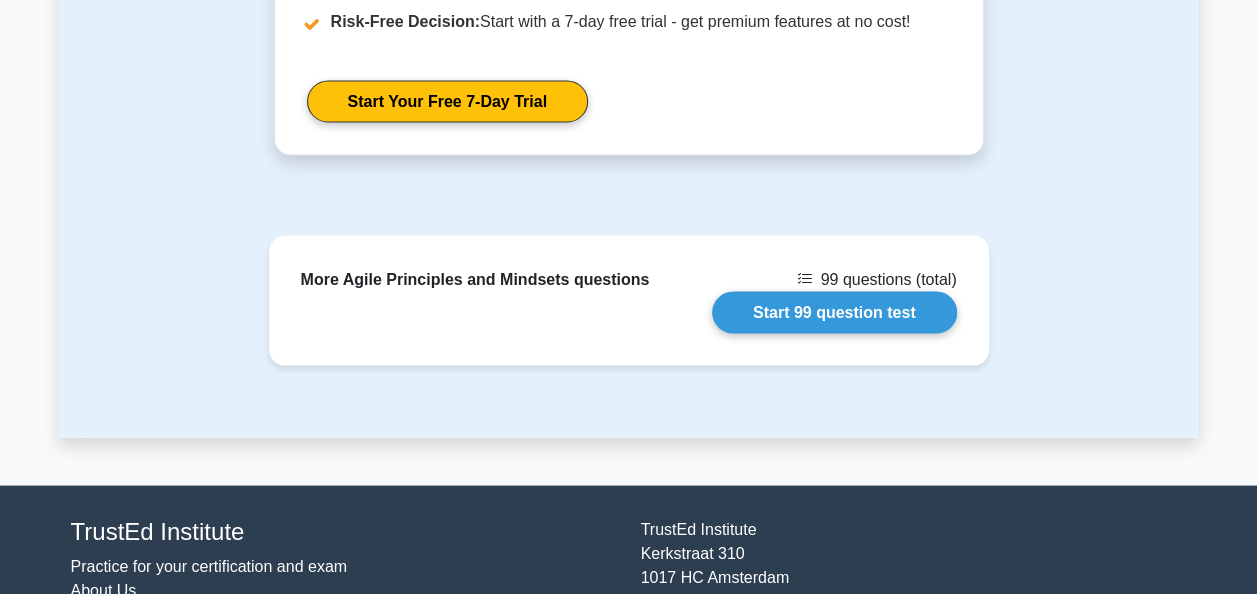 scroll, scrollTop: 1874, scrollLeft: 0, axis: vertical 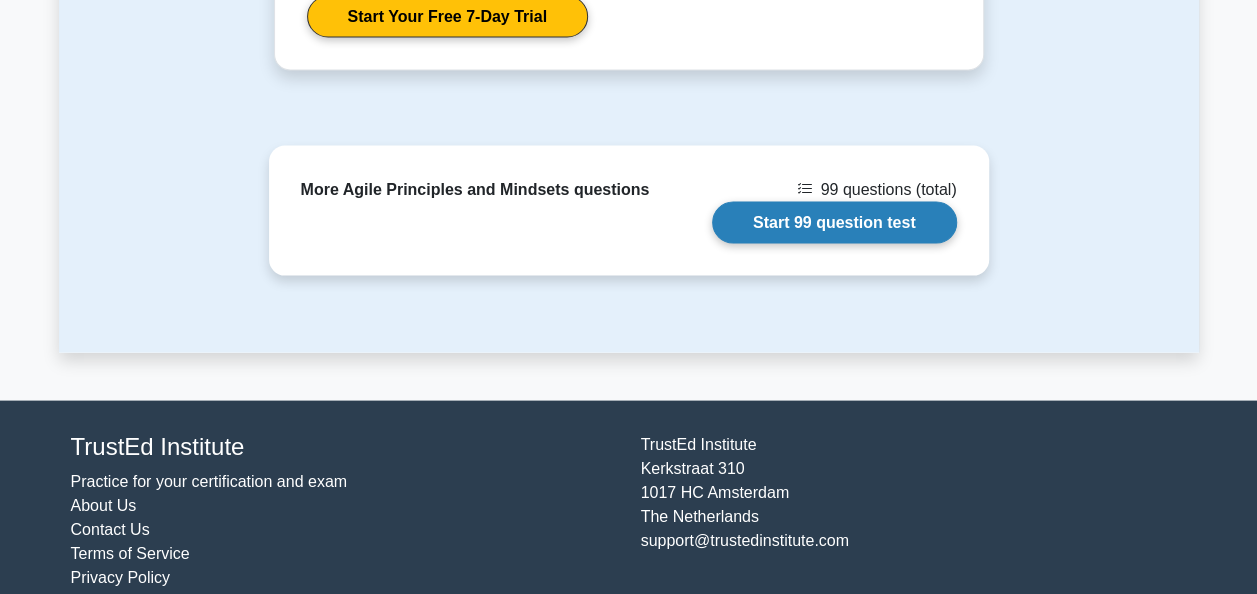 click on "Start 99 question test" at bounding box center (834, 222) 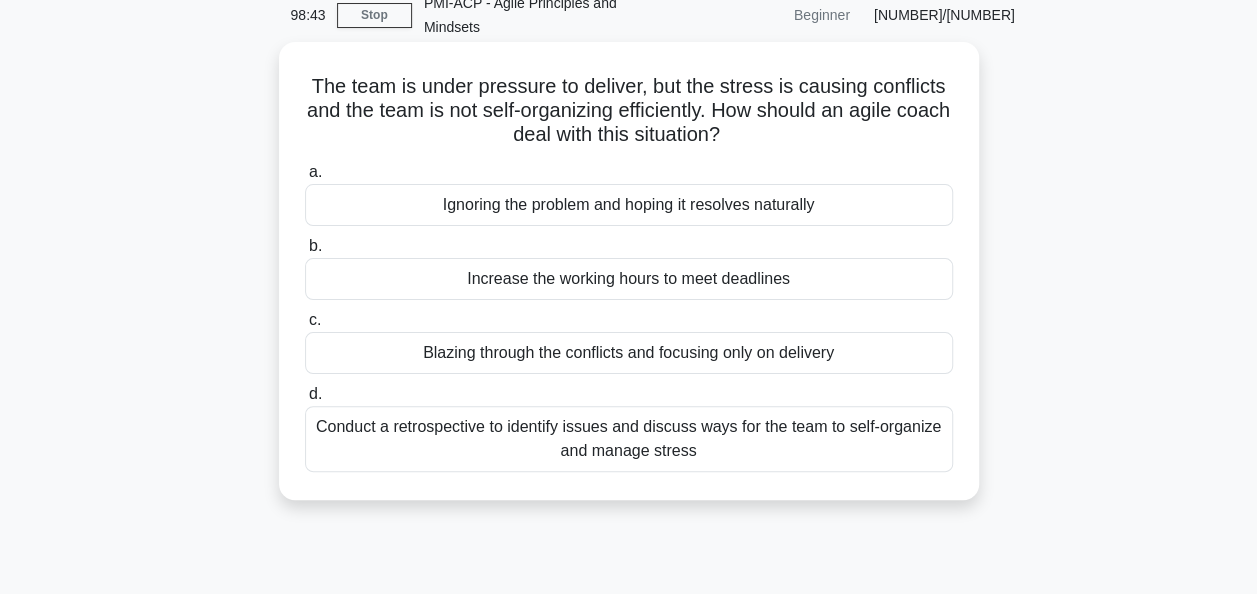 scroll, scrollTop: 93, scrollLeft: 0, axis: vertical 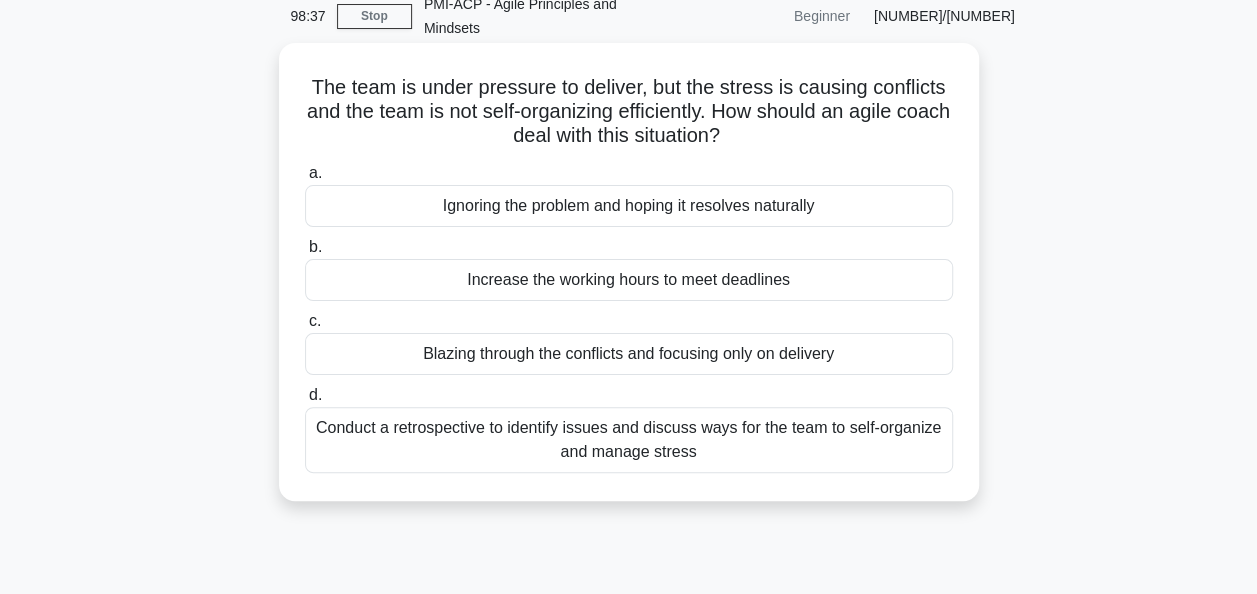 click on "Conduct a retrospective to identify issues and discuss ways for the team to self-organize and manage stress" at bounding box center [629, 440] 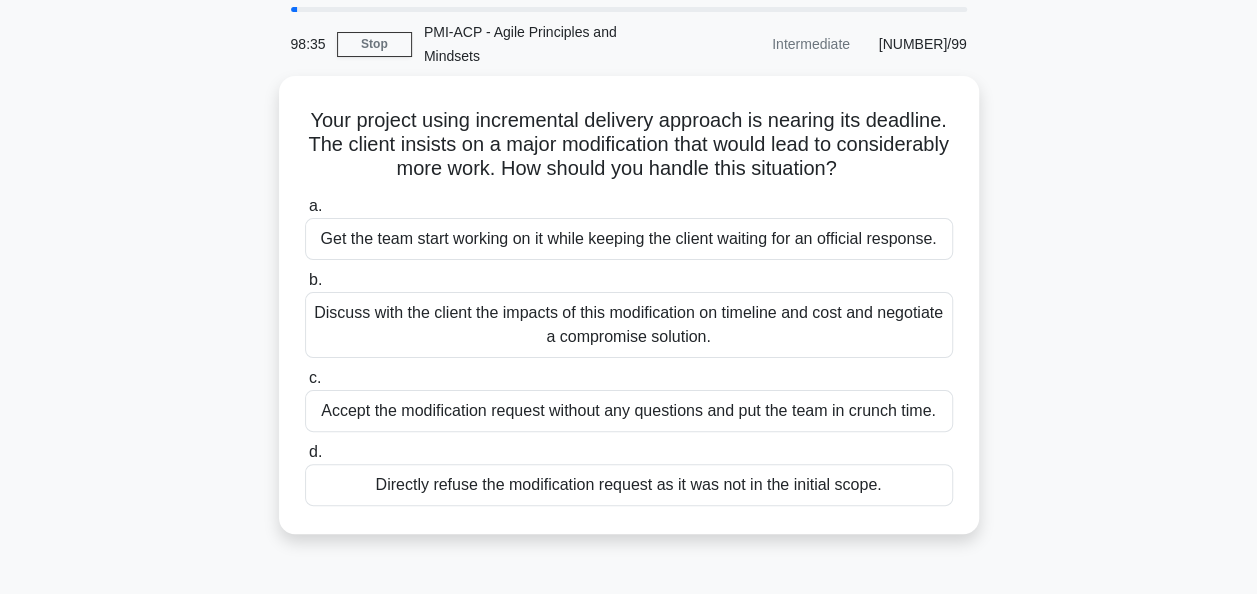scroll, scrollTop: 67, scrollLeft: 0, axis: vertical 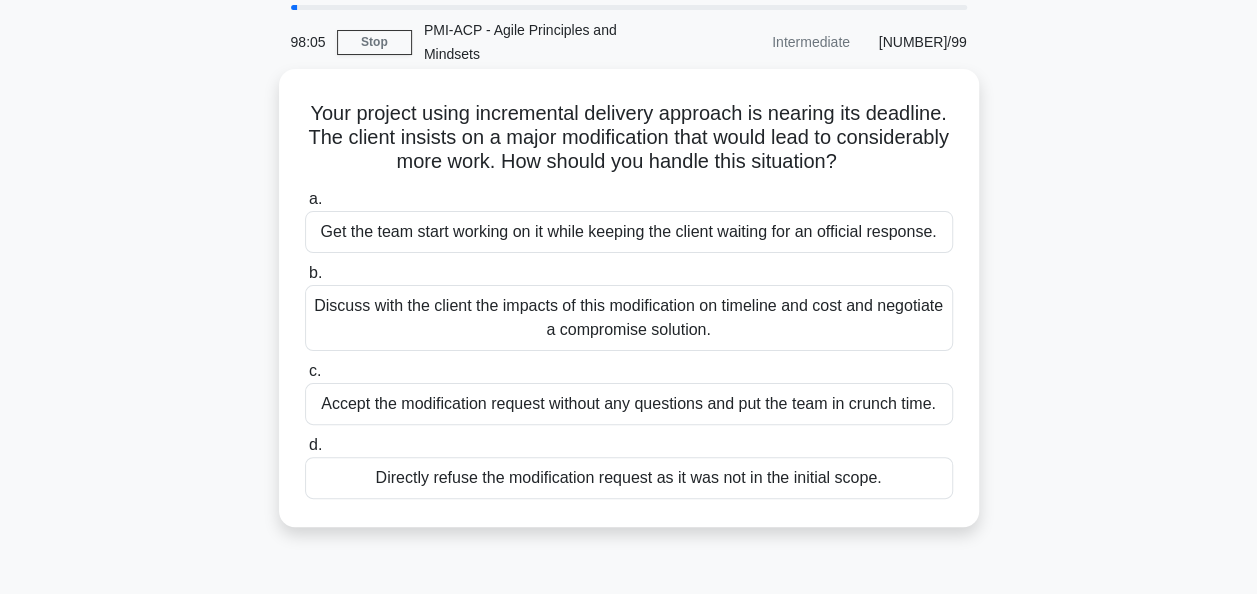 click on "Discuss with the client the impacts of this modification on timeline and cost and negotiate a compromise solution." at bounding box center [629, 318] 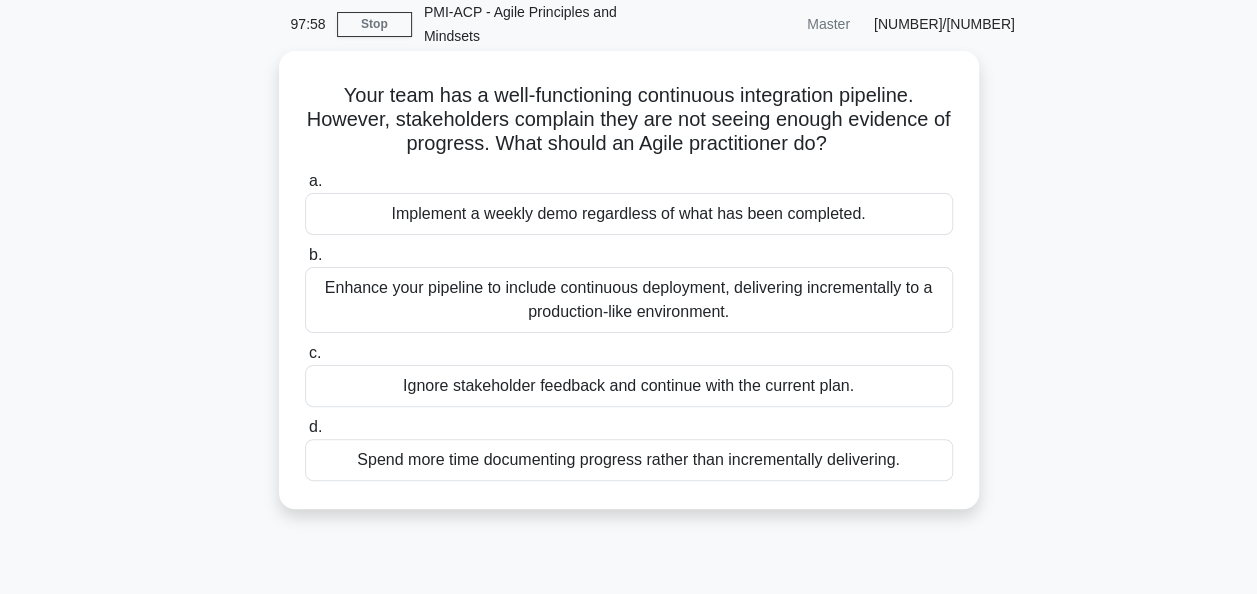 scroll, scrollTop: 86, scrollLeft: 0, axis: vertical 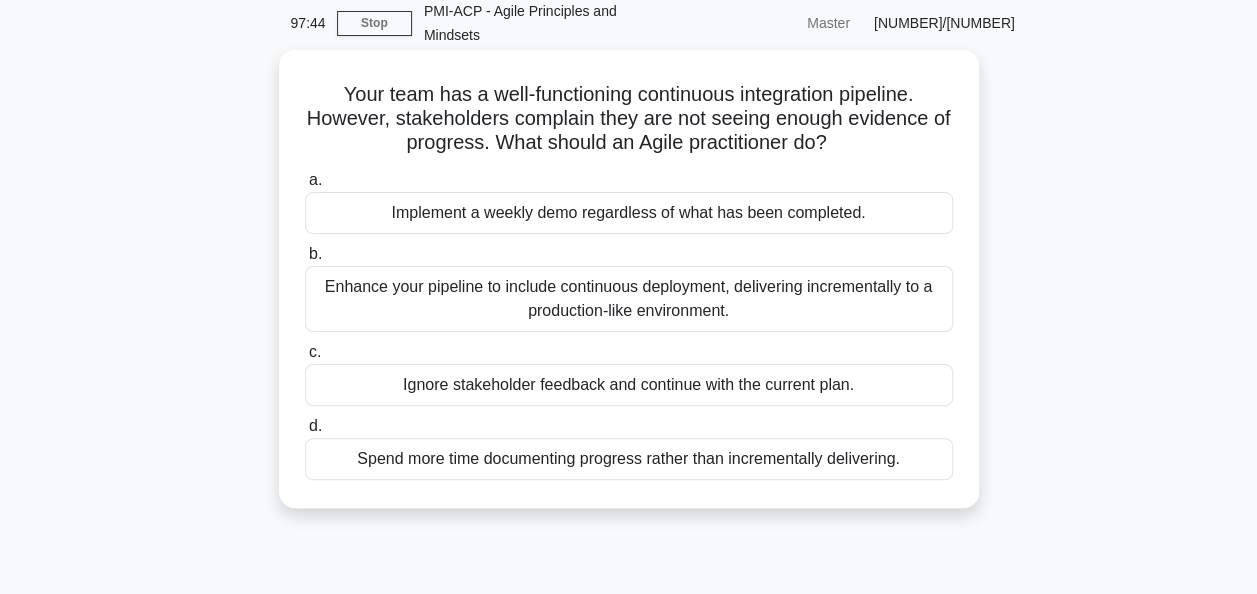 click on "Enhance your pipeline to include continuous deployment, delivering incrementally to a production-like environment." at bounding box center (629, 299) 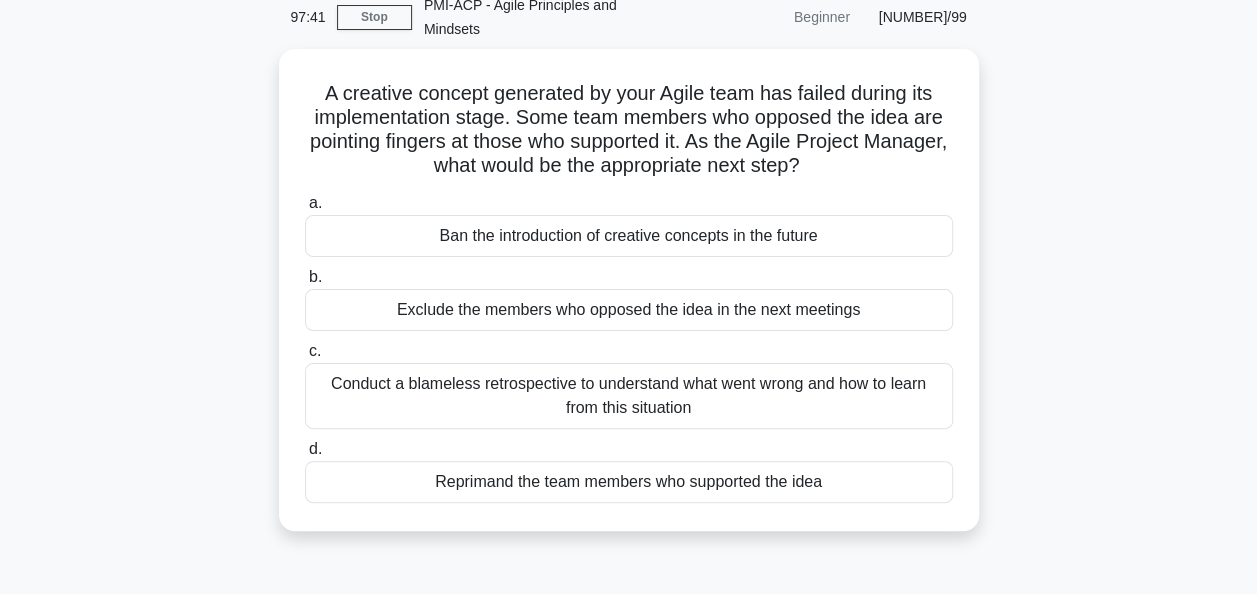 scroll, scrollTop: 94, scrollLeft: 0, axis: vertical 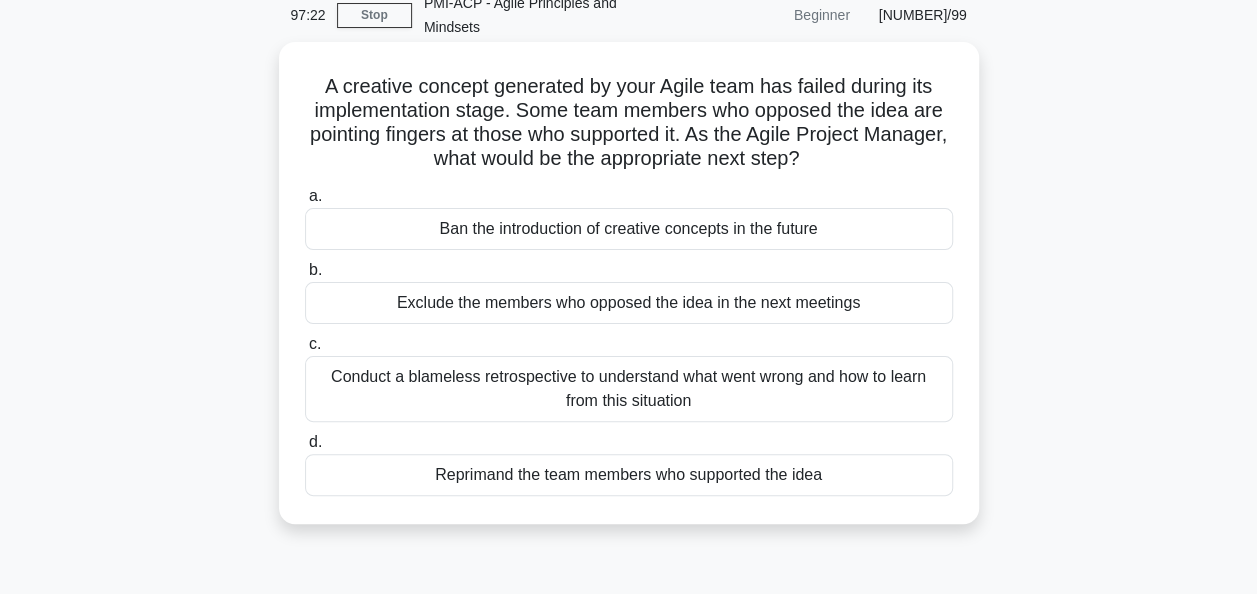 click on "Conduct a blameless retrospective to understand what went wrong and how to learn from this situation" at bounding box center (629, 389) 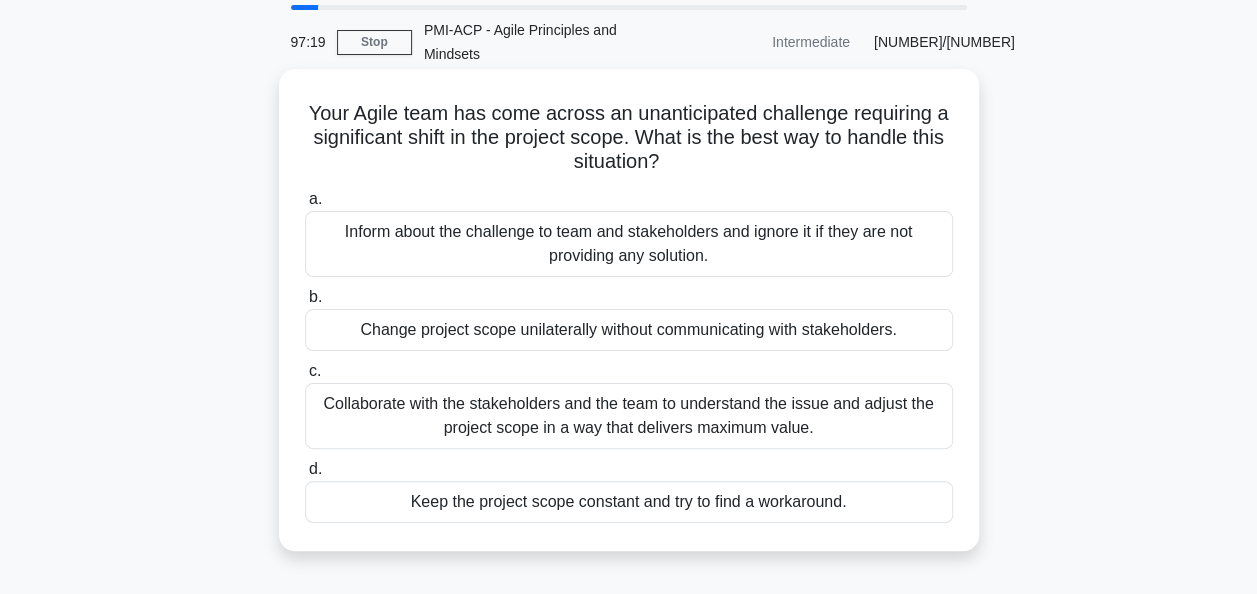 scroll, scrollTop: 93, scrollLeft: 0, axis: vertical 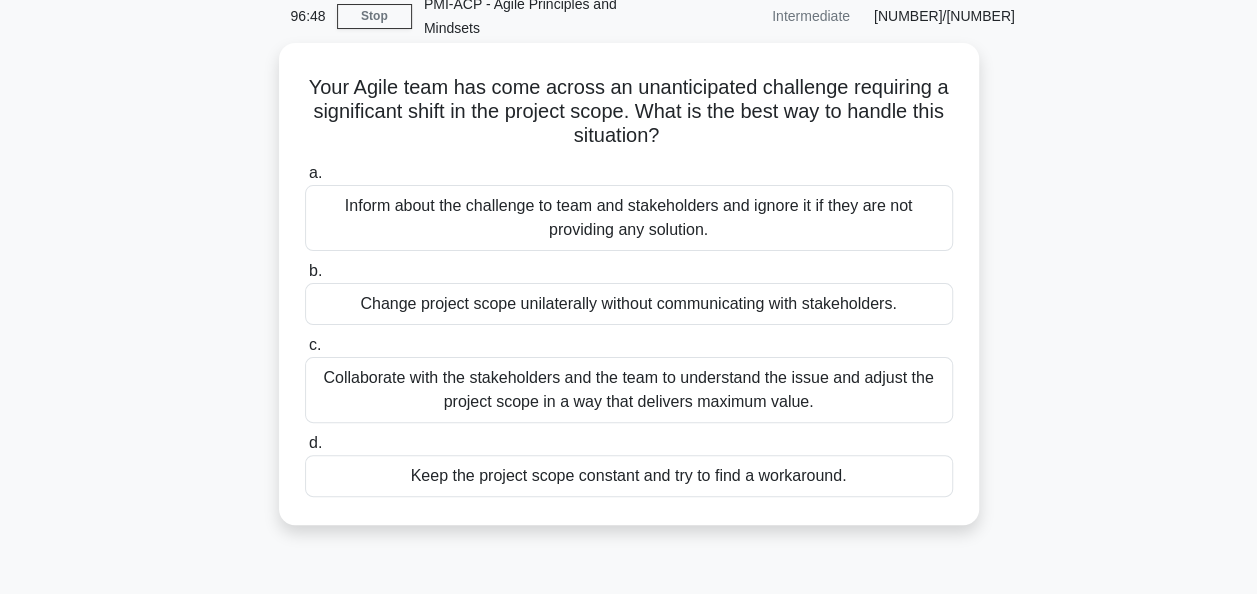 click on "Collaborate with the stakeholders and the team to understand the issue and adjust the project scope in a way that delivers maximum value." at bounding box center [629, 390] 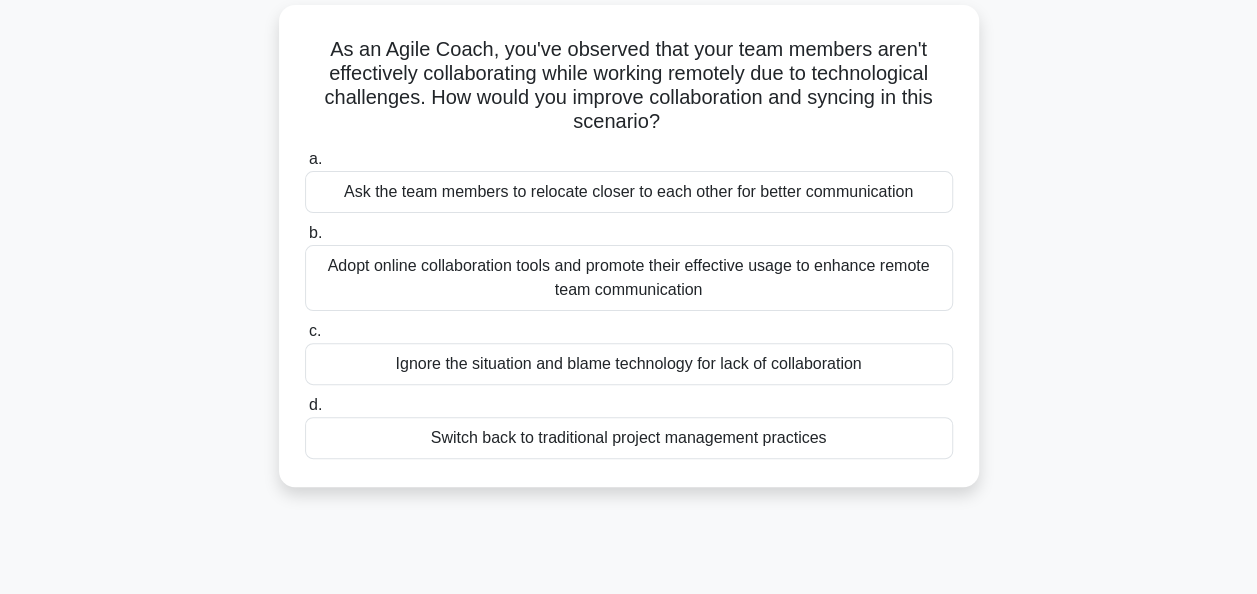 scroll, scrollTop: 132, scrollLeft: 0, axis: vertical 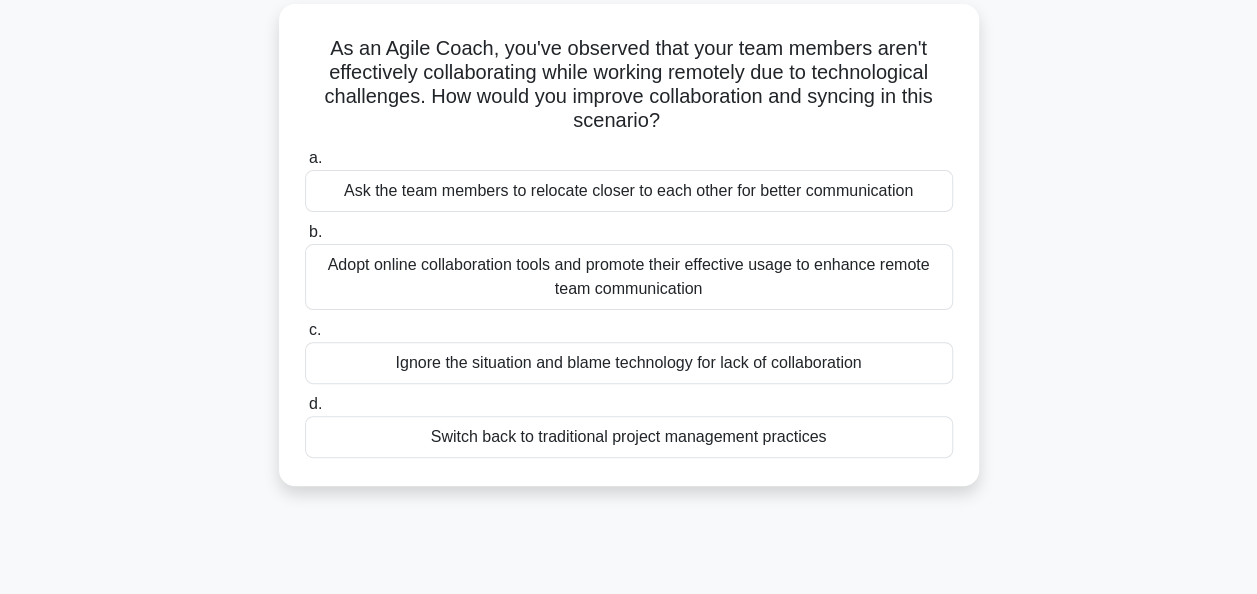 click on "Adopt online collaboration tools and promote their effective usage to enhance remote team communication" at bounding box center [629, 277] 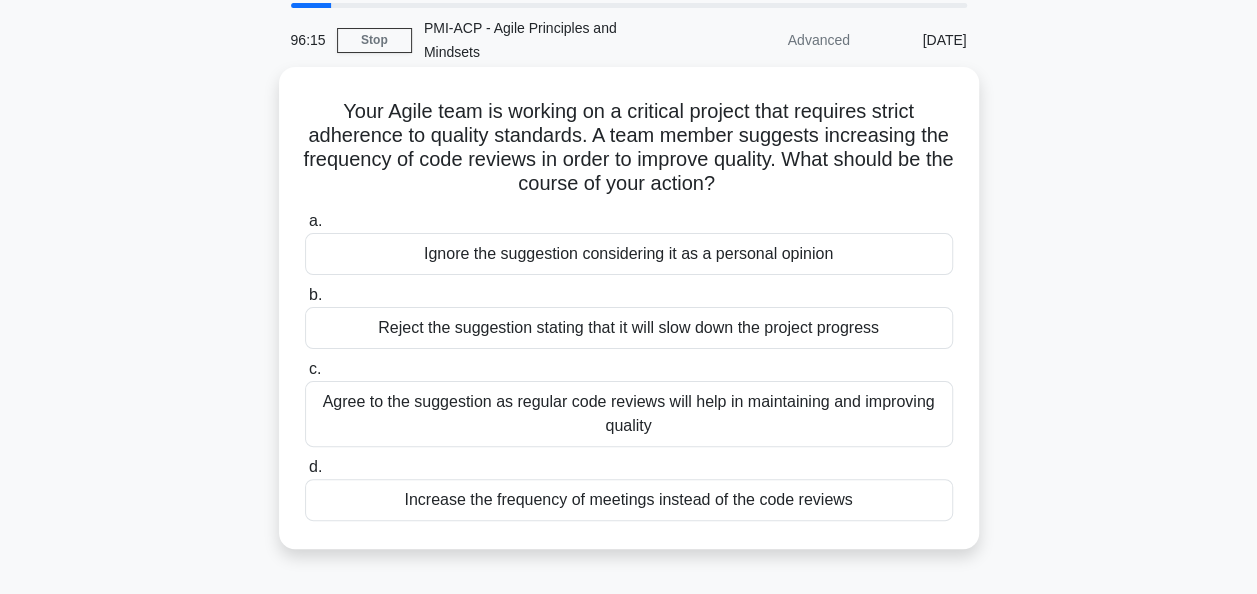 scroll, scrollTop: 70, scrollLeft: 0, axis: vertical 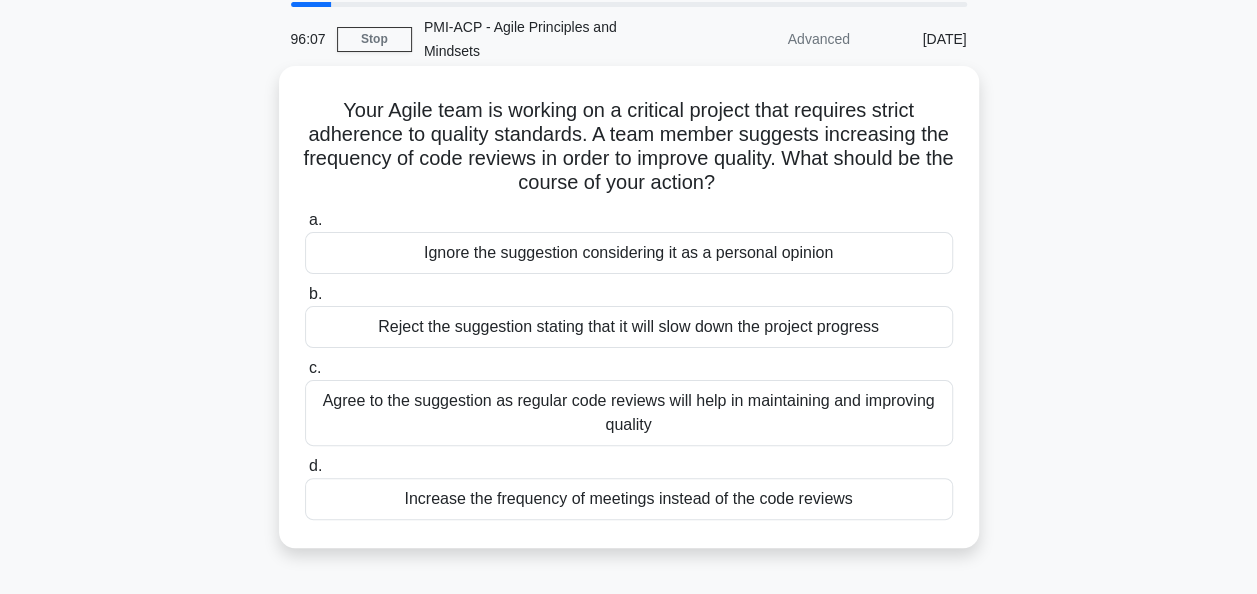 drag, startPoint x: 610, startPoint y: 115, endPoint x: 751, endPoint y: 158, distance: 147.411 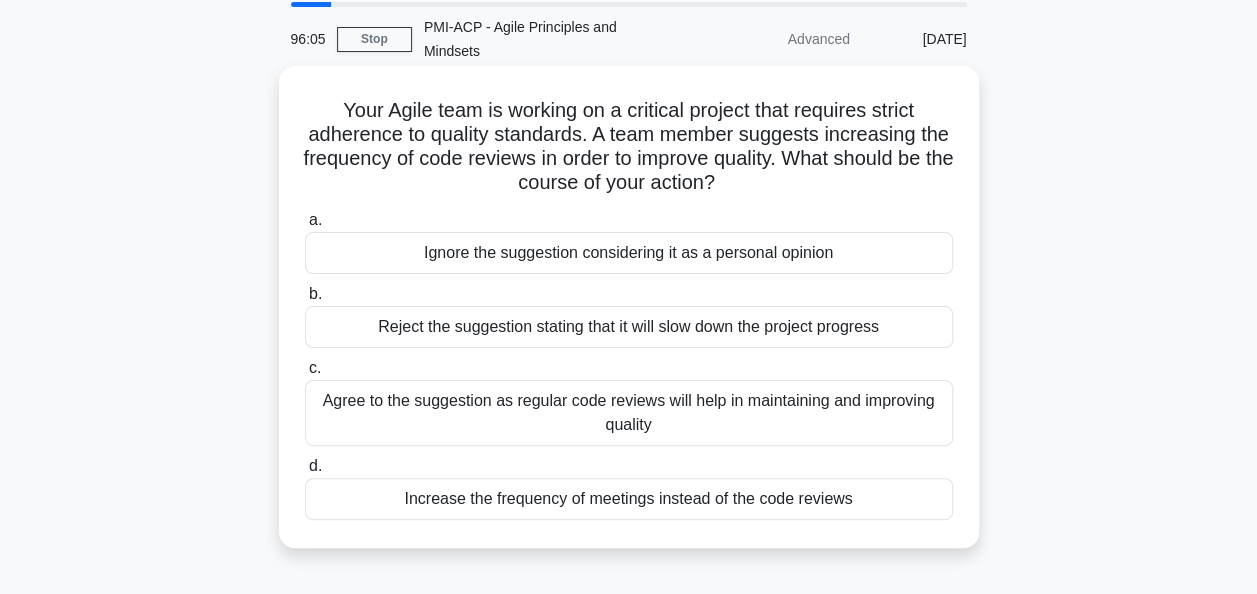 click on ".spinner_0XTQ{transform-origin:center;animation:spinner_y6GP .75s linear infinite}@keyframes spinner_y6GP{100%{transform:rotate(360deg)}}" 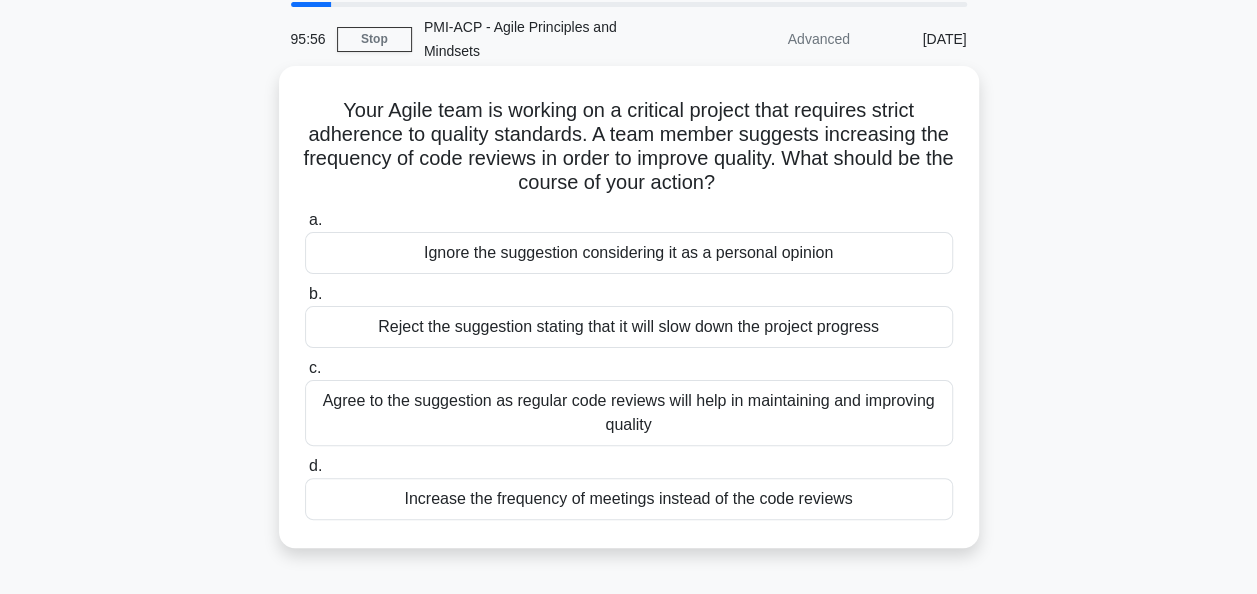 drag, startPoint x: 331, startPoint y: 88, endPoint x: 755, endPoint y: 157, distance: 429.5777 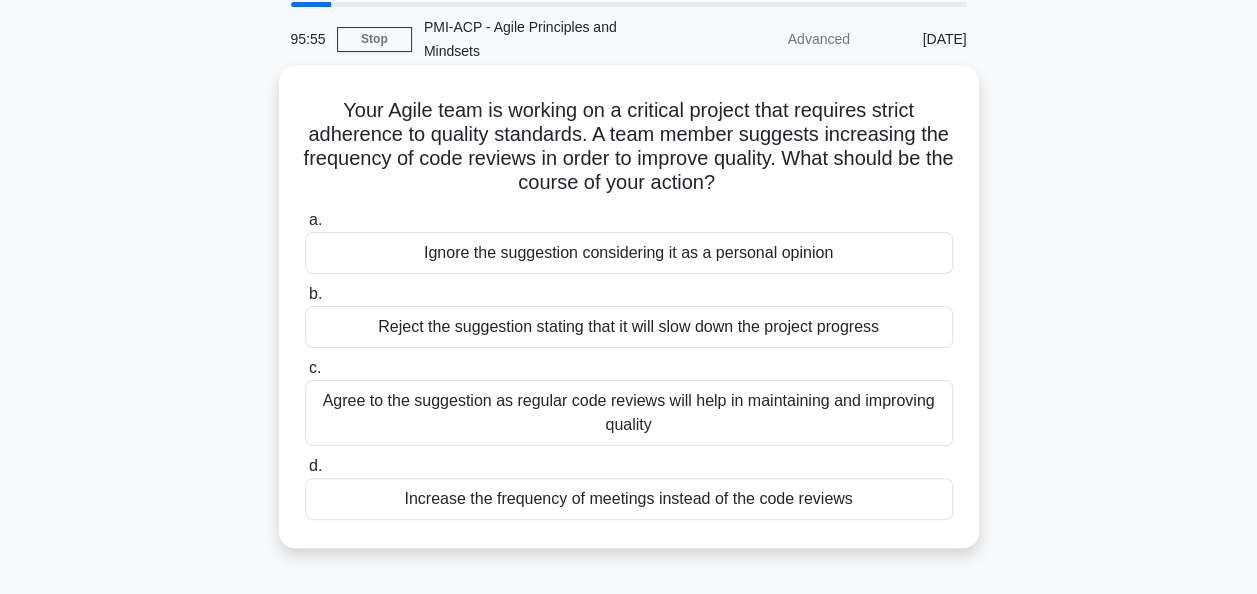 click on ".spinner_0XTQ{transform-origin:center;animation:spinner_y6GP .75s linear infinite}@keyframes spinner_y6GP{100%{transform:rotate(360deg)}}" 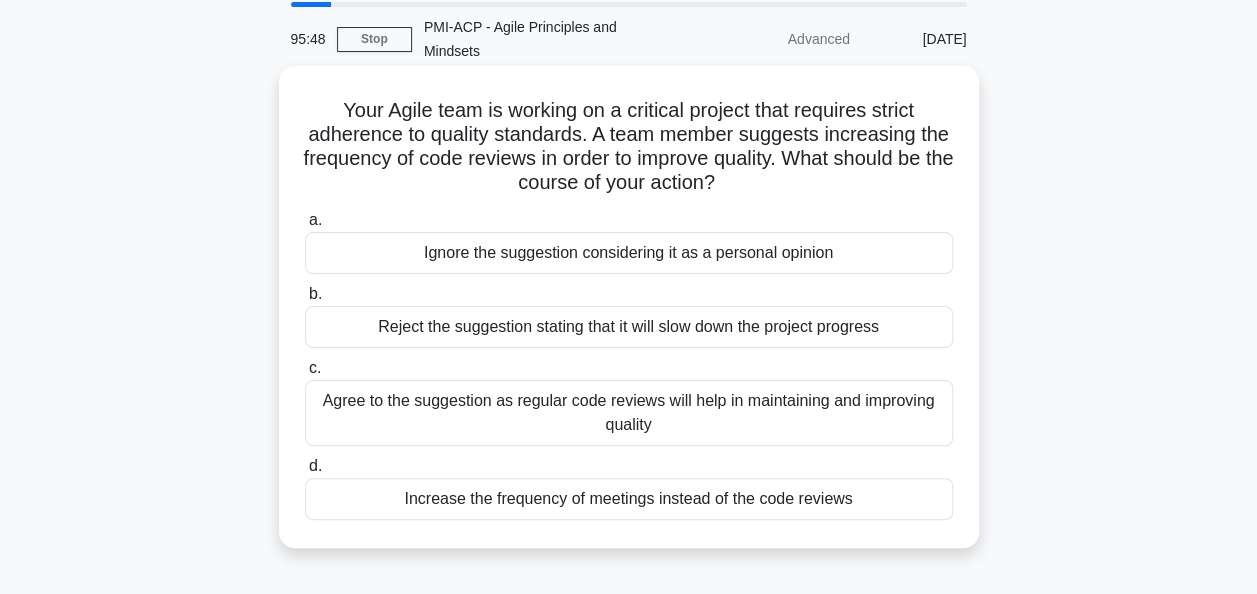 drag, startPoint x: 333, startPoint y: 88, endPoint x: 753, endPoint y: 161, distance: 426.29684 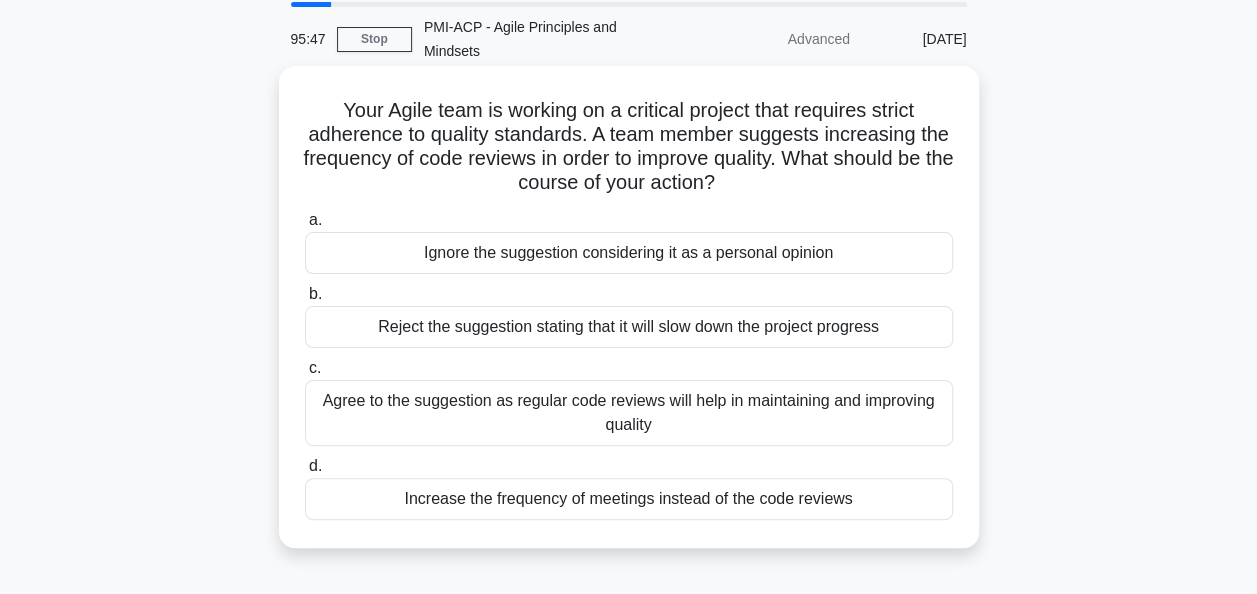 click on ".spinner_0XTQ{transform-origin:center;animation:spinner_y6GP .75s linear infinite}@keyframes spinner_y6GP{100%{transform:rotate(360deg)}}" 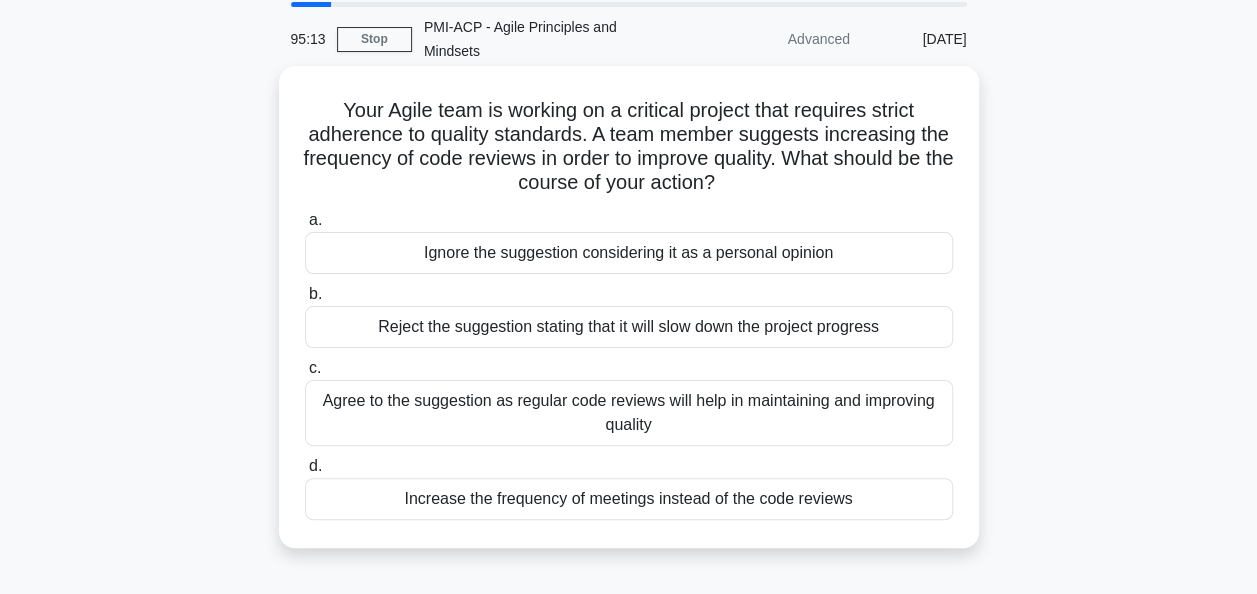 click on "Agree to the suggestion as regular code reviews will help in maintaining and improving quality" at bounding box center [629, 413] 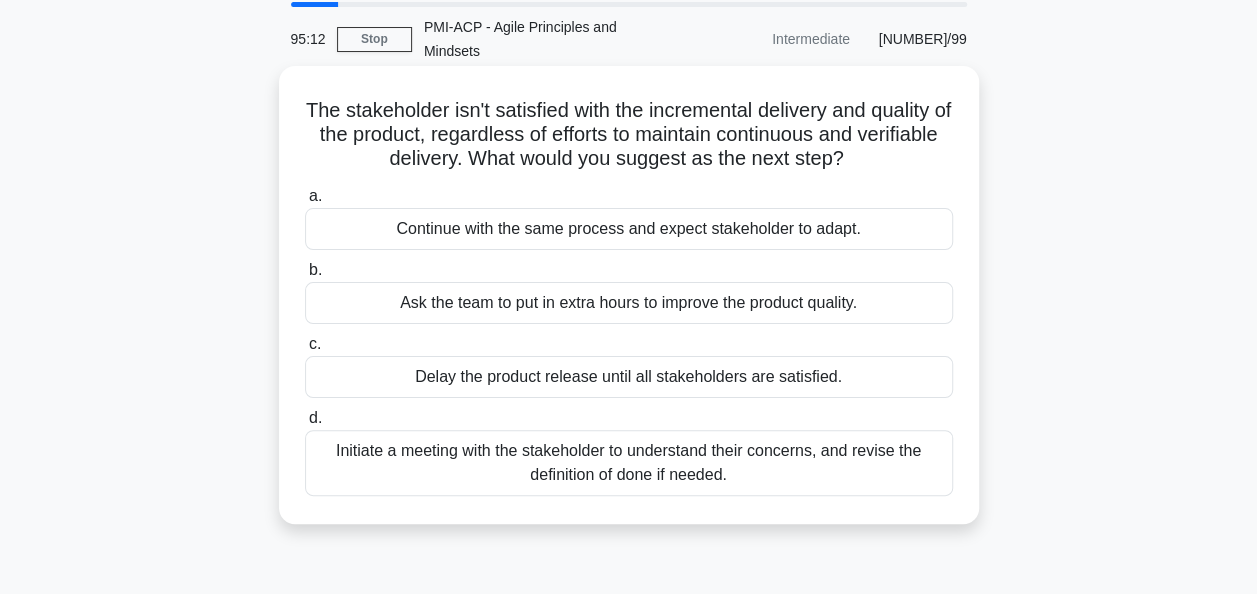 scroll, scrollTop: 0, scrollLeft: 0, axis: both 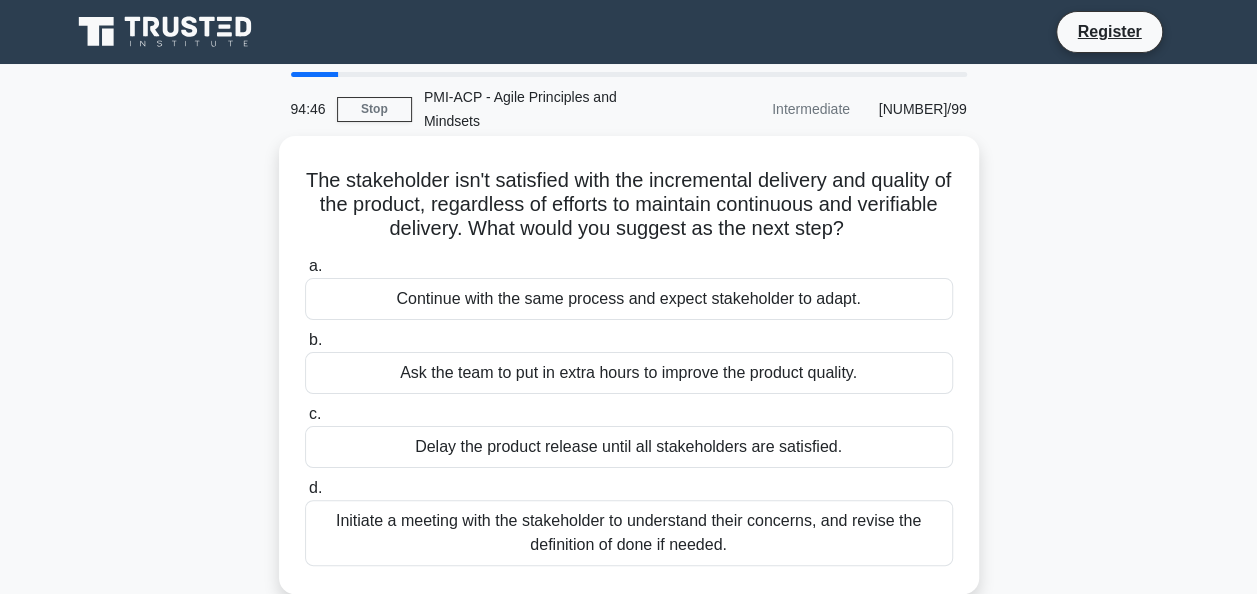 drag, startPoint x: 894, startPoint y: 206, endPoint x: 306, endPoint y: 151, distance: 590.56665 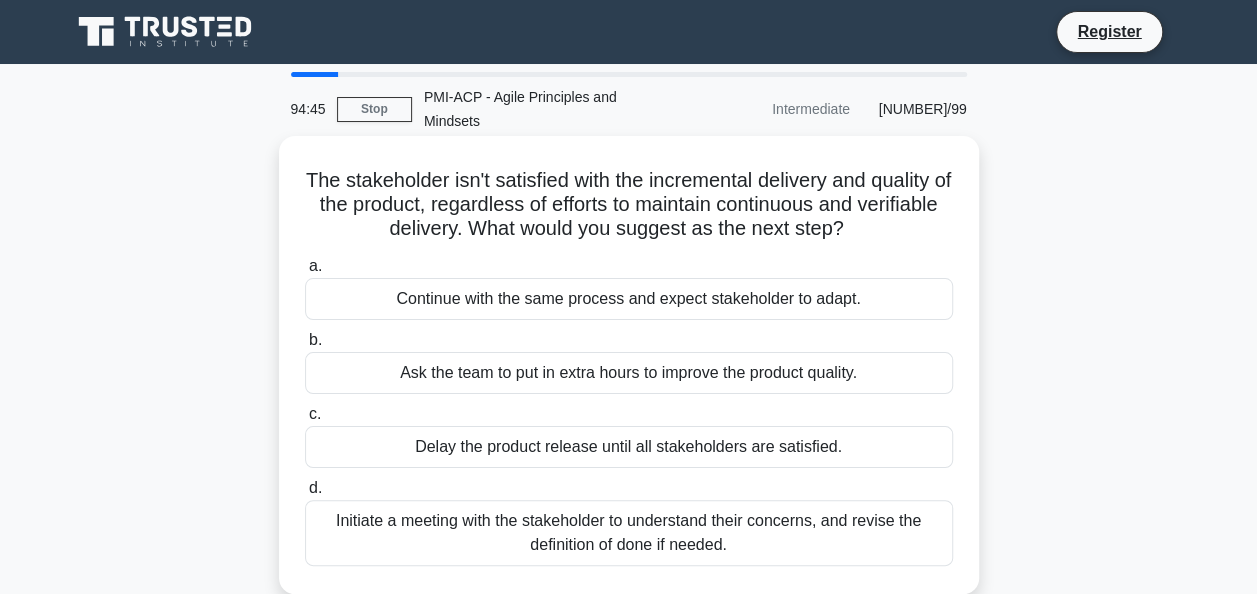 drag, startPoint x: 306, startPoint y: 151, endPoint x: 634, endPoint y: 188, distance: 330.0803 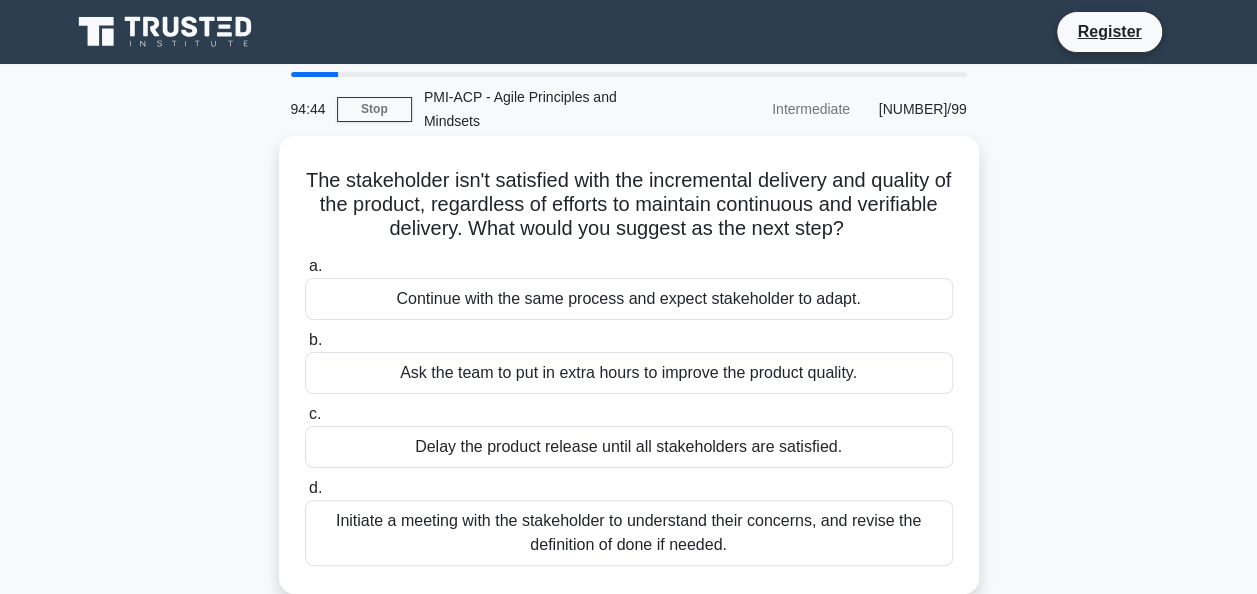 click on "The stakeholder isn't satisfied with the incremental delivery and quality of the product, regardless of efforts to maintain continuous and verifiable delivery. What would you suggest as the next step?
.spinner_0XTQ{transform-origin:center;animation:spinner_y6GP .75s linear infinite}@keyframes spinner_y6GP{100%{transform:rotate(360deg)}}" at bounding box center [629, 205] 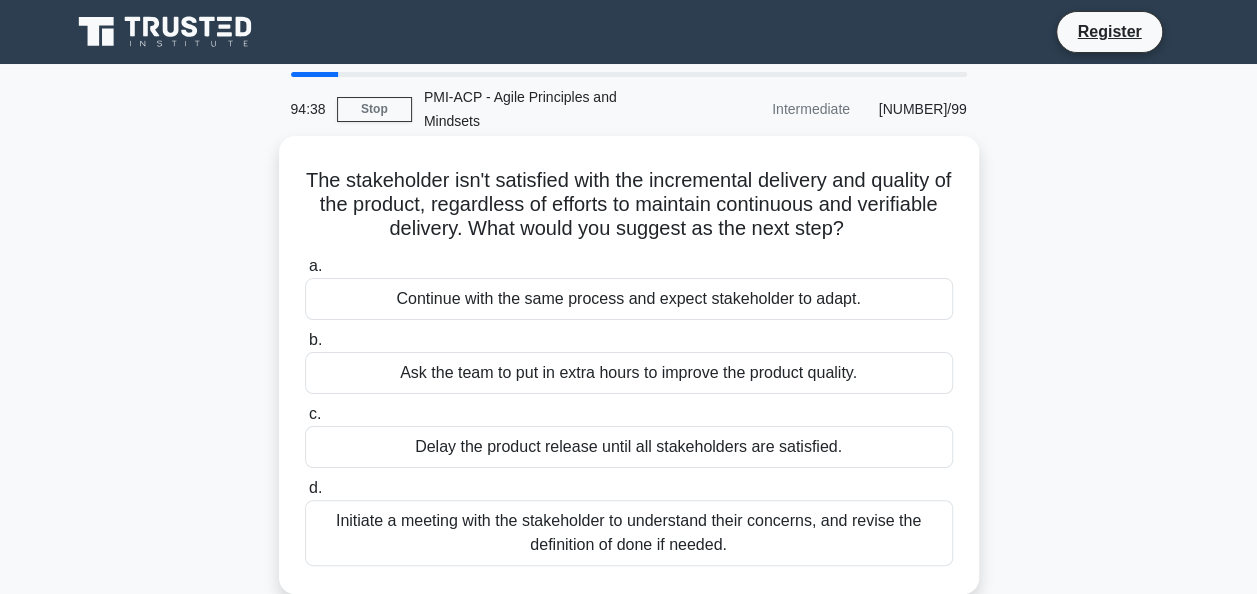 click on "Initiate a meeting with the stakeholder to understand their concerns, and revise the definition of done if needed." at bounding box center [629, 533] 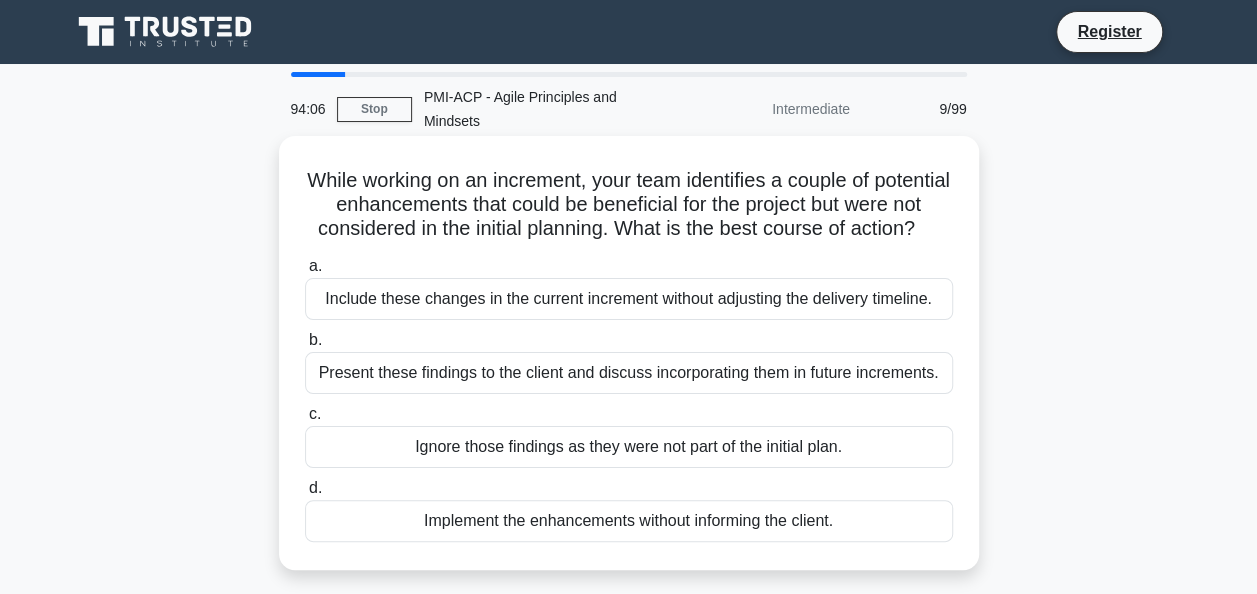 click on "Present these findings to the client and discuss incorporating them in future increments." at bounding box center [629, 373] 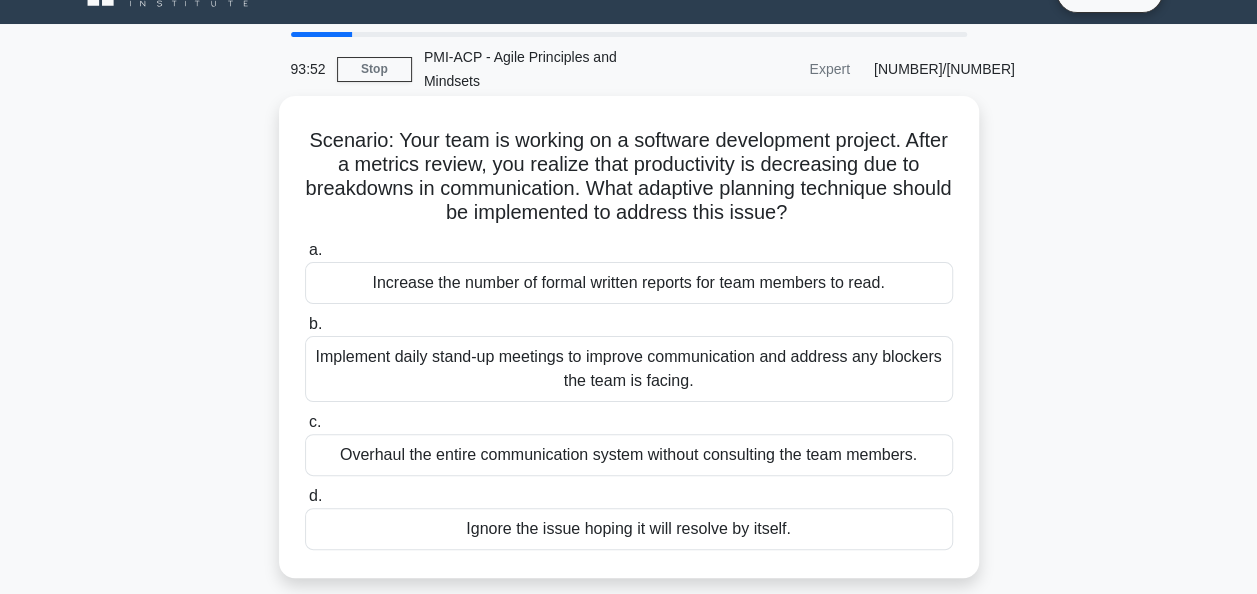 scroll, scrollTop: 42, scrollLeft: 0, axis: vertical 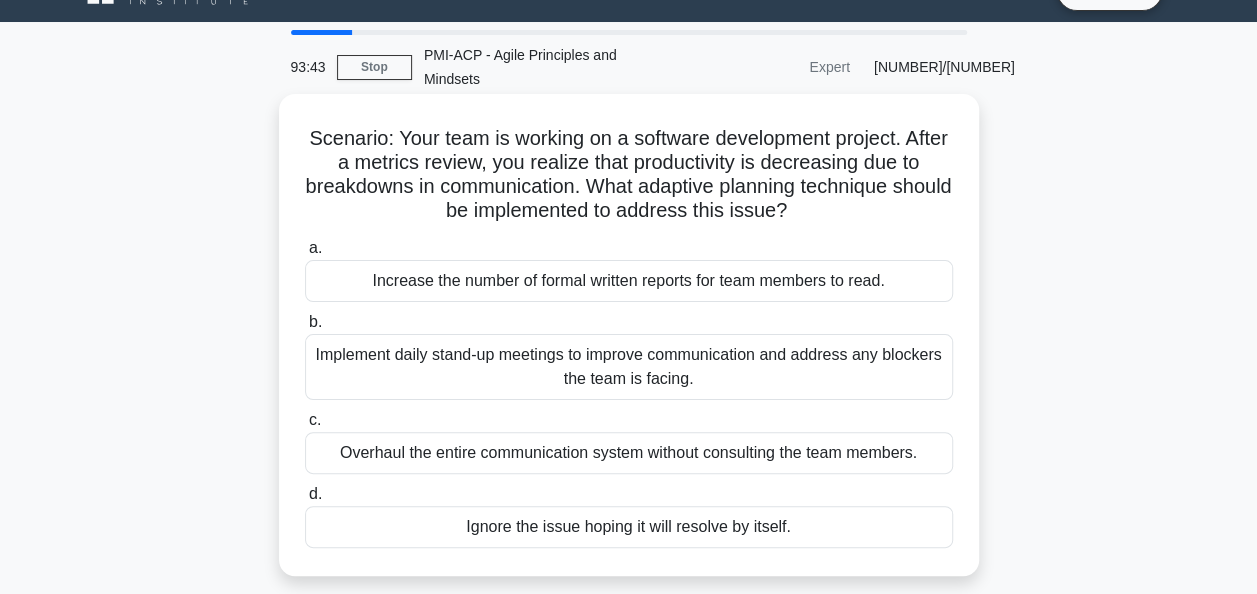 click on "Implement daily stand-up meetings to improve communication and address any blockers the team is facing." at bounding box center [629, 367] 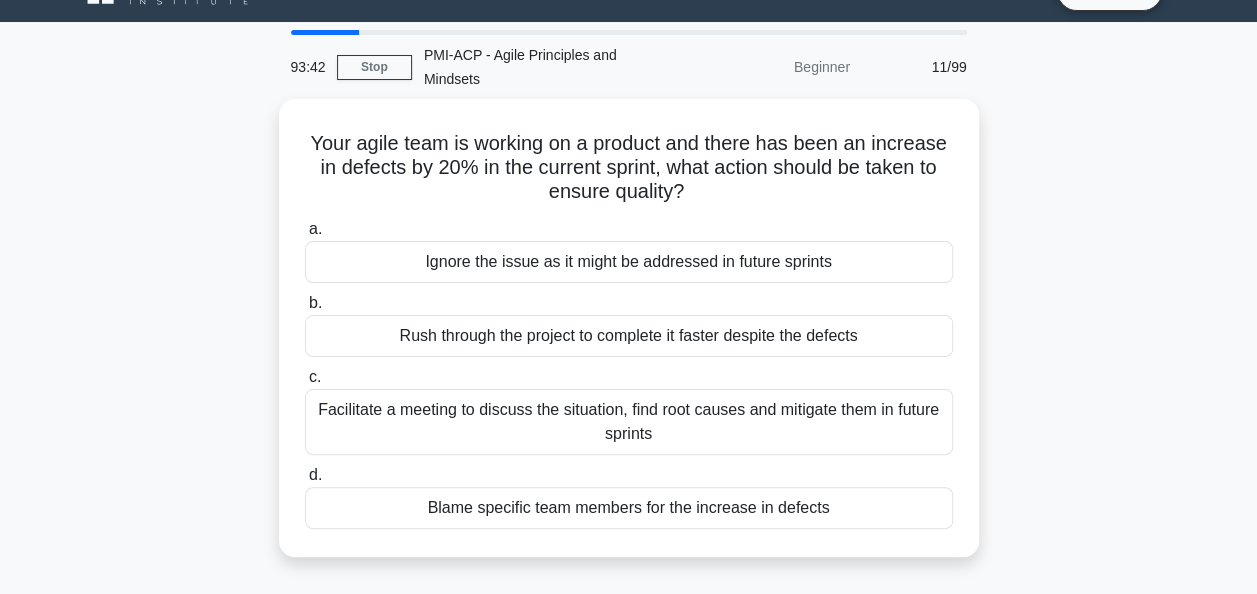 scroll, scrollTop: 0, scrollLeft: 0, axis: both 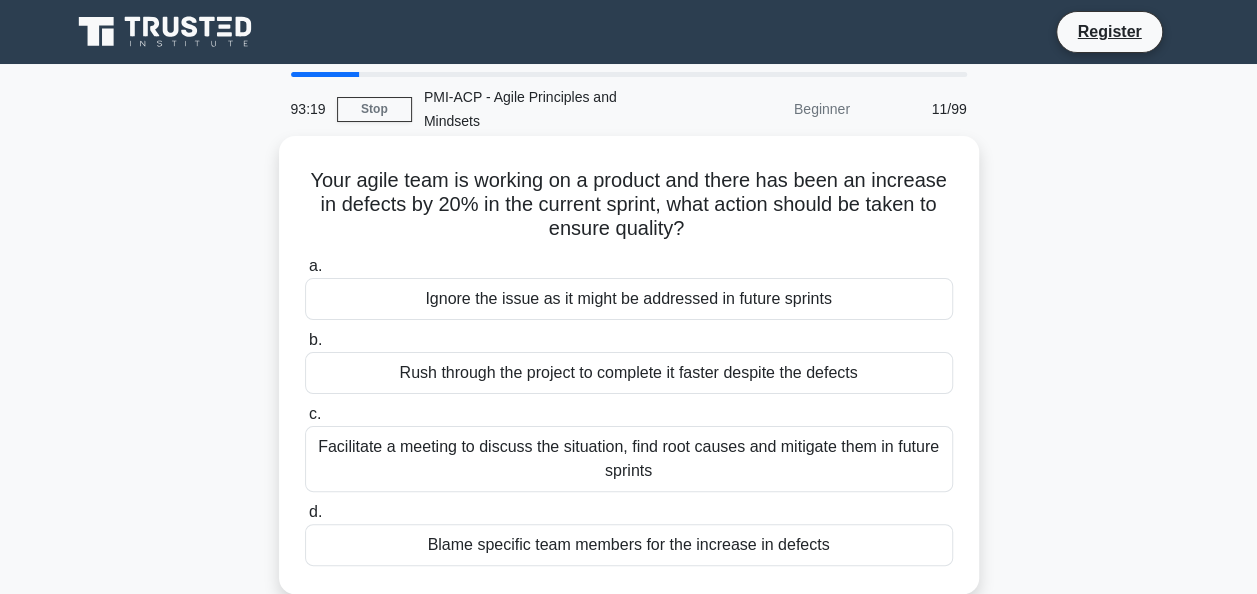 click on "Facilitate a meeting to discuss the situation, find root causes and mitigate them in future sprints" at bounding box center [629, 459] 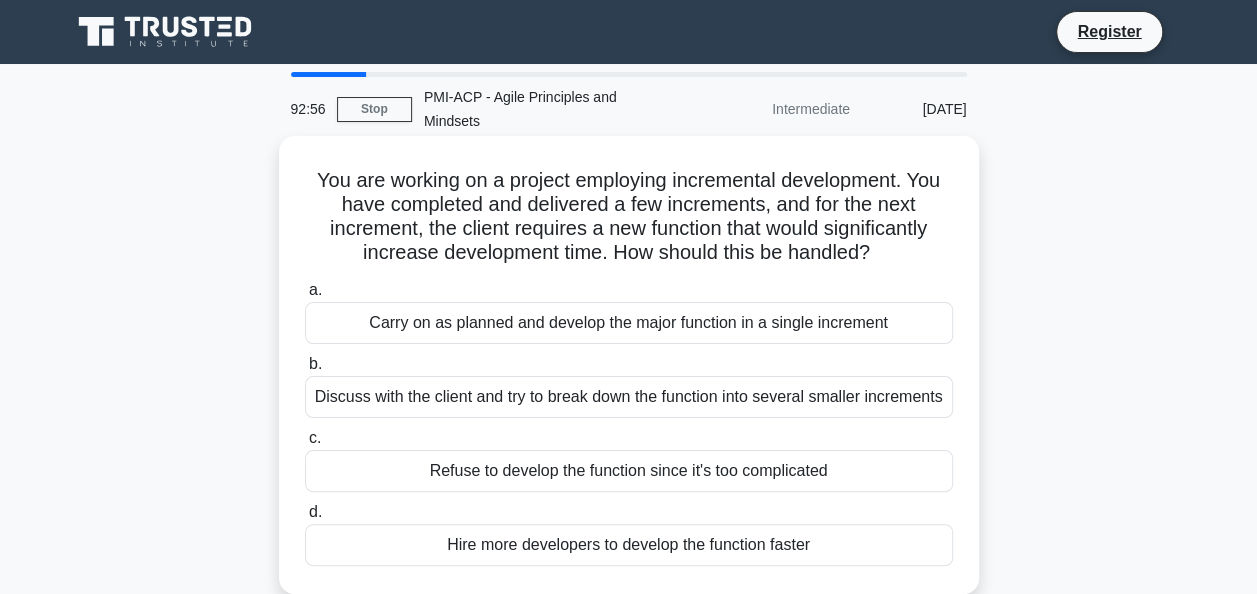 click on "Discuss with the client and try to break down the function into several smaller increments" at bounding box center [629, 397] 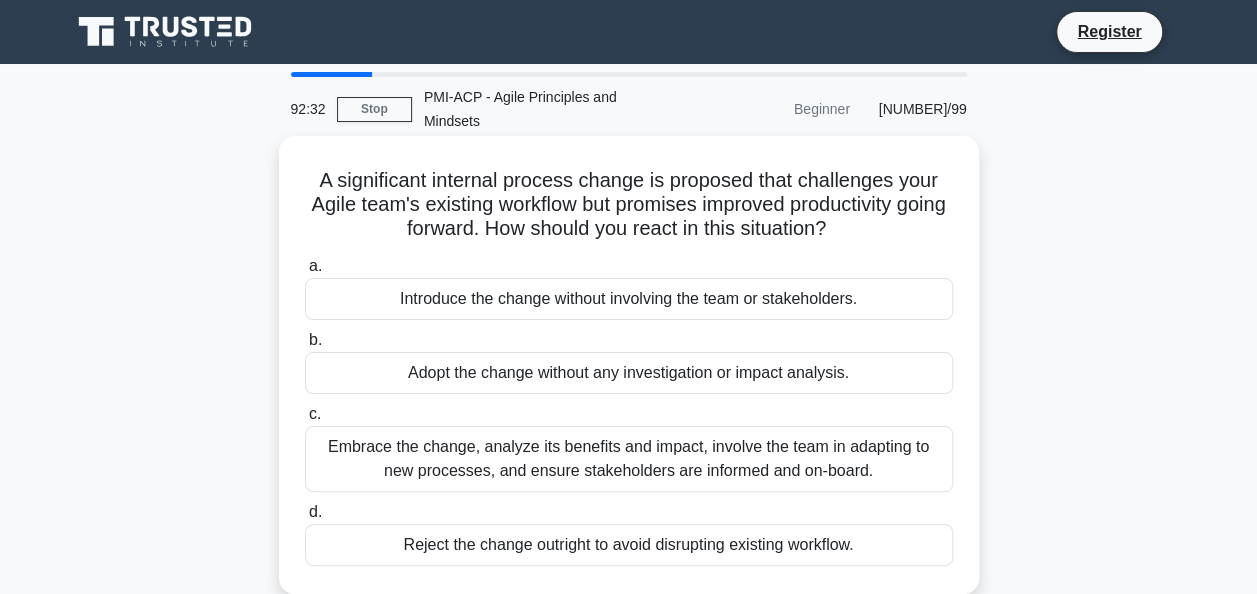 click on "Embrace the change, analyze its benefits and impact, involve the team in adapting to new processes, and ensure stakeholders are informed and on-board." at bounding box center [629, 459] 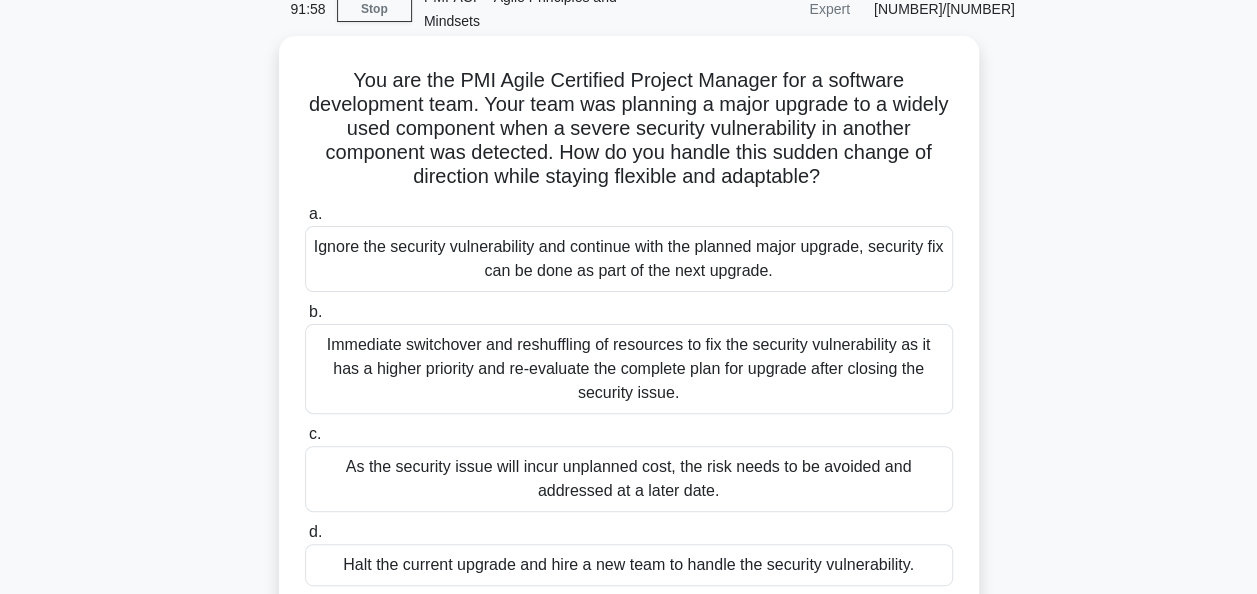 scroll, scrollTop: 78, scrollLeft: 0, axis: vertical 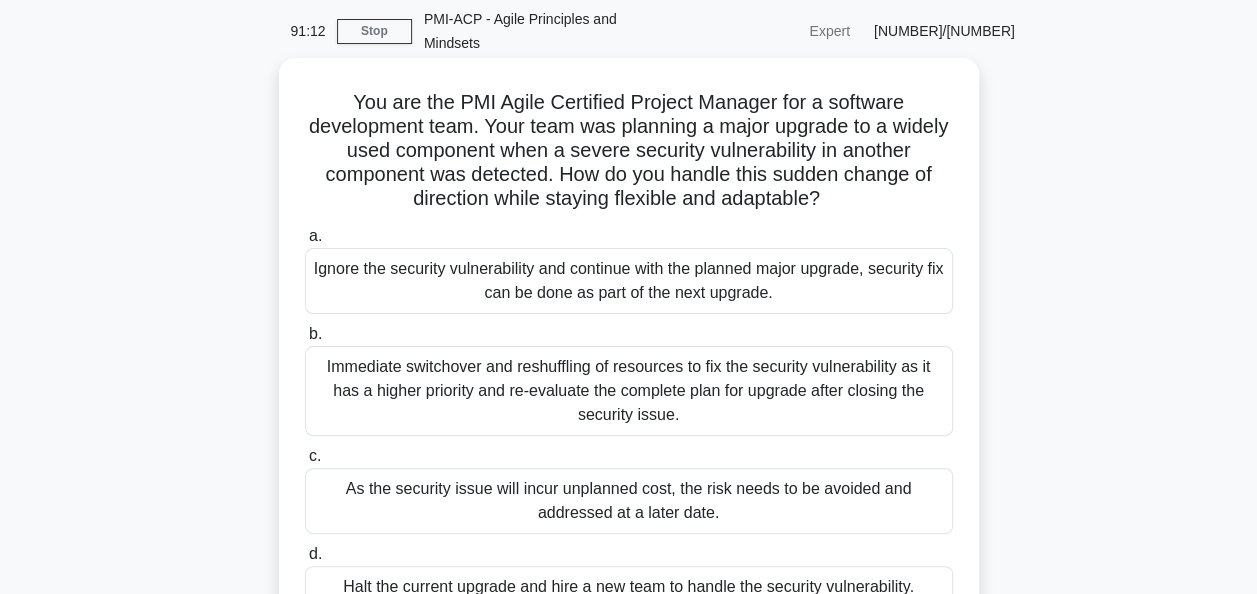 click on "Immediate switchover and reshuffling of resources to fix the security vulnerability as it has a higher priority and re-evaluate the complete plan for upgrade after closing the security issue." at bounding box center [629, 391] 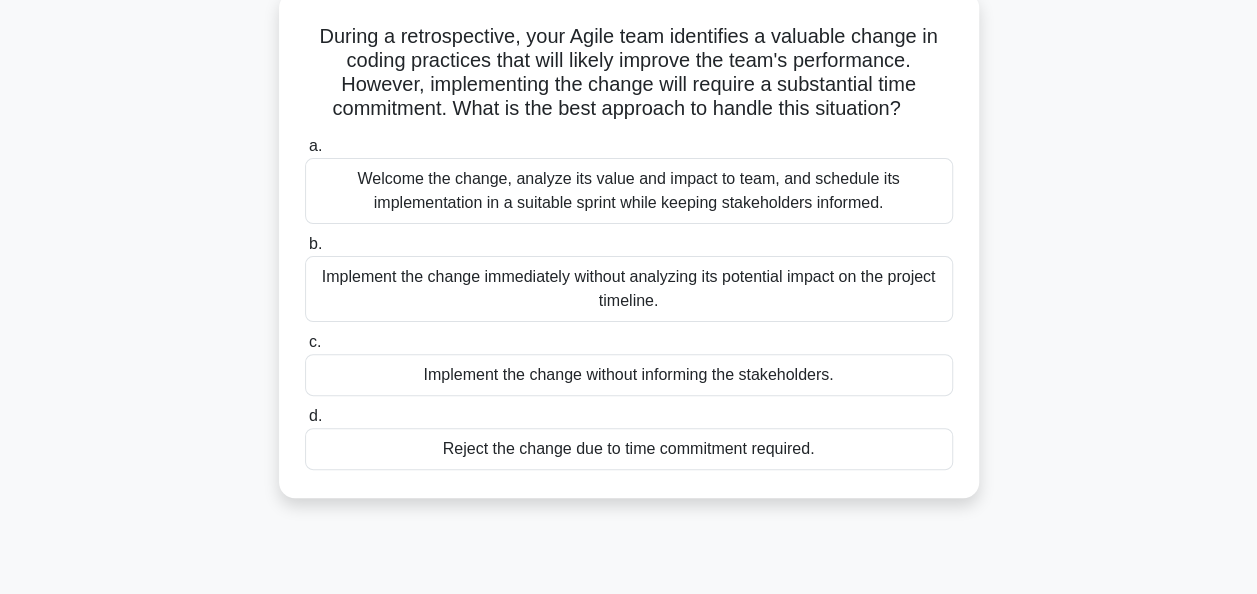 scroll, scrollTop: 149, scrollLeft: 0, axis: vertical 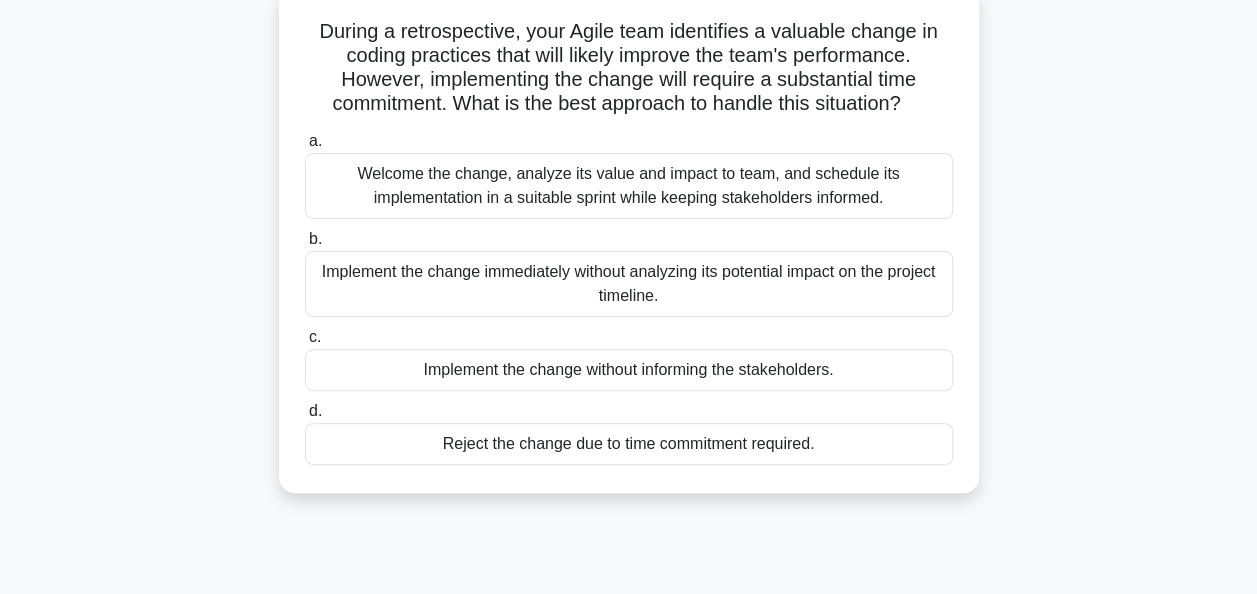 click on "Welcome the change, analyze its value and impact to team, and schedule its implementation in a suitable sprint while keeping stakeholders informed." at bounding box center [629, 186] 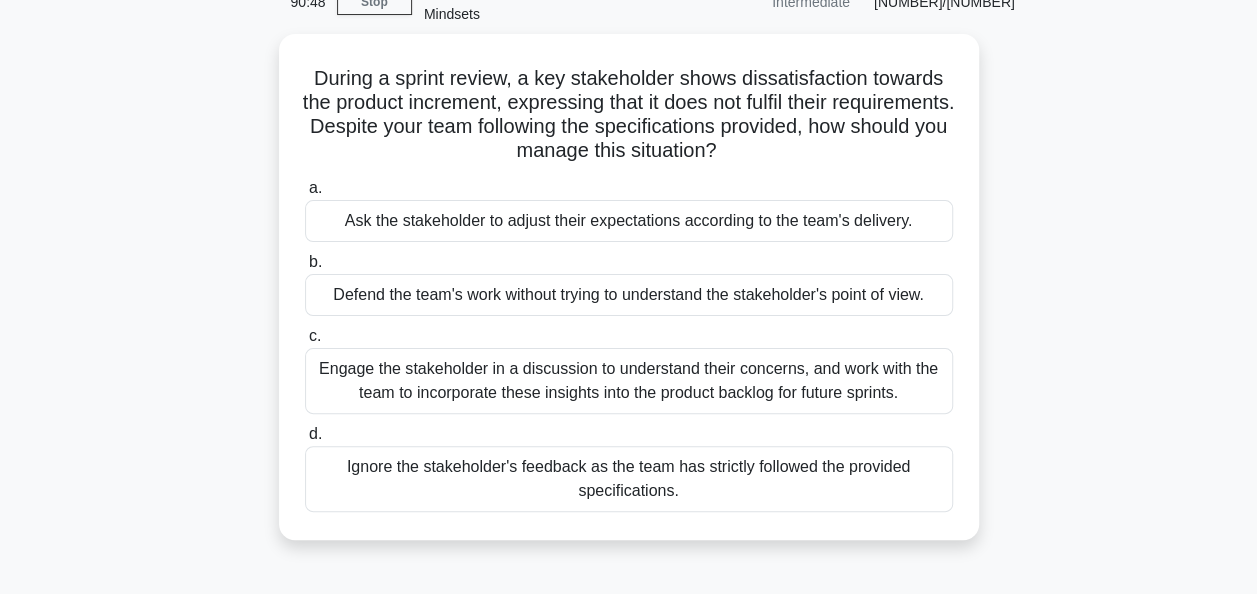 scroll, scrollTop: 108, scrollLeft: 0, axis: vertical 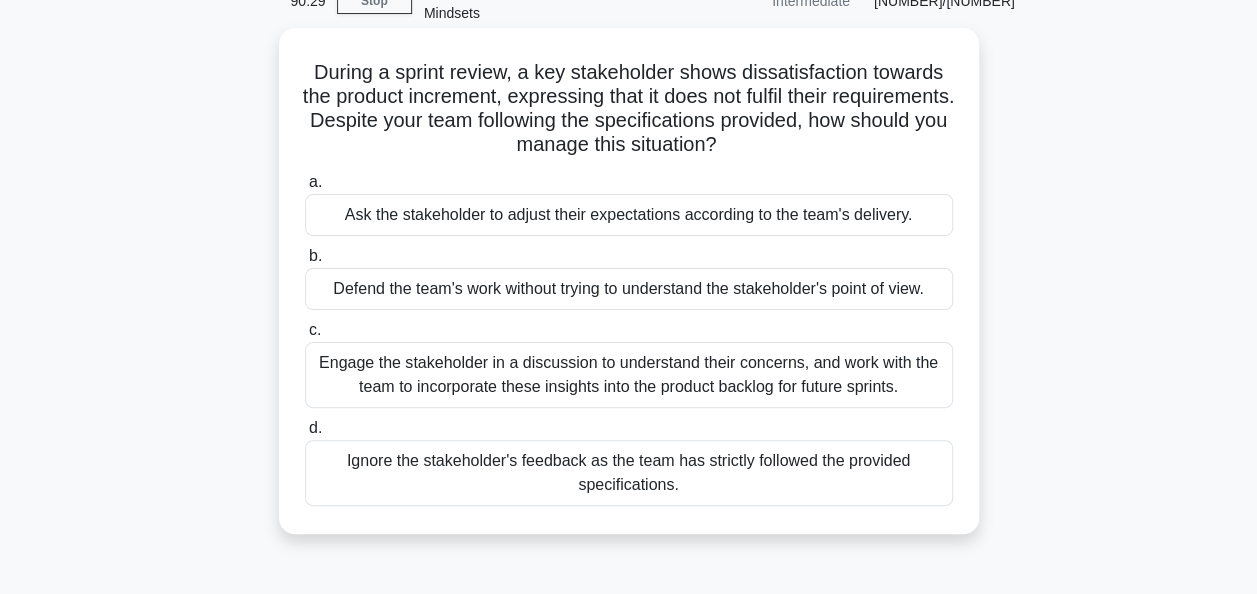 click on "Engage the stakeholder in a discussion to understand their concerns, and work with the team to incorporate these insights into the product backlog for future sprints." at bounding box center (629, 375) 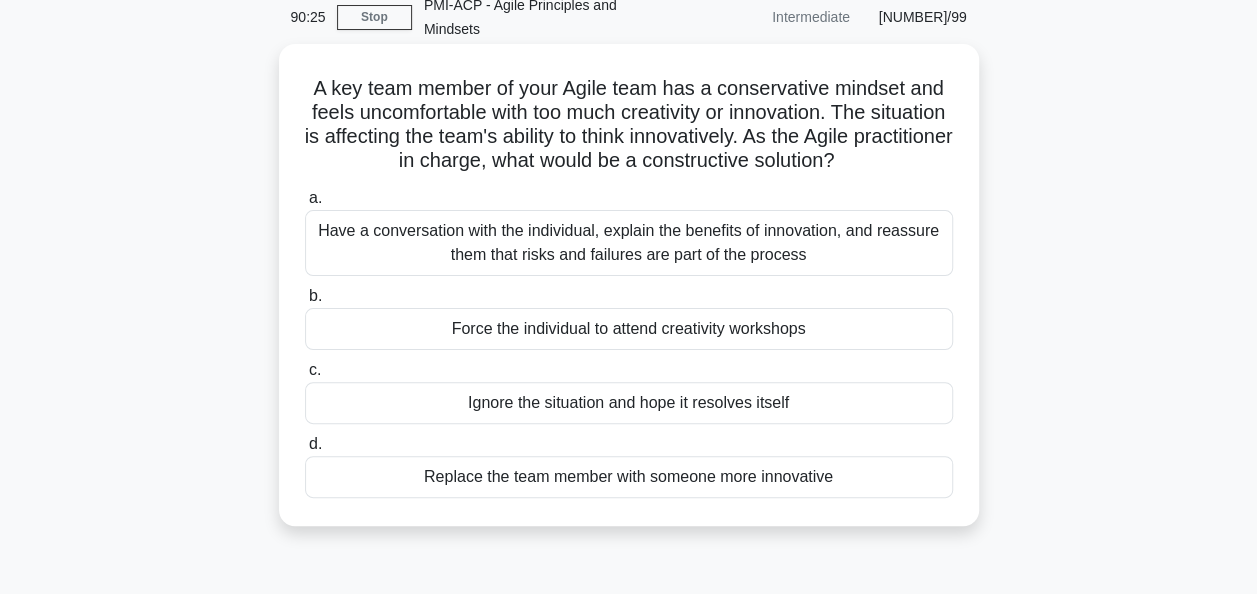 scroll, scrollTop: 94, scrollLeft: 0, axis: vertical 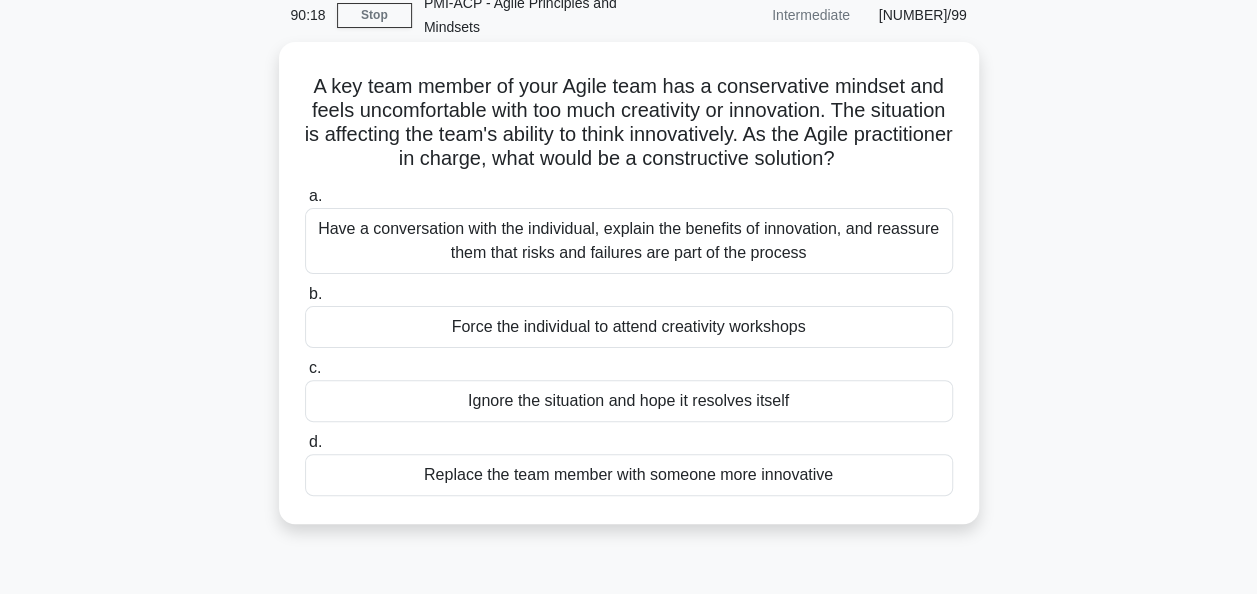 click on "Have a conversation with the individual, explain the benefits of innovation, and reassure them that risks and failures are part of the process" at bounding box center (629, 241) 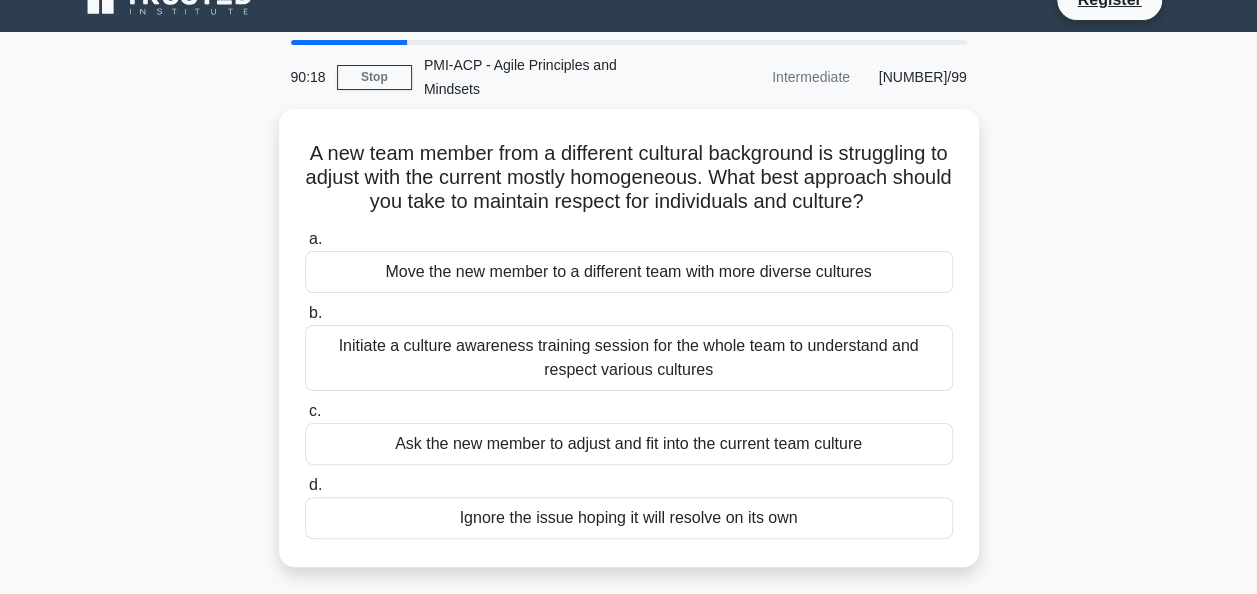 scroll, scrollTop: 0, scrollLeft: 0, axis: both 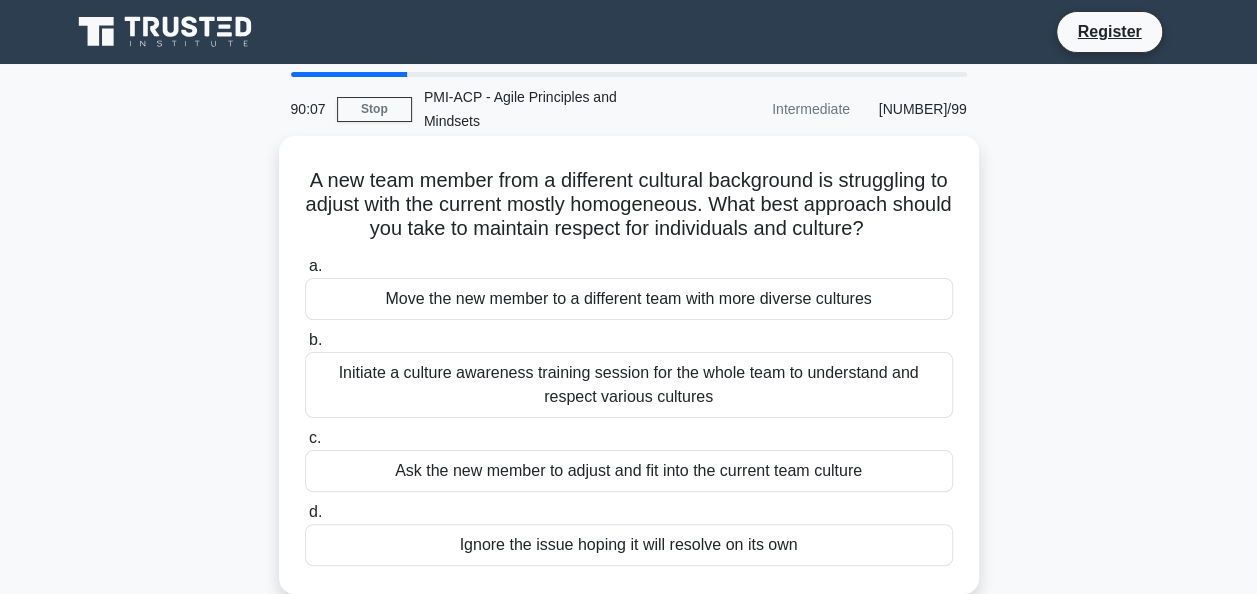 click on "Initiate a culture awareness training session for the whole team to understand and respect various cultures" at bounding box center [629, 385] 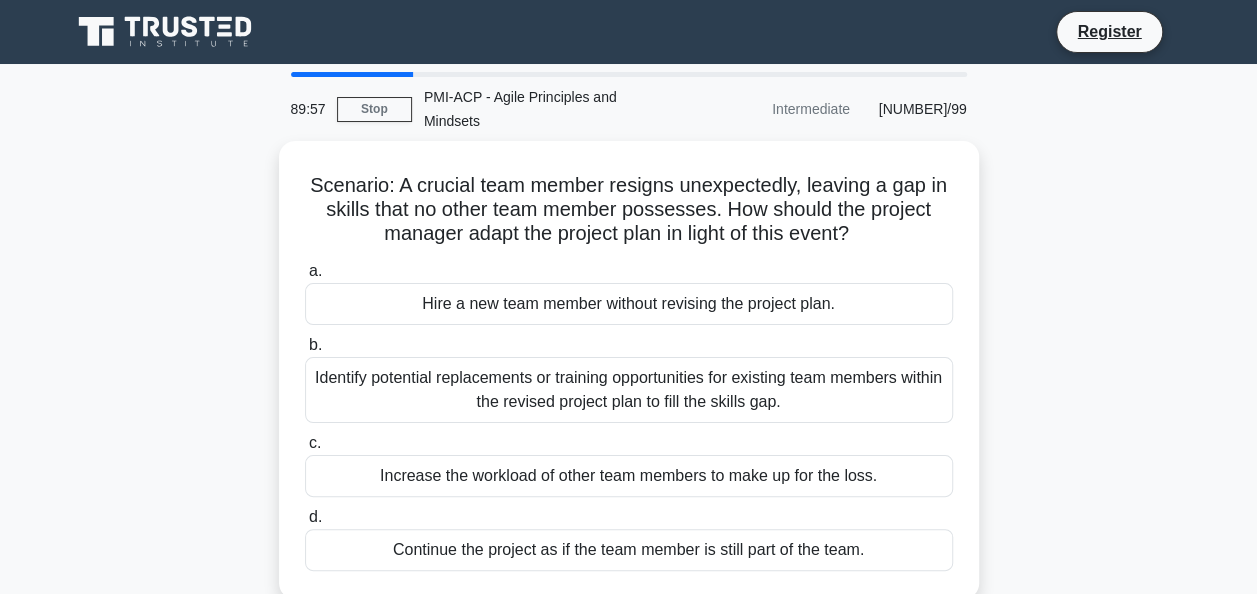 click on "Identify potential replacements or training opportunities for existing team members within the revised project plan to fill the skills gap." at bounding box center [629, 390] 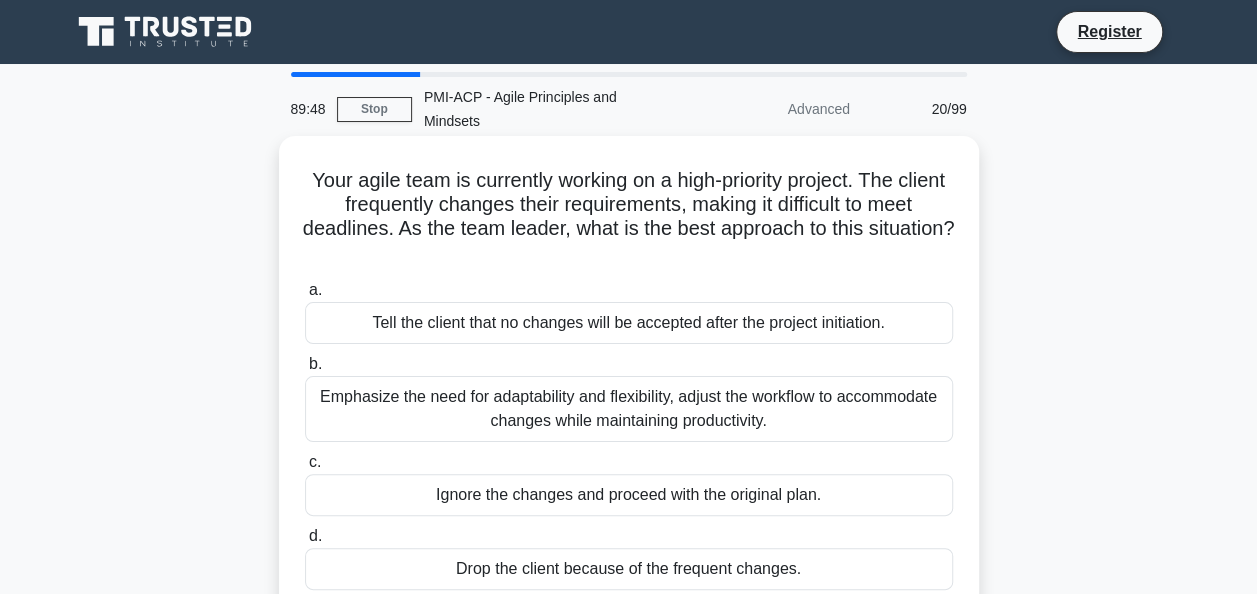 click on "Emphasize the need for adaptability and flexibility, adjust the workflow to accommodate changes while maintaining productivity." at bounding box center [629, 409] 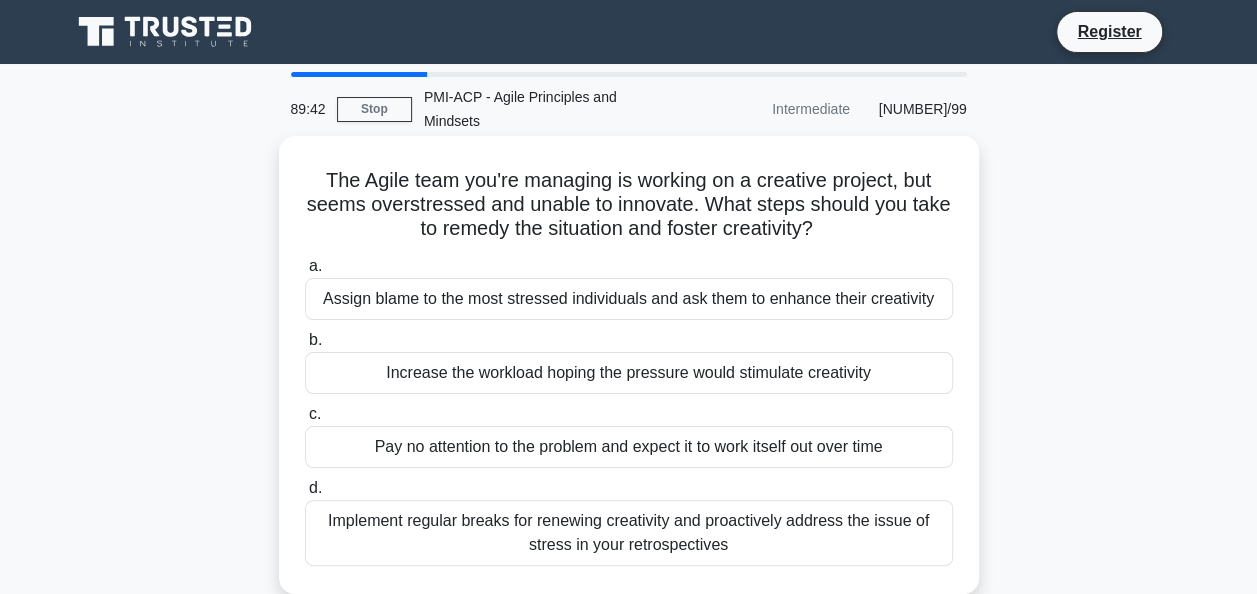 click on "Implement regular breaks for renewing creativity and proactively address the issue of stress in your retrospectives" at bounding box center [629, 533] 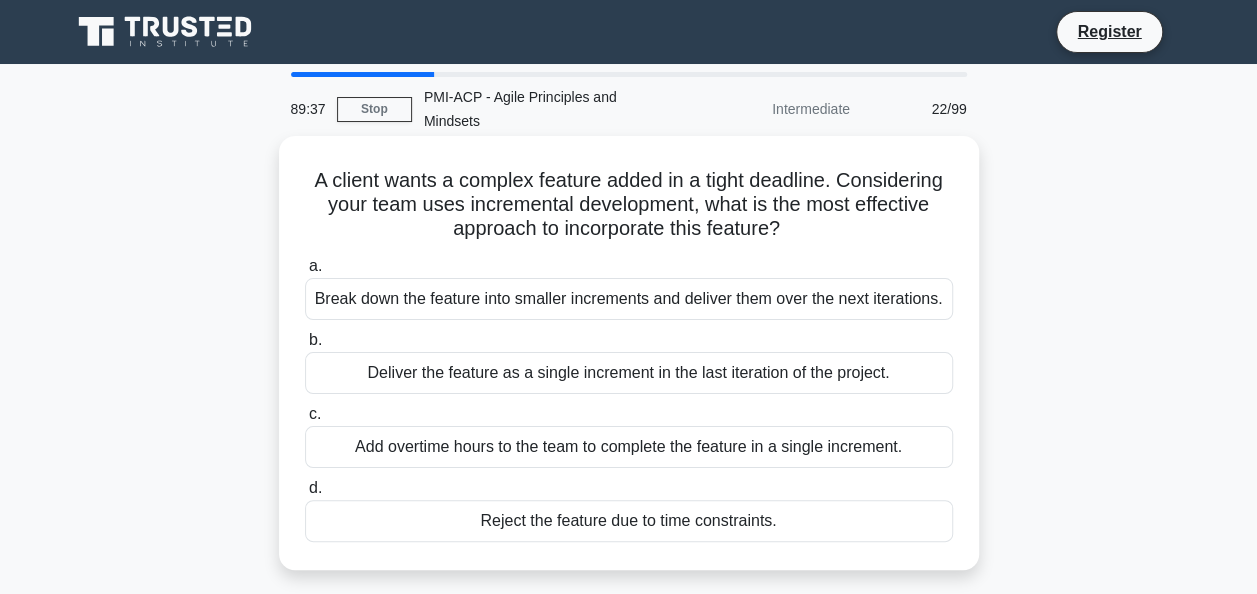 click on "Break down the feature into smaller increments and deliver them over the next iterations." at bounding box center (629, 299) 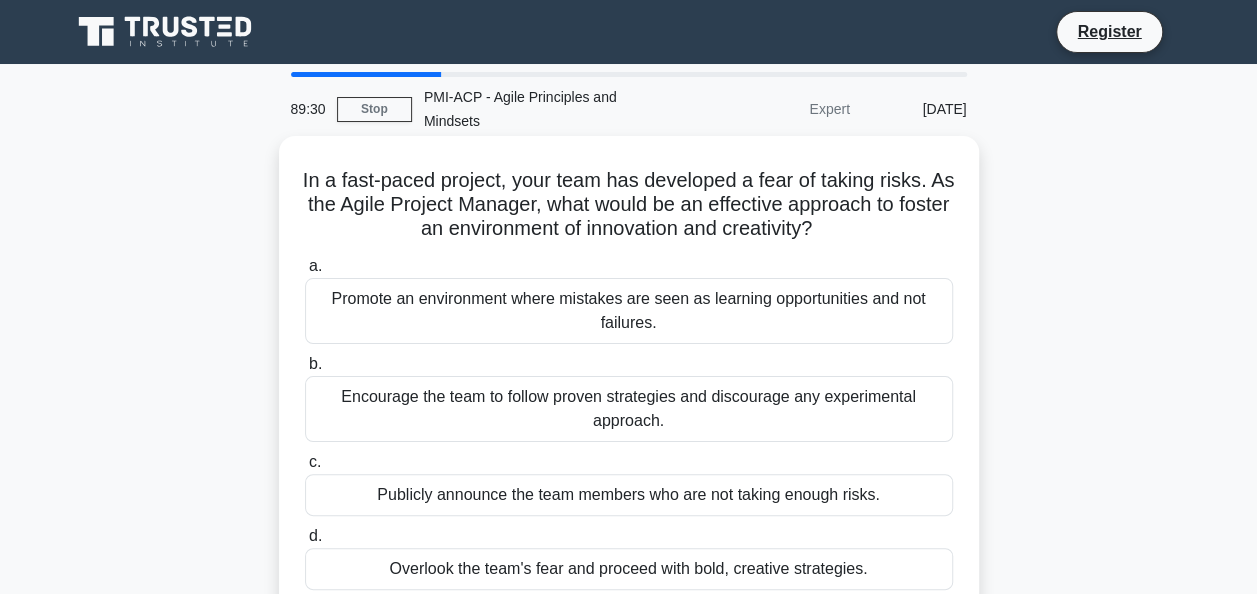click on "Promote an environment where mistakes are seen as learning opportunities and not failures." at bounding box center [629, 311] 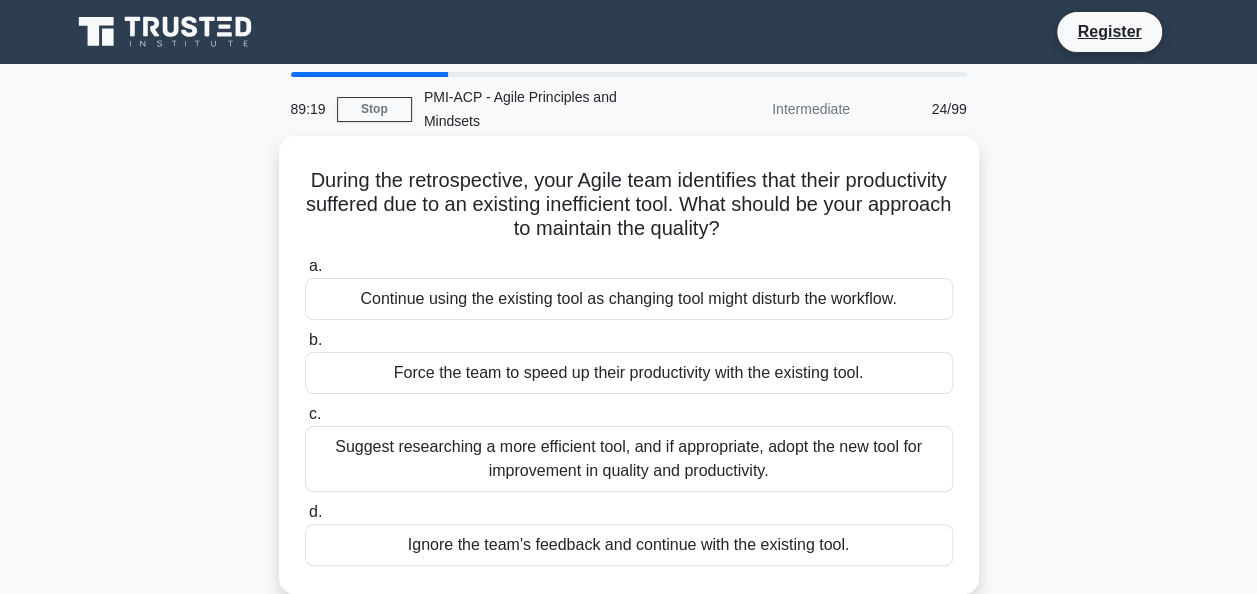 click on "Suggest researching a more efficient tool, and if appropriate, adopt the new tool for improvement in quality and productivity." at bounding box center [629, 459] 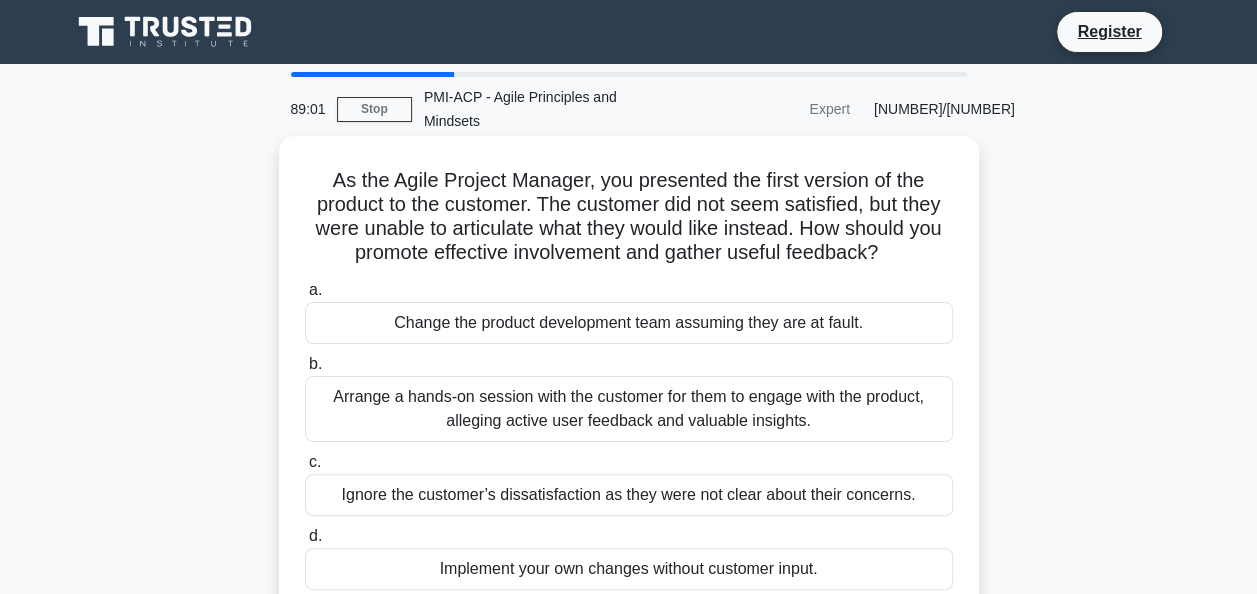 click on "Arrange a hands-on session with the customer for them to engage with the product, alleging active user feedback and valuable insights." at bounding box center [629, 409] 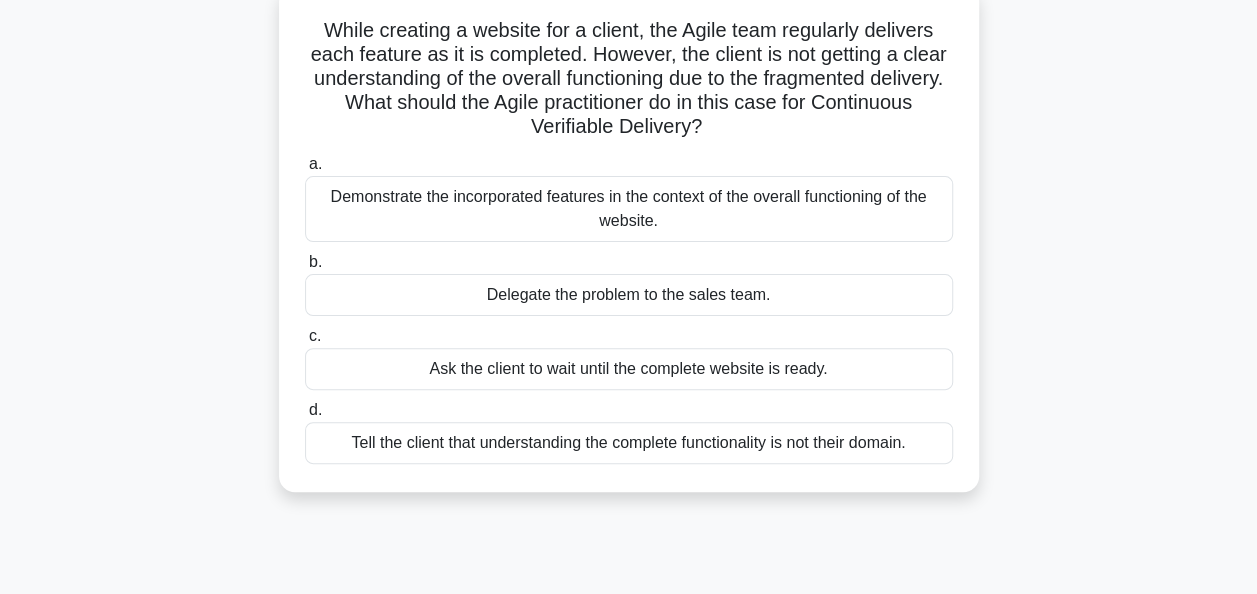 scroll, scrollTop: 159, scrollLeft: 0, axis: vertical 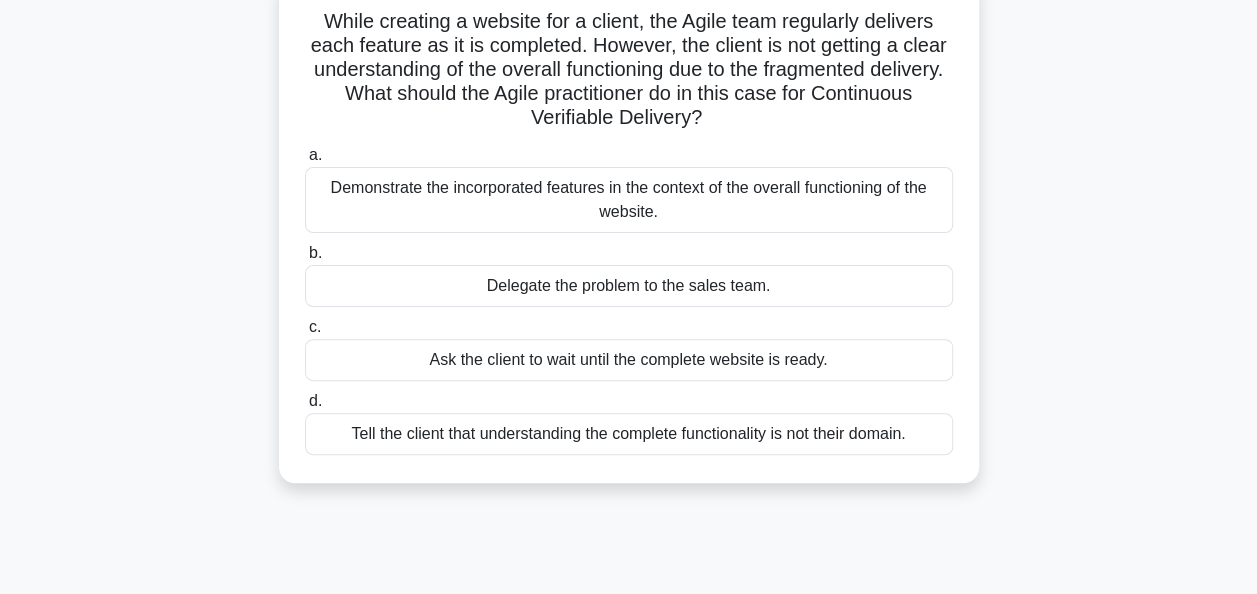 click on "Demonstrate the incorporated features in the context of the overall functioning of the website." at bounding box center (629, 200) 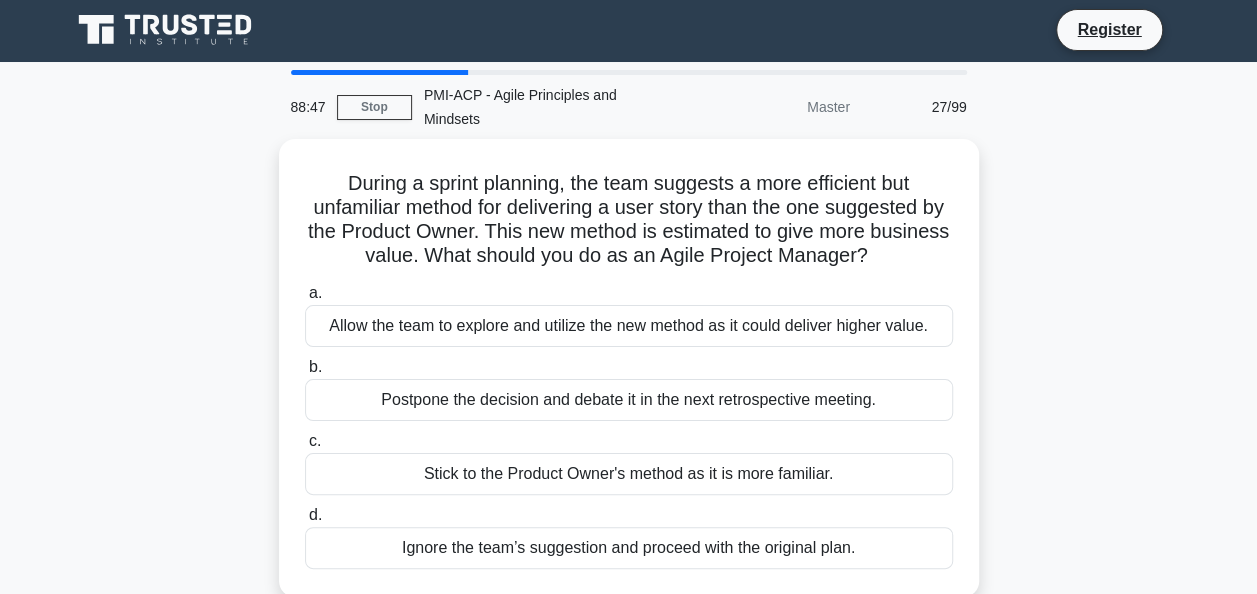 scroll, scrollTop: 0, scrollLeft: 0, axis: both 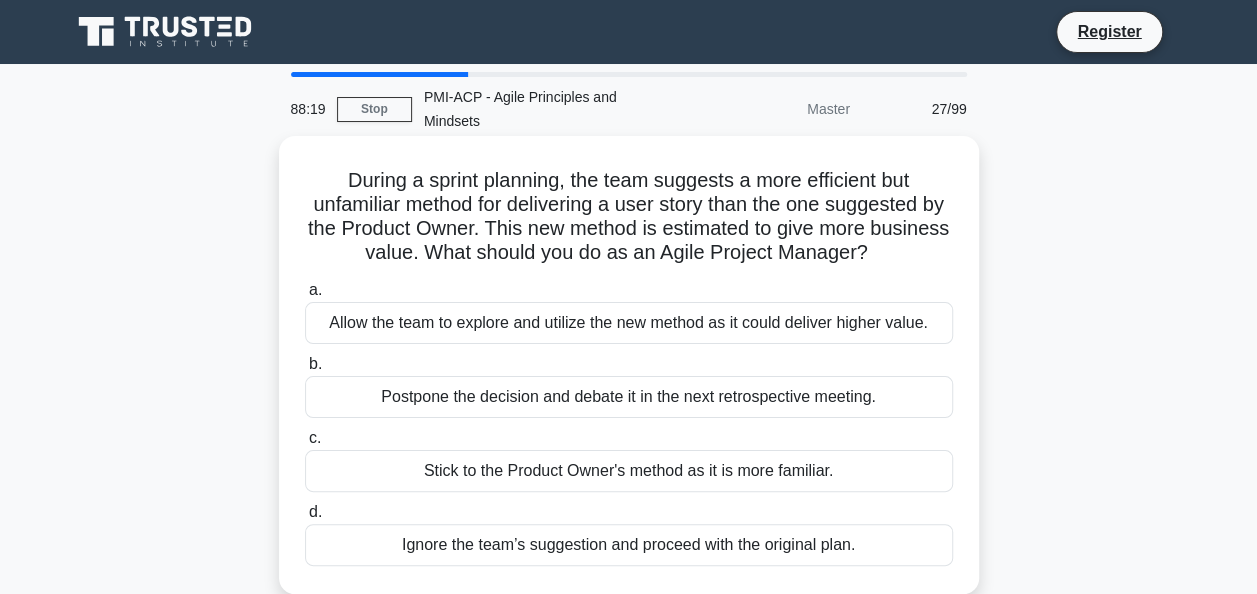 click on "Allow the team to explore and utilize the new method as it could deliver higher value." at bounding box center [629, 323] 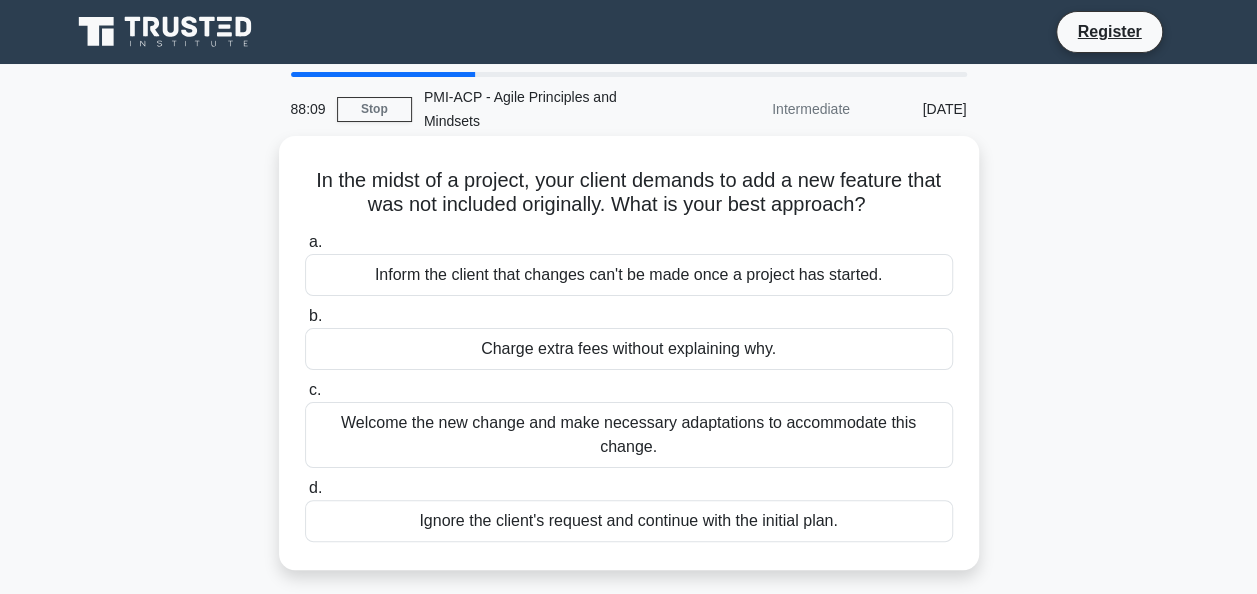 click on "Welcome the new change and make necessary adaptations to accommodate this change." at bounding box center [629, 435] 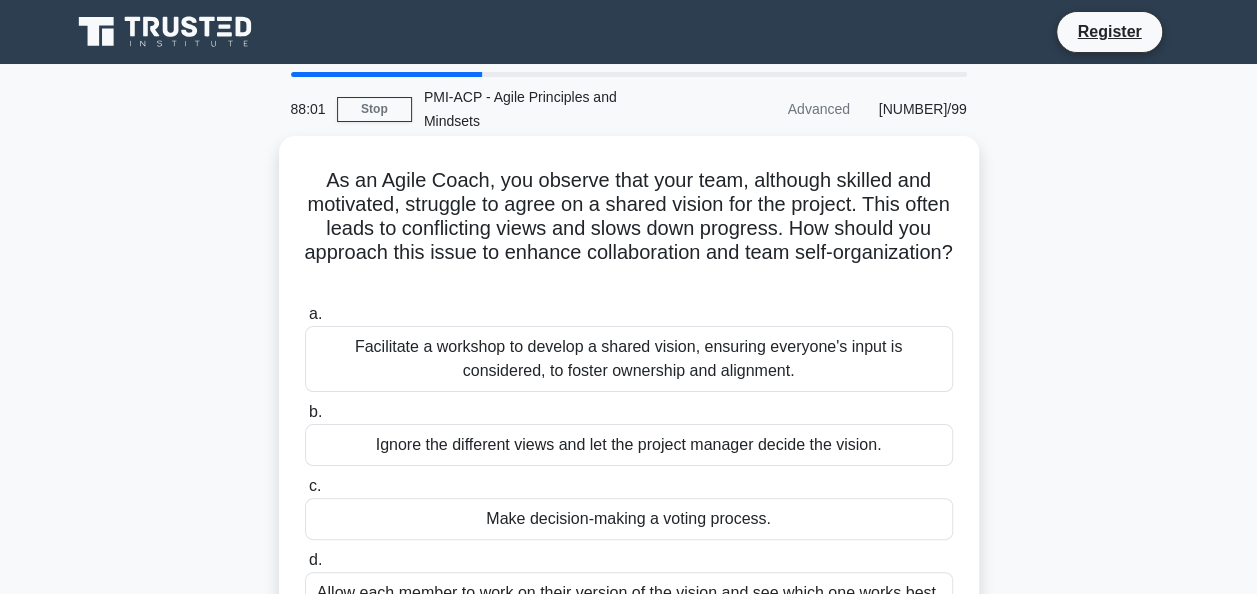click on "Facilitate a workshop to develop a shared vision, ensuring everyone's input is considered, to foster ownership and alignment." at bounding box center [629, 359] 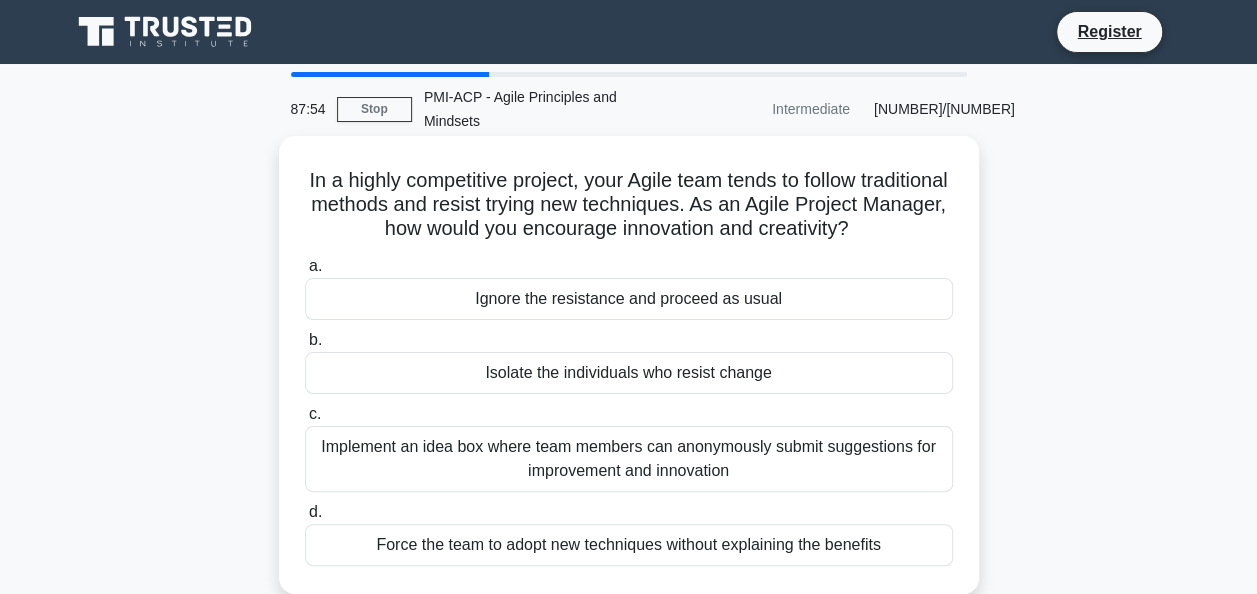 click on "Implement an idea box where team members can anonymously submit suggestions for improvement and innovation" at bounding box center (629, 459) 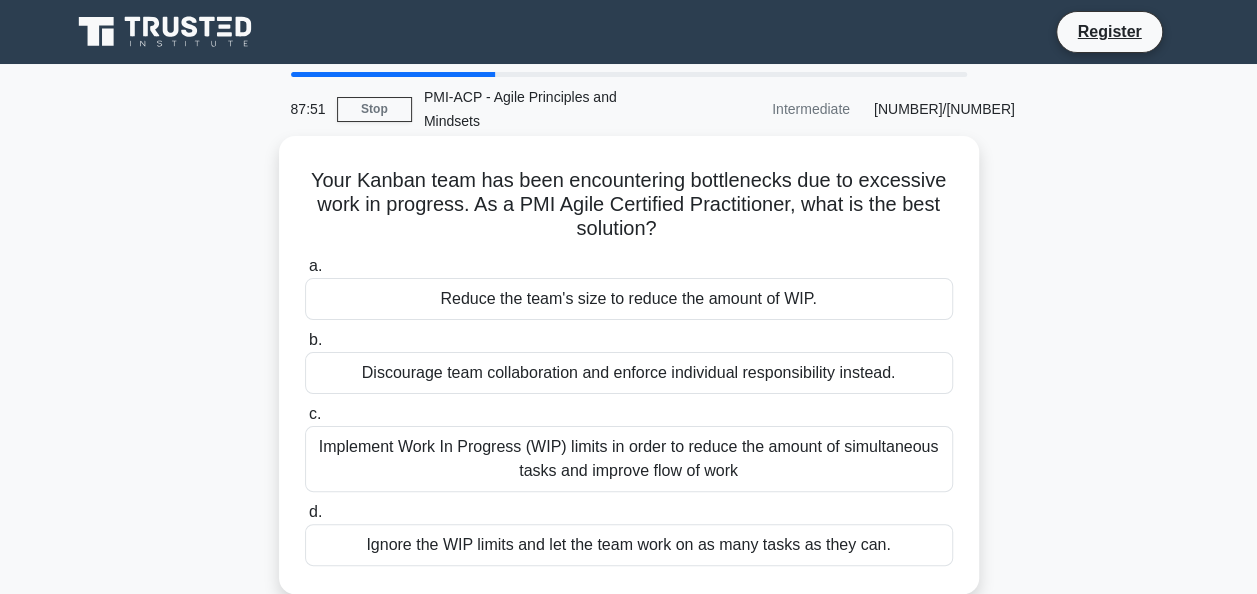 click on "Implement Work In Progress (WIP) limits in order to reduce the amount of simultaneous tasks and improve flow of work" at bounding box center [629, 459] 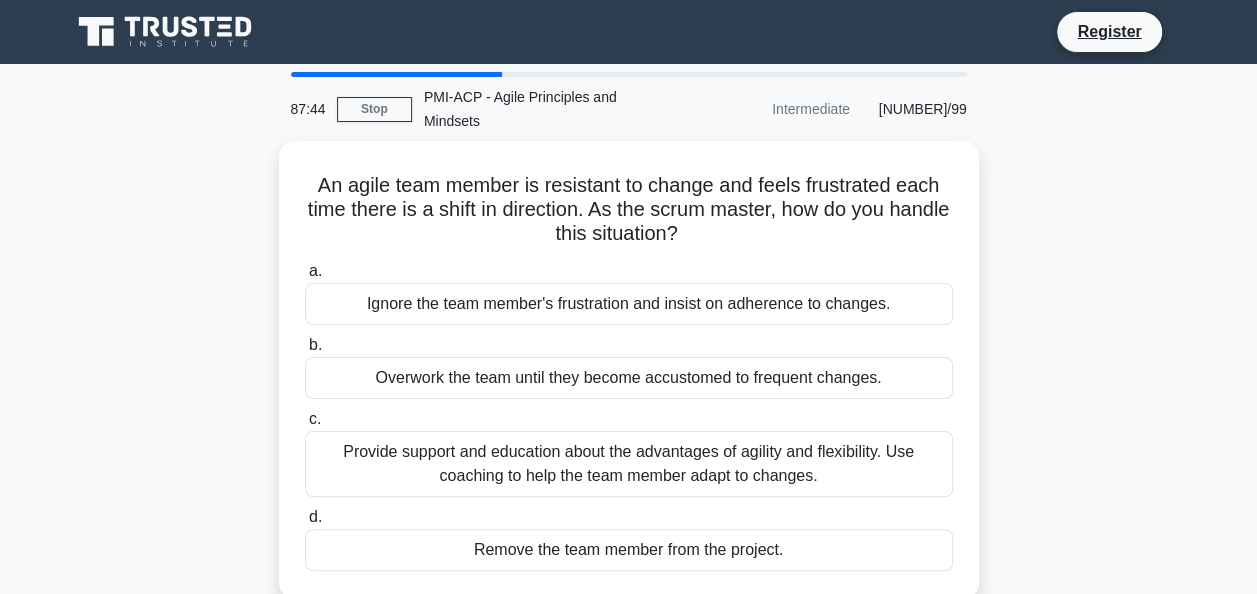 click on "Provide support and education about the advantages of agility and flexibility. Use coaching to help the team member adapt to changes." at bounding box center (629, 464) 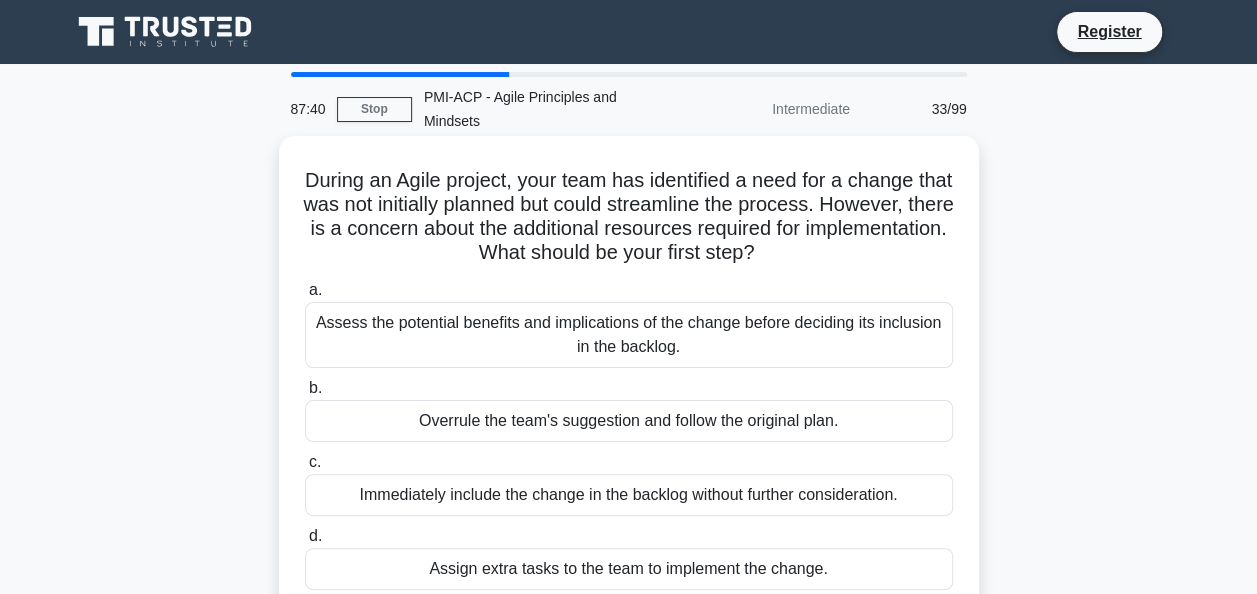 click on "Assess the potential benefits and implications of the change before deciding its inclusion in the backlog." at bounding box center (629, 335) 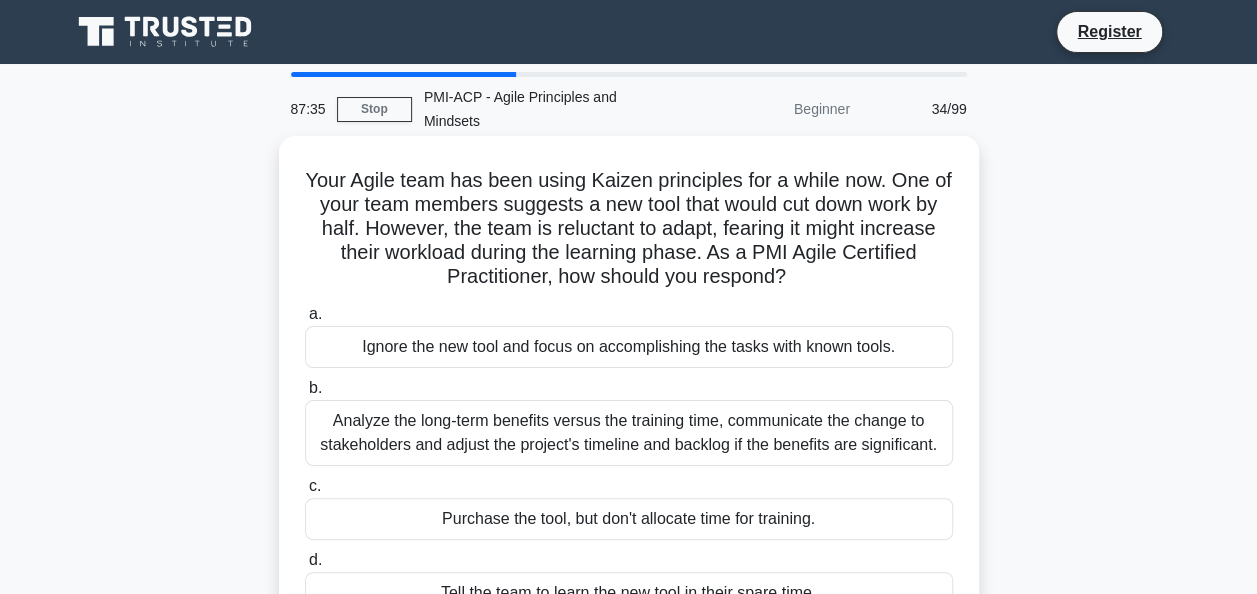 click on "Analyze the long-term benefits versus the training time, communicate the change to stakeholders and adjust the project's timeline and backlog if the benefits are significant." at bounding box center (629, 433) 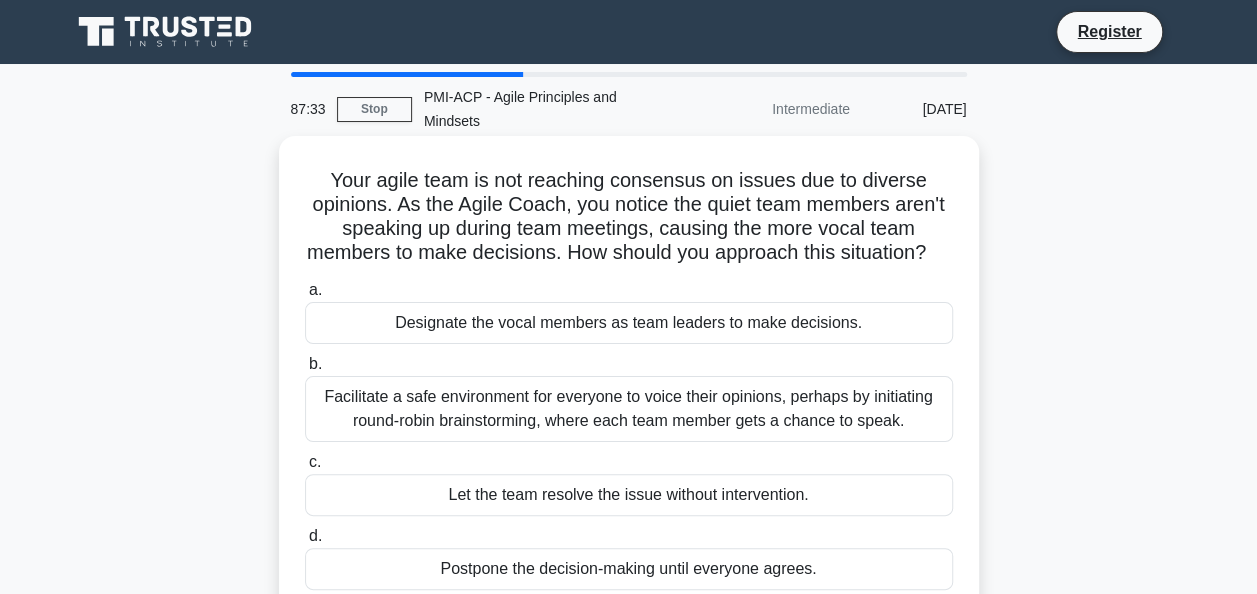 click on "Facilitate a safe environment for everyone to voice their opinions, perhaps by initiating round-robin brainstorming, where each team member gets a chance to speak." at bounding box center [629, 409] 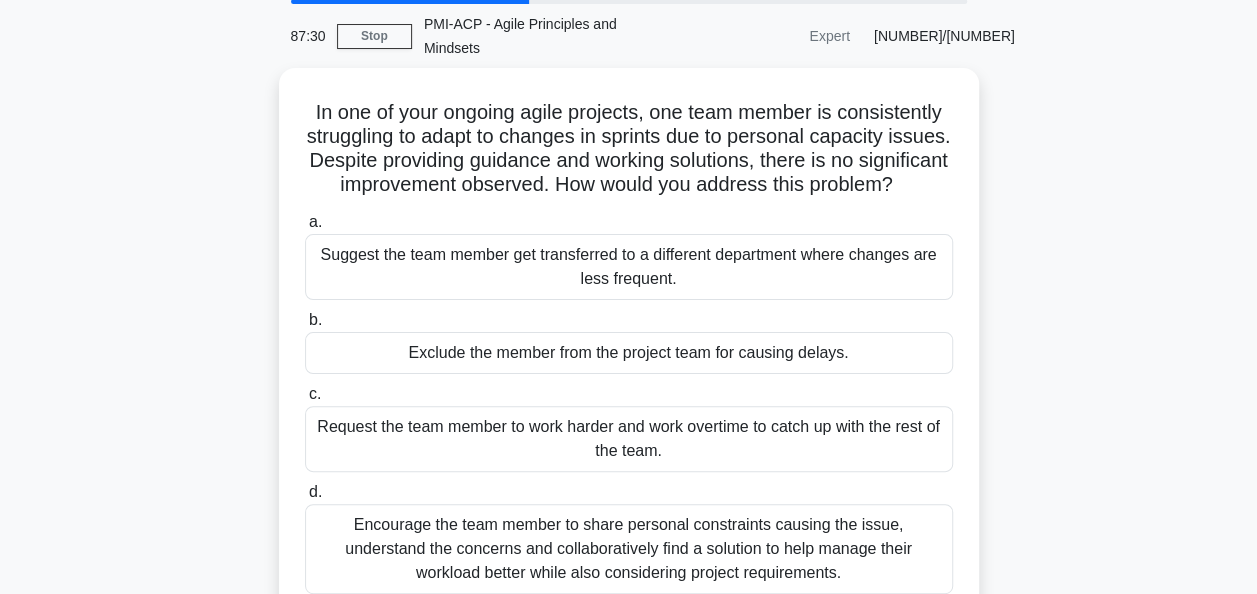 scroll, scrollTop: 105, scrollLeft: 0, axis: vertical 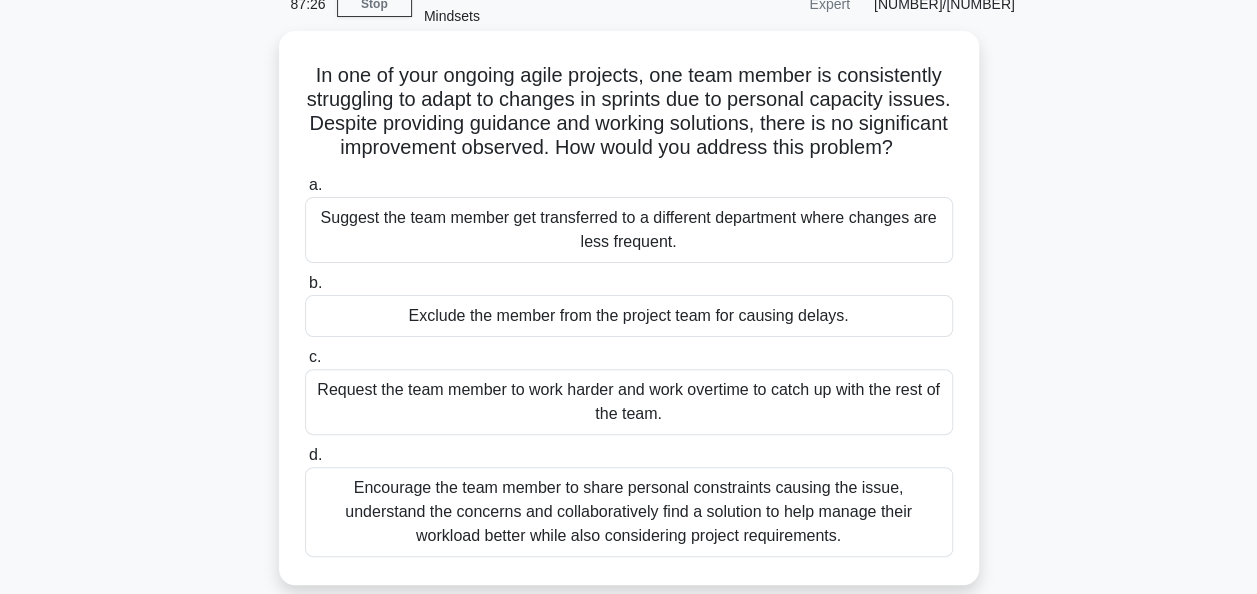 click on "Encourage the team member to share personal constraints causing the issue, understand the concerns and collaboratively find a solution to help manage their workload better while also considering project requirements." at bounding box center (629, 512) 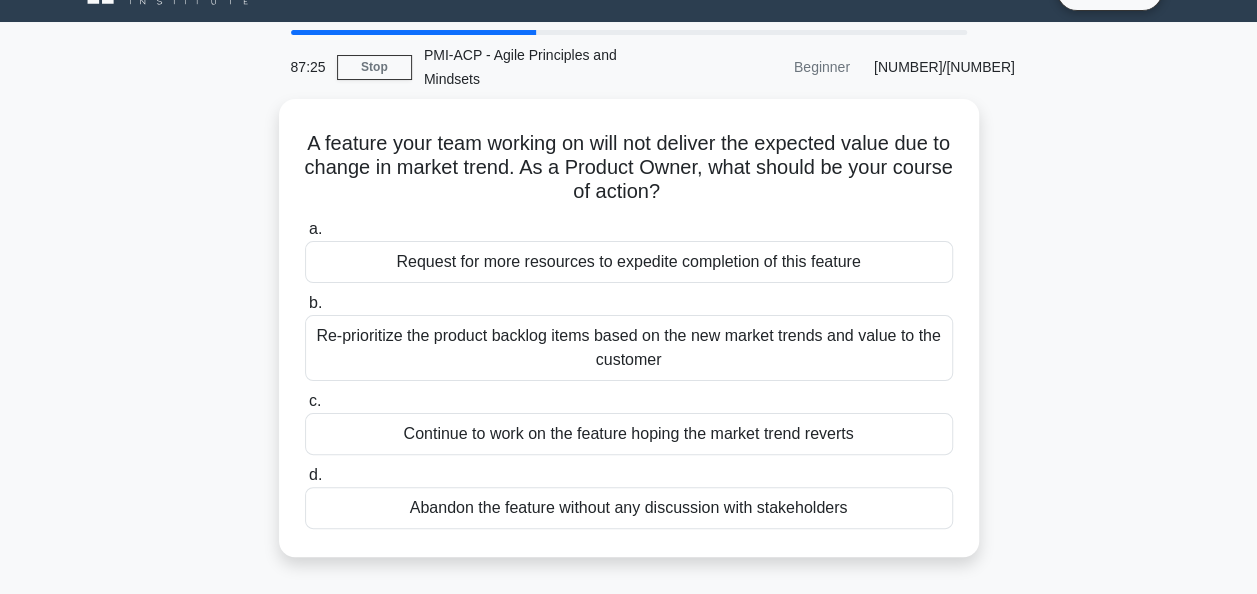 scroll, scrollTop: 0, scrollLeft: 0, axis: both 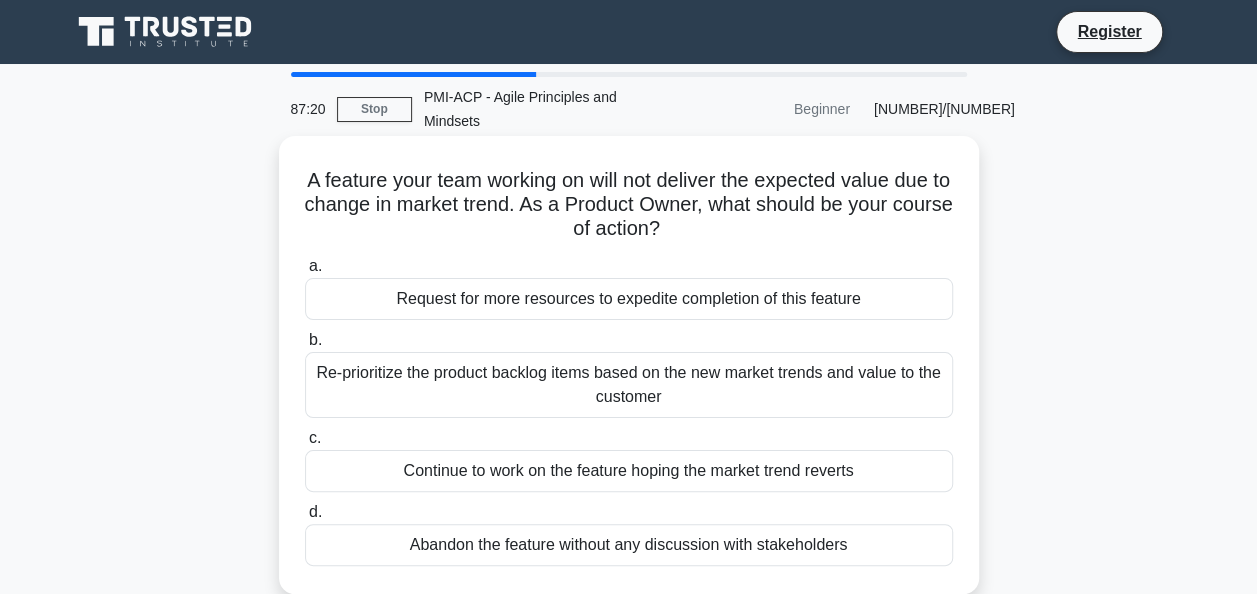 click on "Re-prioritize the product backlog items based on the new market trends and value to the customer" at bounding box center [629, 385] 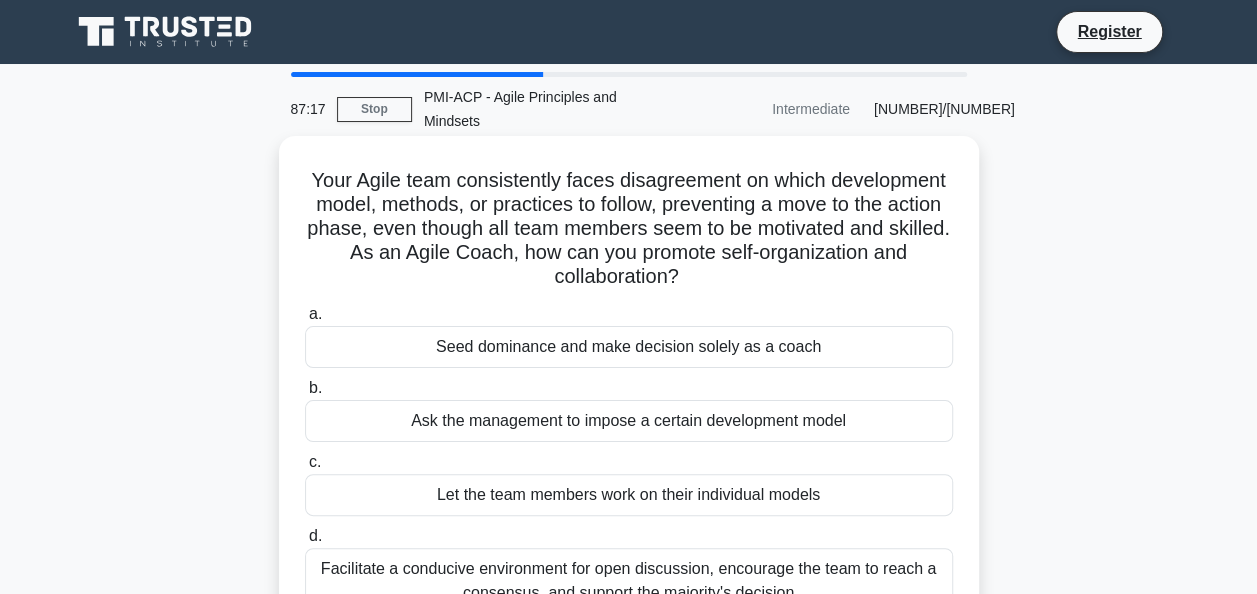 click on "Facilitate a conducive environment for open discussion, encourage the team to reach a consensus, and support the majority's decision" at bounding box center [629, 581] 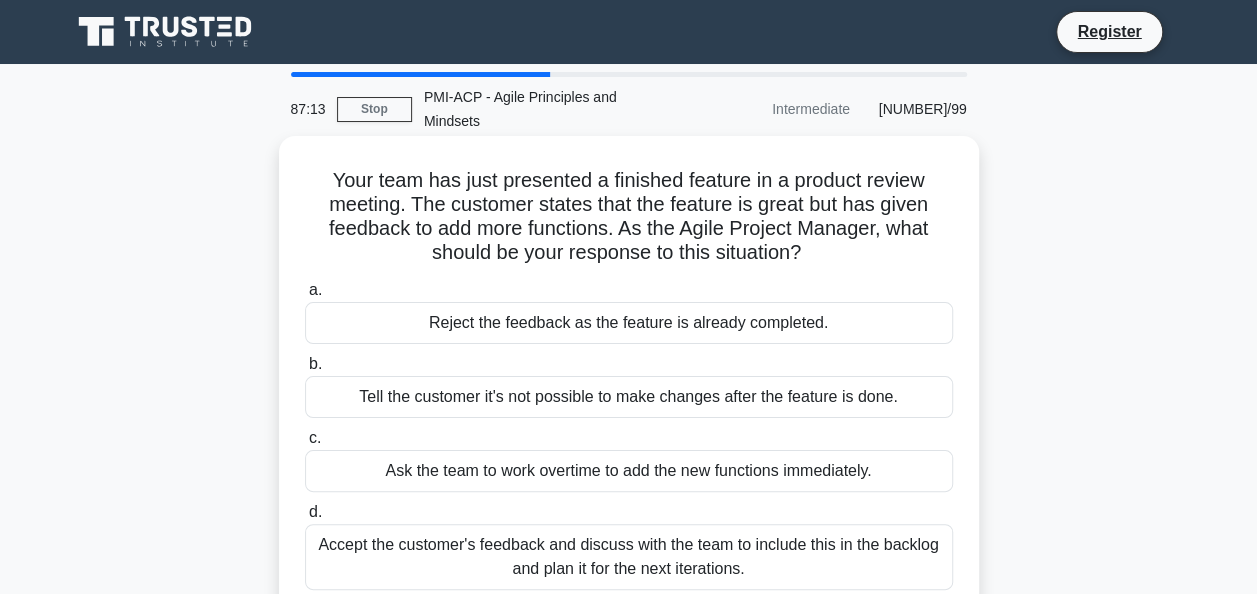 click on "Accept the customer's feedback and discuss with the team to include this in the backlog and plan it for the next iterations." at bounding box center [629, 557] 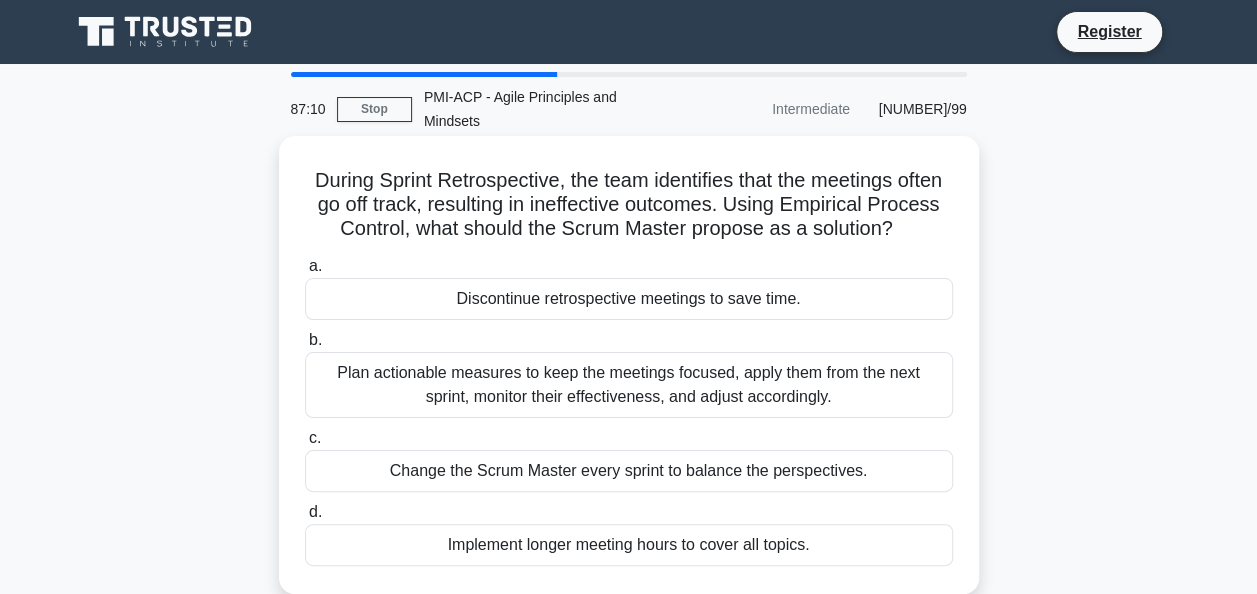click on "Plan actionable measures to keep the meetings focused, apply them from the next sprint, monitor their effectiveness, and adjust accordingly." at bounding box center [629, 385] 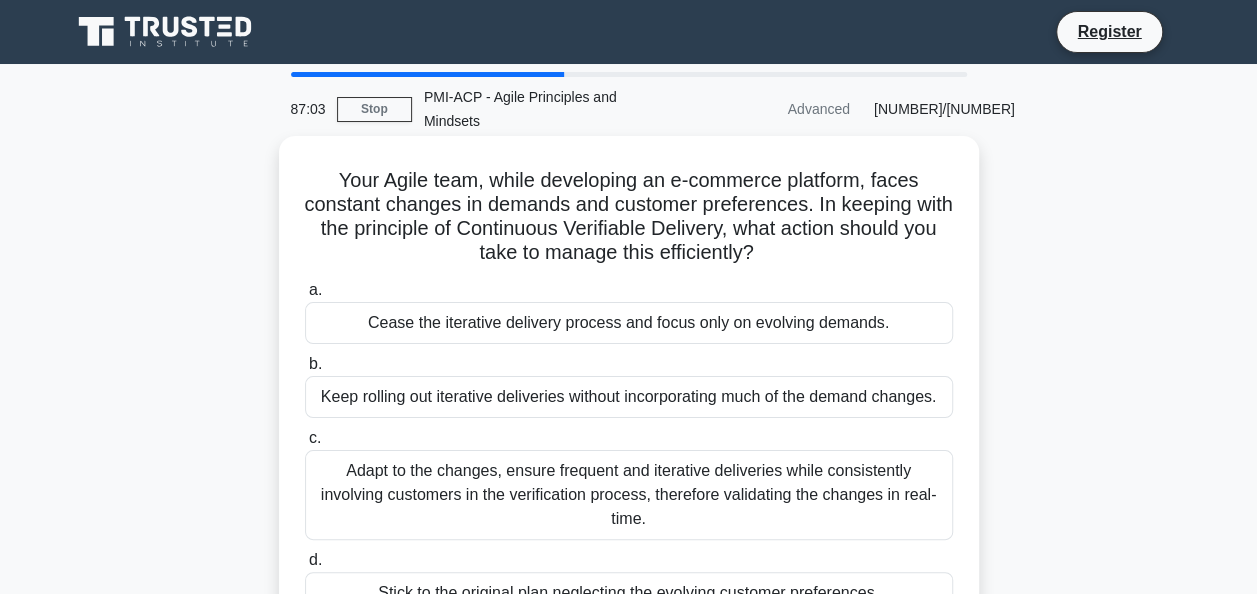 click on "Adapt to the changes, ensure frequent and iterative deliveries while consistently involving customers in the verification process, therefore validating the changes in real-time." at bounding box center [629, 495] 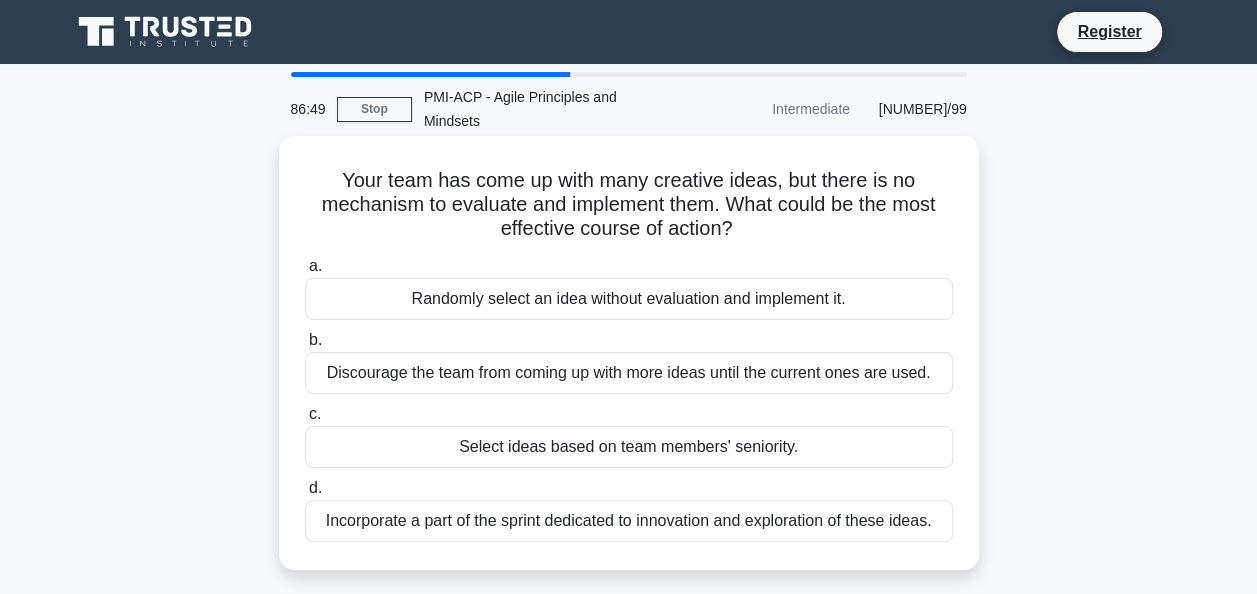 click on "Incorporate a part of the sprint dedicated to innovation and exploration of these ideas." at bounding box center (629, 521) 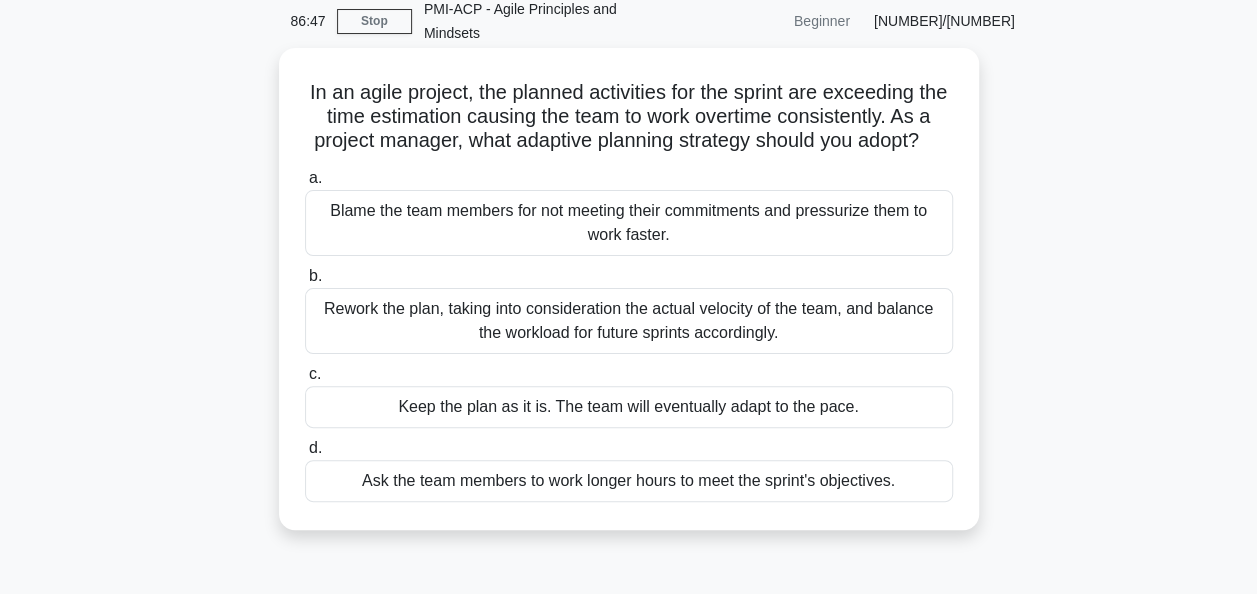 scroll, scrollTop: 90, scrollLeft: 0, axis: vertical 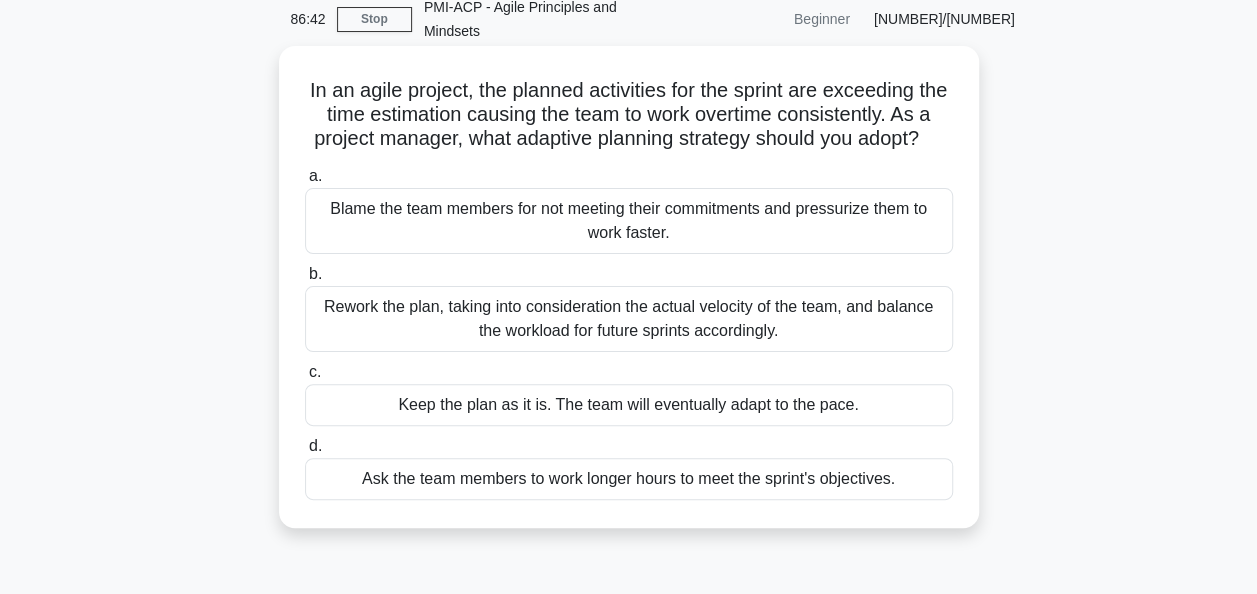click on "Rework the plan, taking into consideration the actual velocity of the team, and balance the workload for future sprints accordingly." at bounding box center [629, 319] 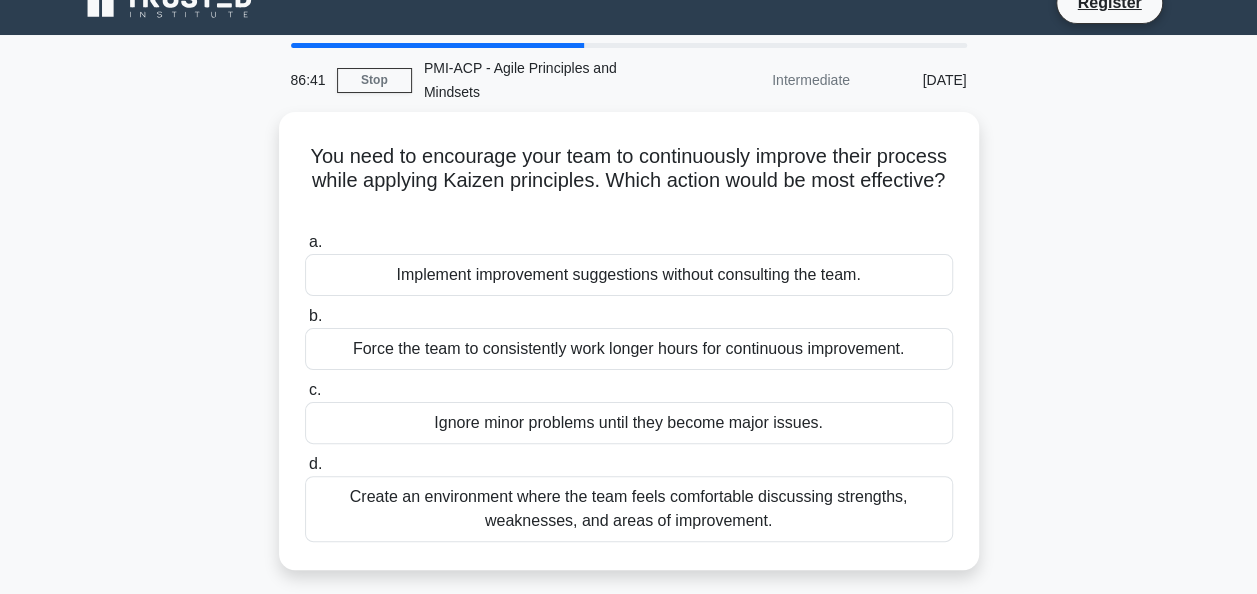scroll, scrollTop: 0, scrollLeft: 0, axis: both 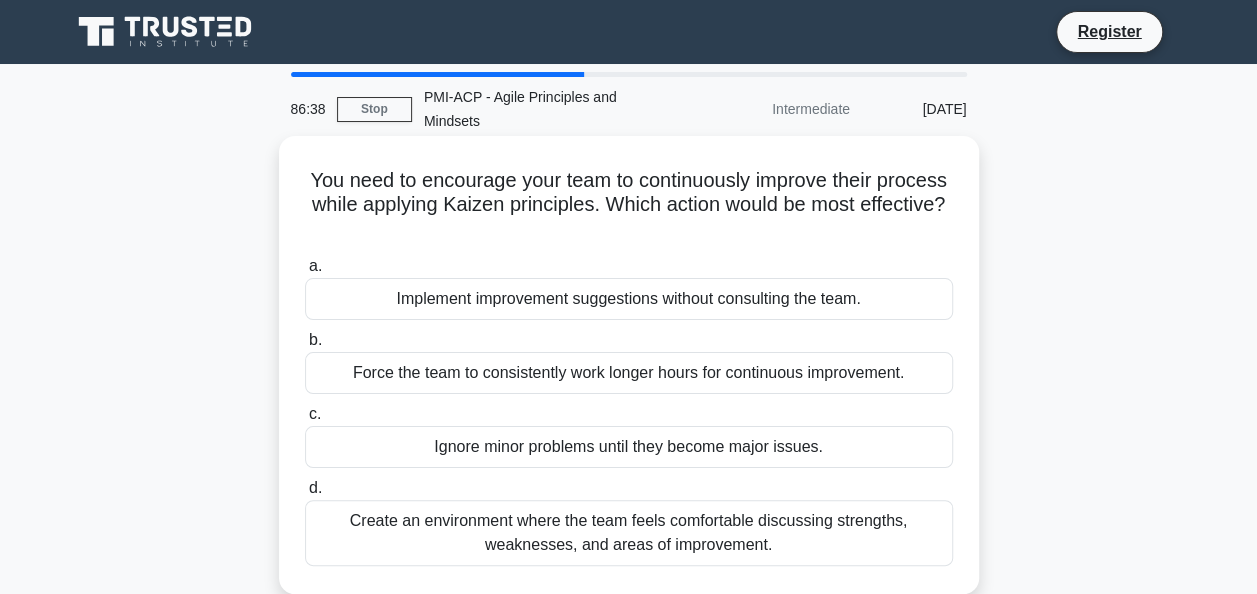 click on "Create an environment where the team feels comfortable discussing strengths, weaknesses, and areas of improvement." at bounding box center [629, 533] 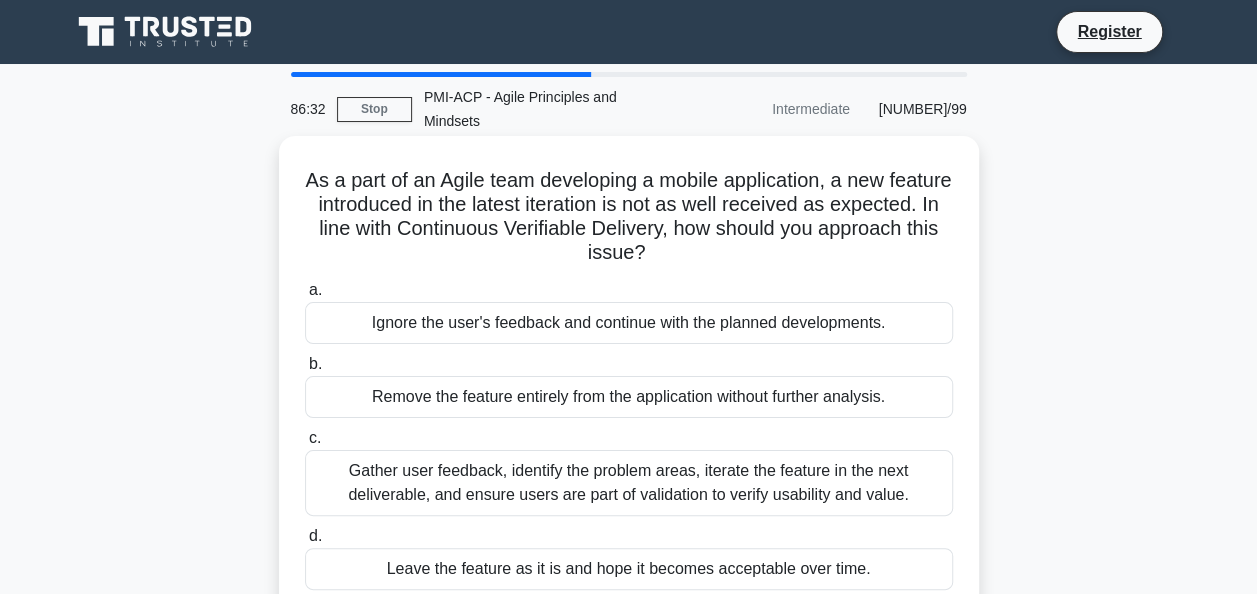 click on "Gather user feedback, identify the problem areas, iterate the feature in the next deliverable, and ensure users are part of validation to verify usability and value." at bounding box center (629, 483) 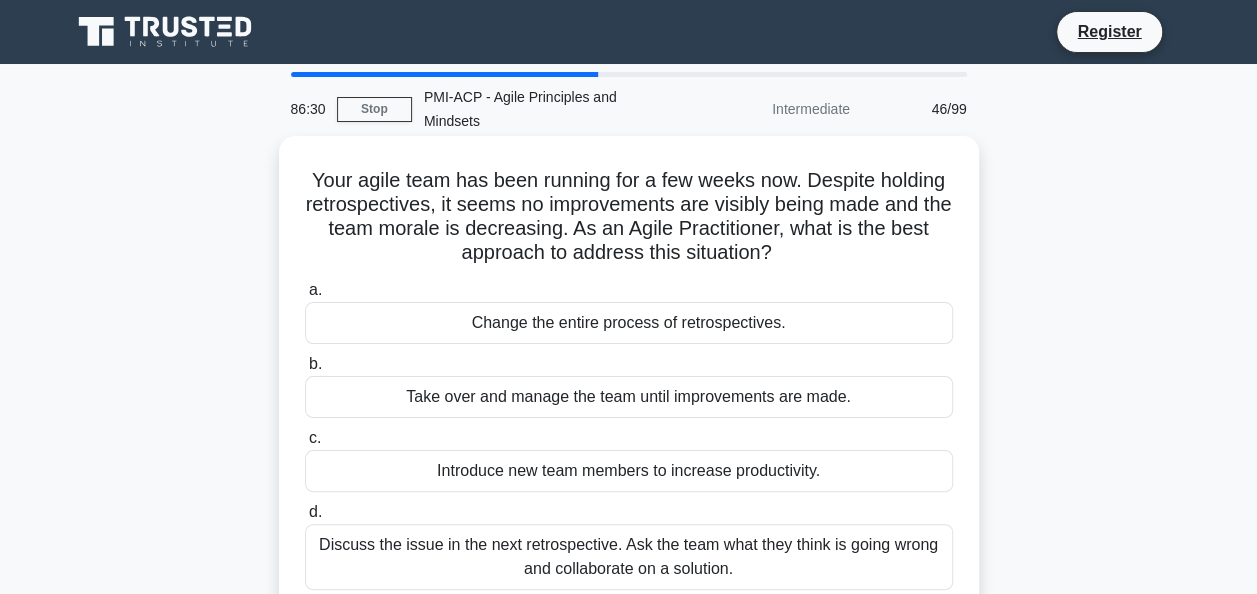 click on "Discuss the issue in the next retrospective. Ask the team what they think is going wrong and collaborate on a solution." at bounding box center [629, 557] 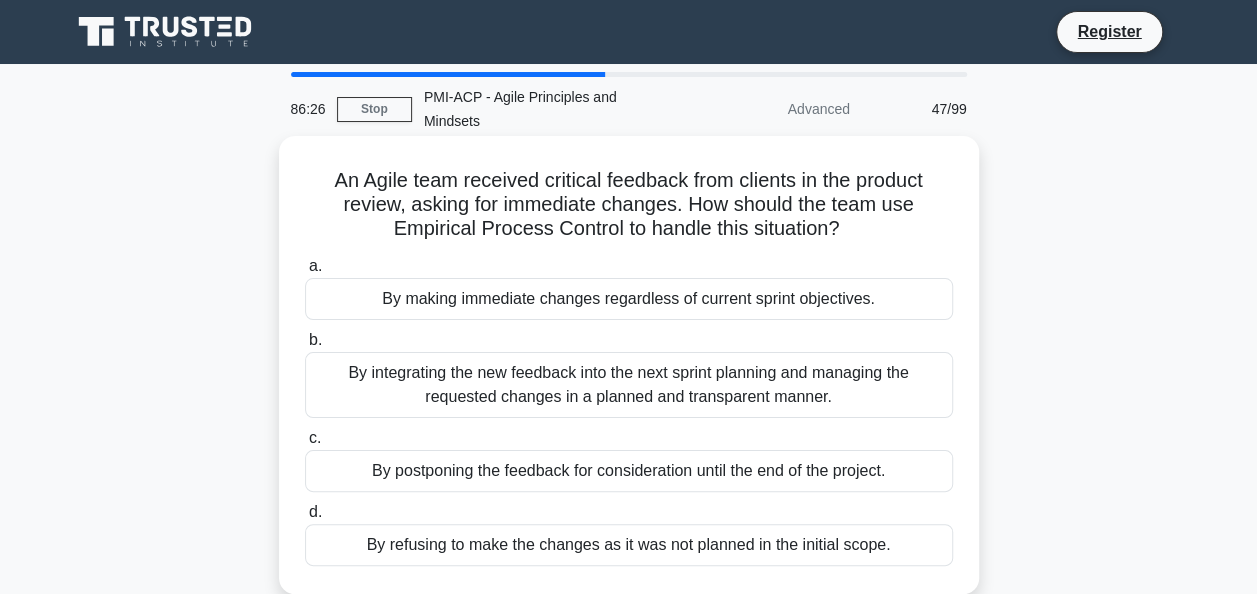 click on "By integrating the new feedback into the next sprint planning and managing the requested changes in a planned and transparent manner." at bounding box center (629, 385) 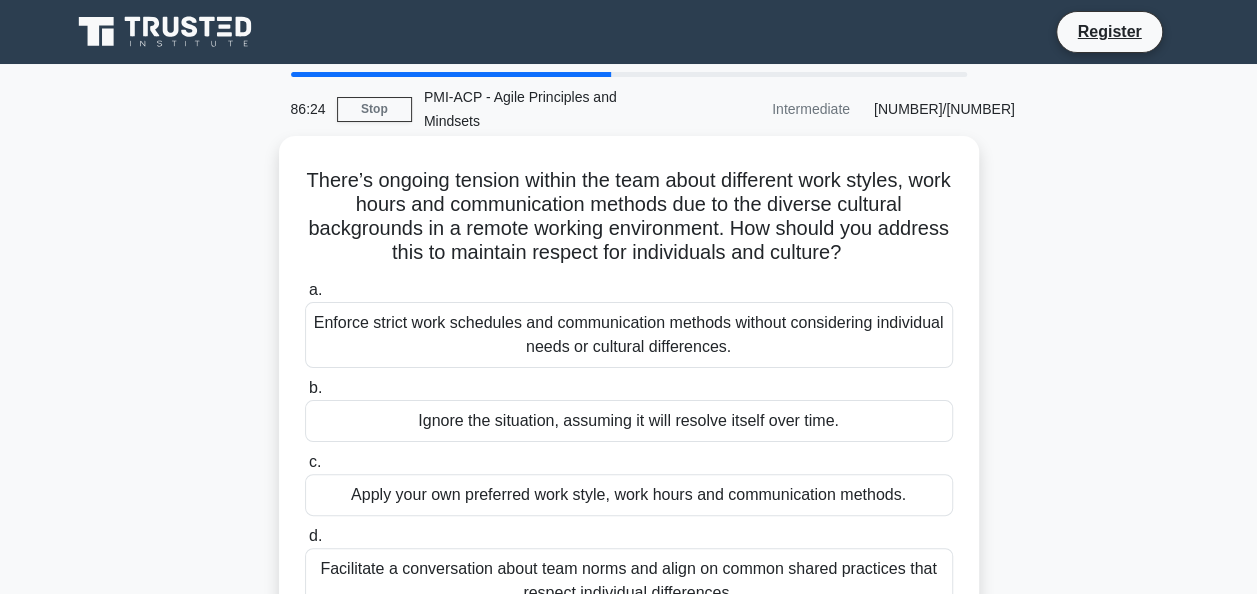click on "Facilitate a conversation about team norms and align on common shared practices that respect individual differences." at bounding box center (629, 581) 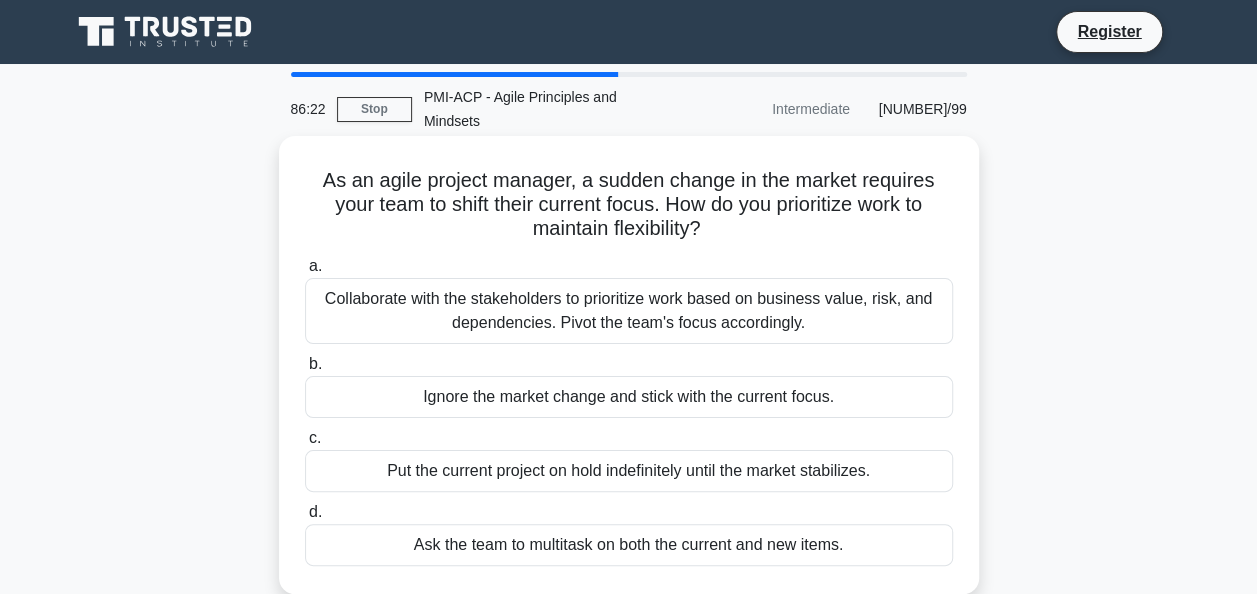 click on "Collaborate with the stakeholders to prioritize work based on business value, risk, and dependencies. Pivot the team's focus accordingly." at bounding box center (629, 311) 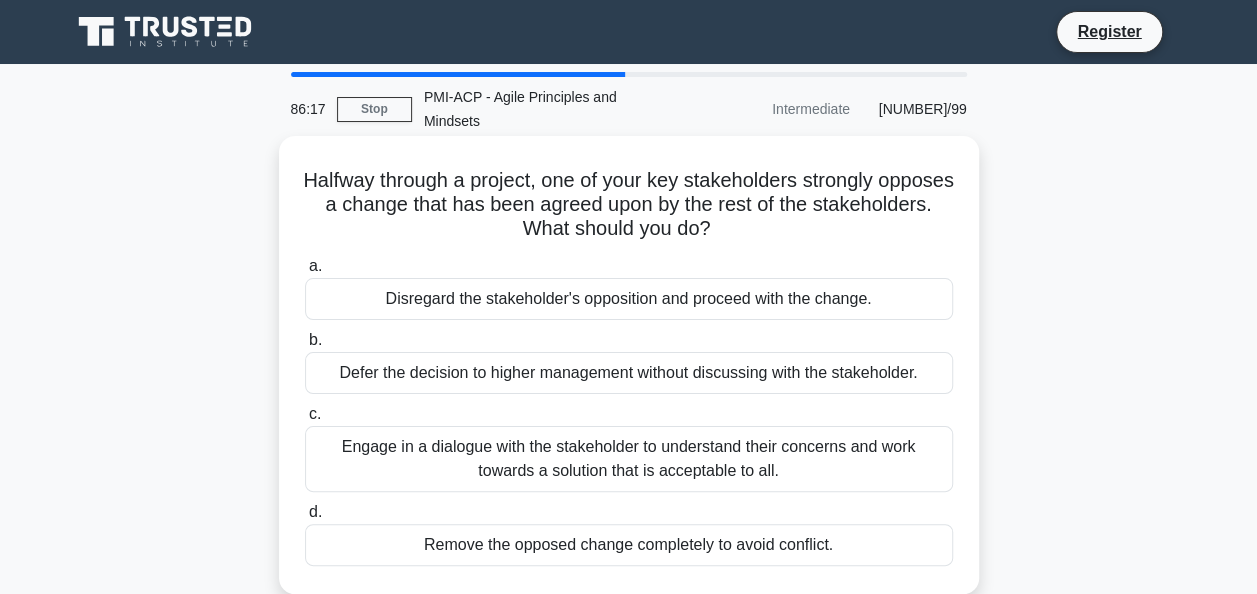 click on "Engage in a dialogue with the stakeholder to understand their concerns and work towards a solution that is acceptable to all." at bounding box center (629, 459) 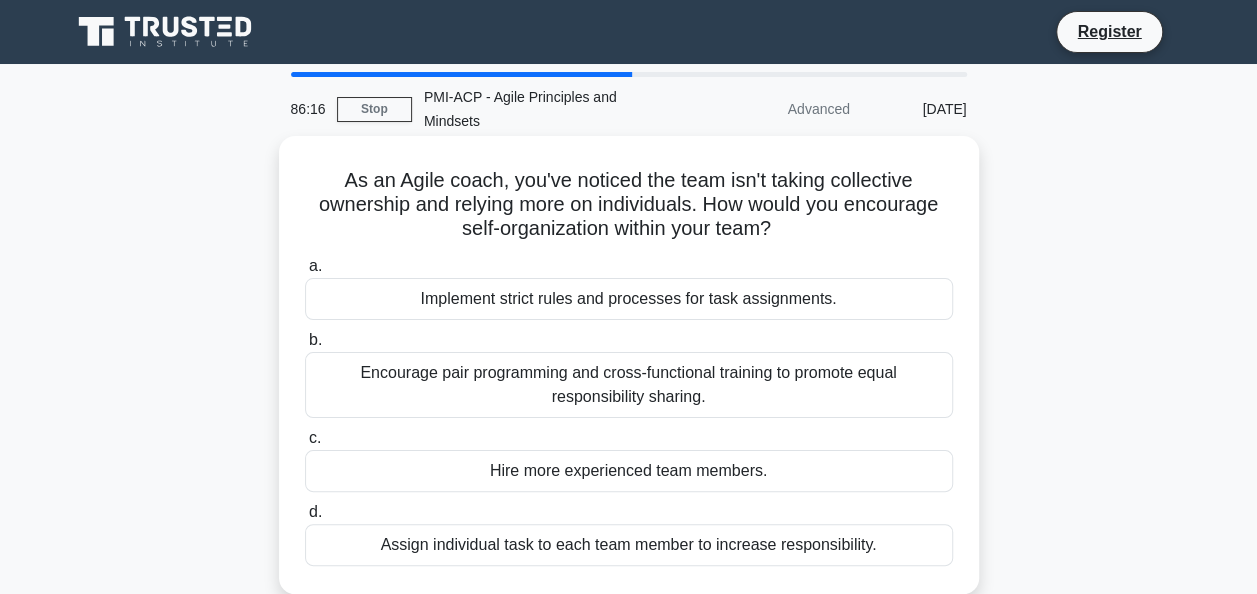 click on "Encourage pair programming and cross-functional training to promote equal responsibility sharing." at bounding box center (629, 385) 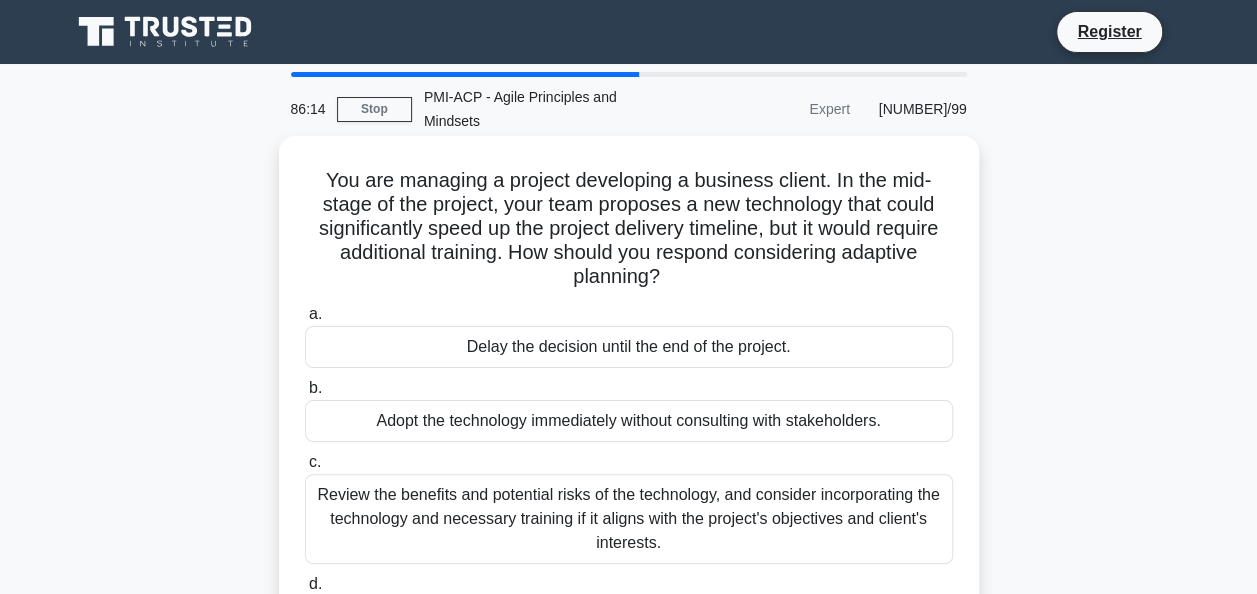 click on "Review the benefits and potential risks of the technology, and consider incorporating the technology and necessary training if it aligns with the project's objectives and client's interests." at bounding box center [629, 519] 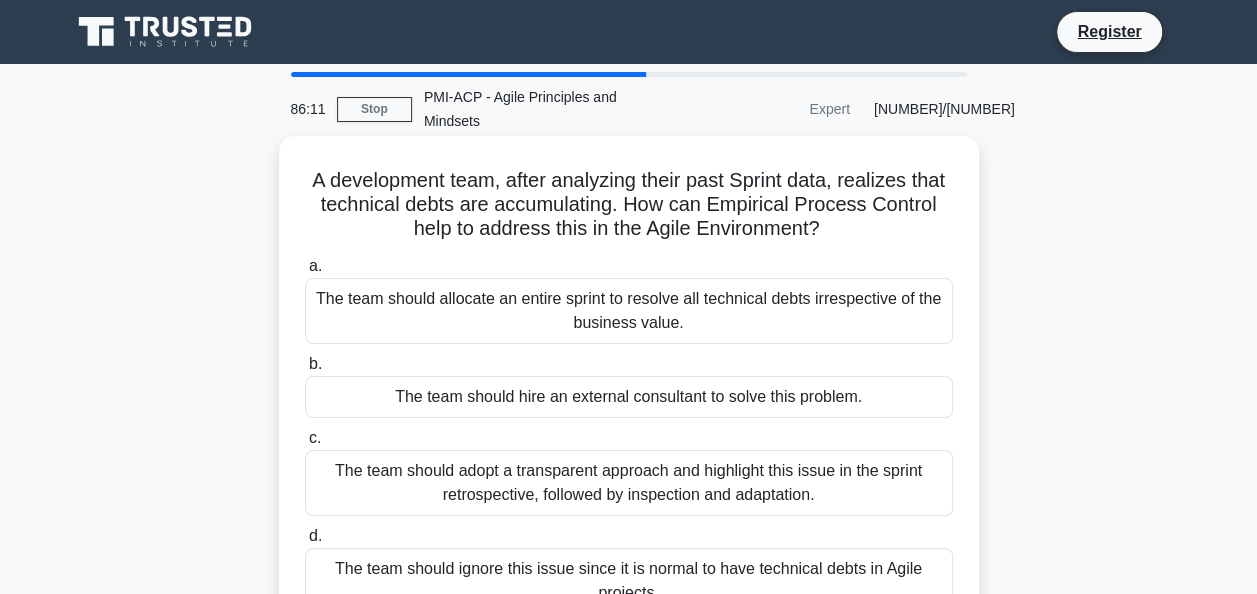 click on "The team should adopt a transparent approach and highlight this issue in the sprint retrospective, followed by inspection and adaptation." at bounding box center [629, 483] 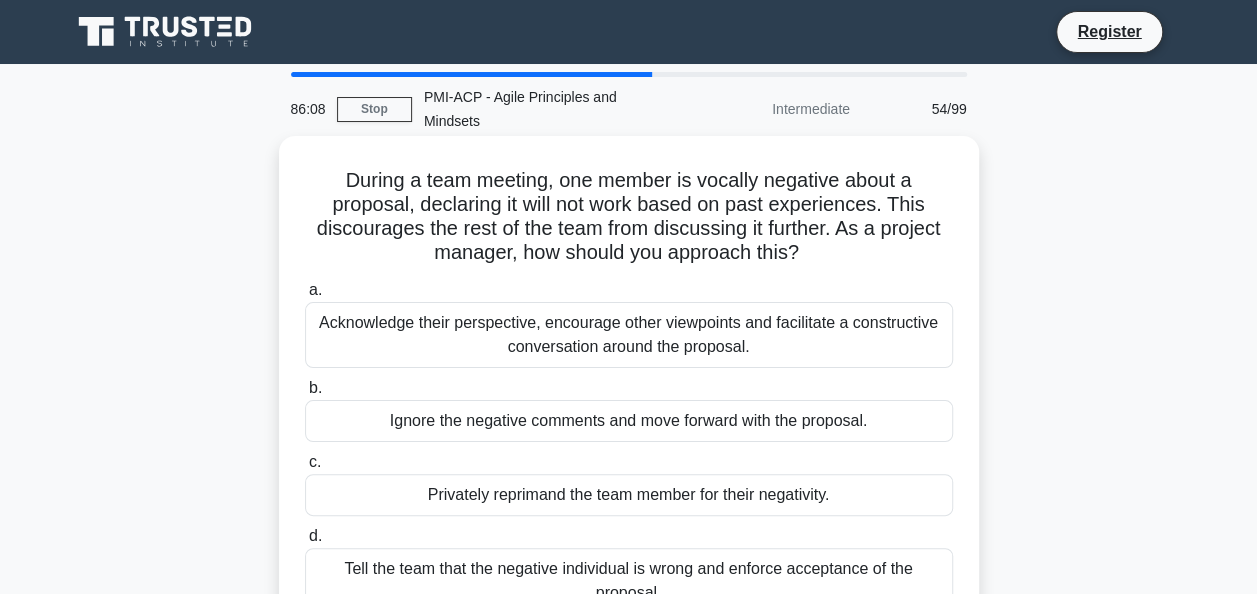 click on "Acknowledge their perspective, encourage other viewpoints and facilitate a constructive conversation around the proposal." at bounding box center (629, 335) 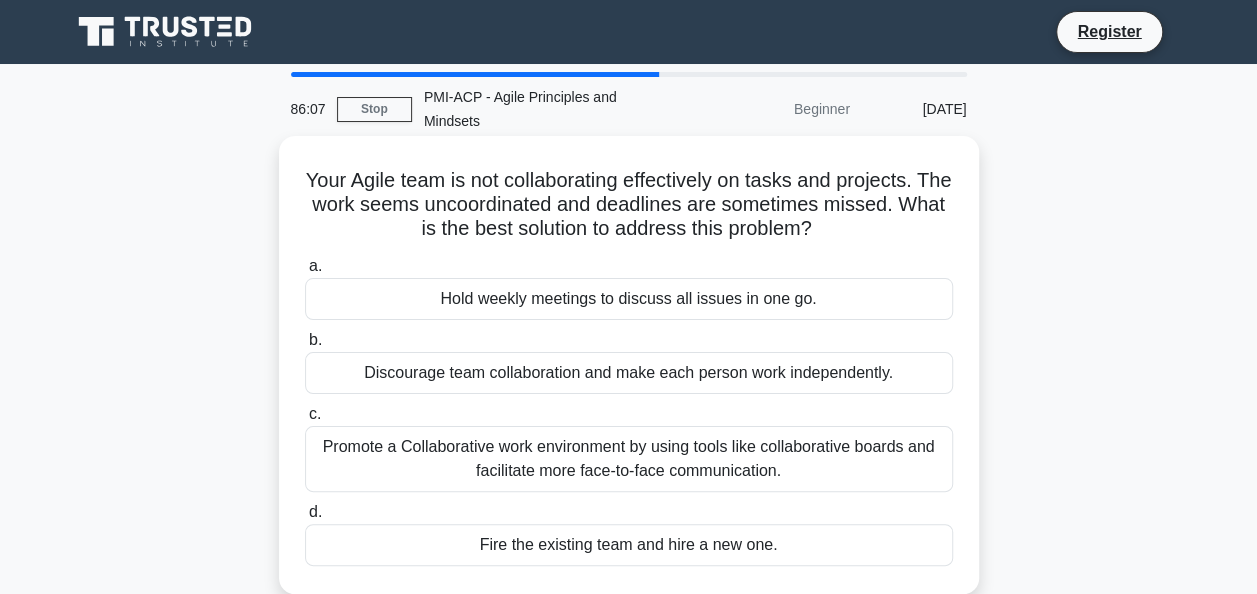 click on "Promote a Collaborative work environment by using tools like collaborative boards and facilitate more face-to-face communication." at bounding box center [629, 459] 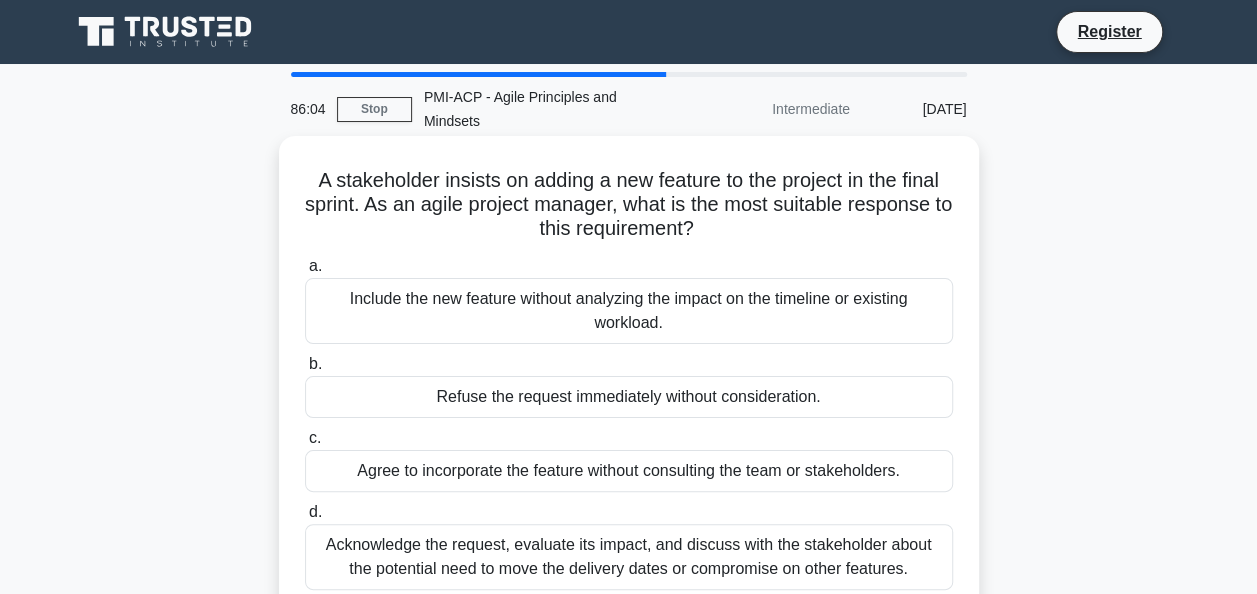 click on "Acknowledge the request, evaluate its impact, and discuss with the stakeholder about the potential need to move the delivery dates or compromise on other features." at bounding box center [629, 557] 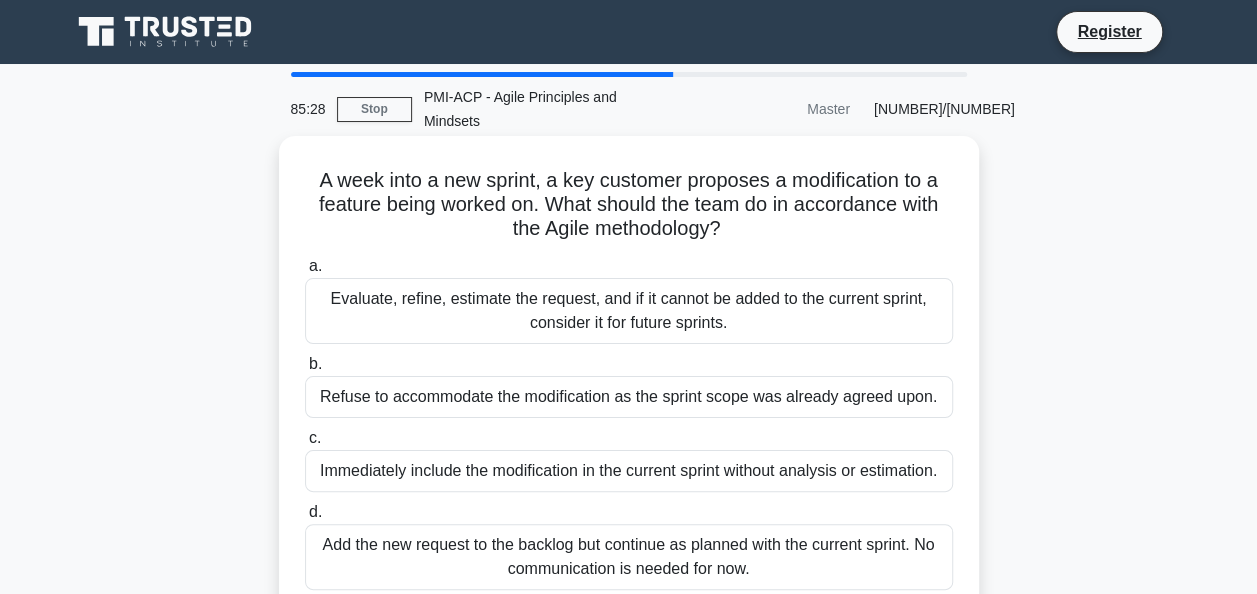 click on "Add the new request to the backlog but continue as planned with the current sprint. No communication is needed for now." at bounding box center (629, 557) 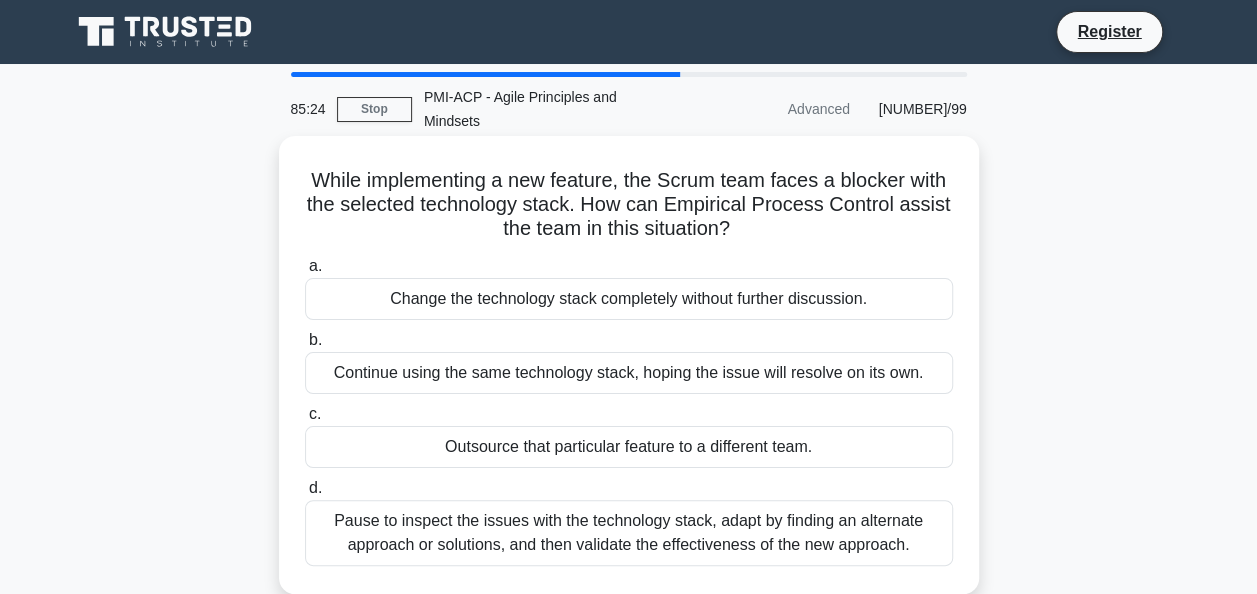 click on "Pause to inspect the issues with the technology stack, adapt by finding an alternate approach or solutions, and then validate the effectiveness of the new approach." at bounding box center [629, 533] 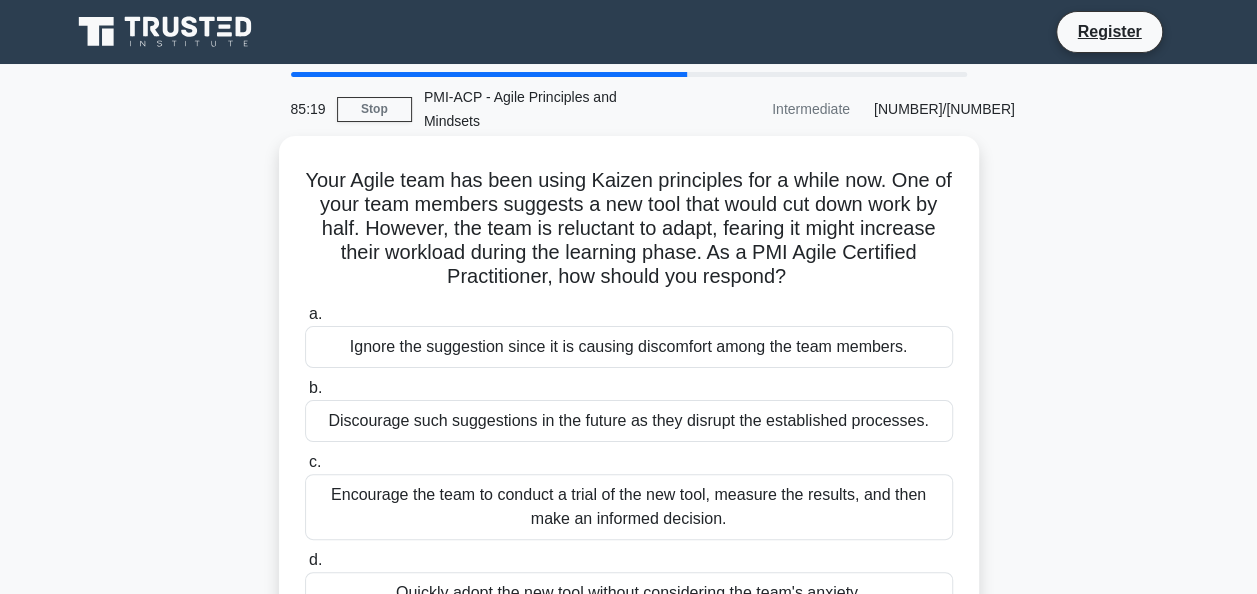 click on "Encourage the team to conduct a trial of the new tool, measure the results, and then make an informed decision." at bounding box center [629, 507] 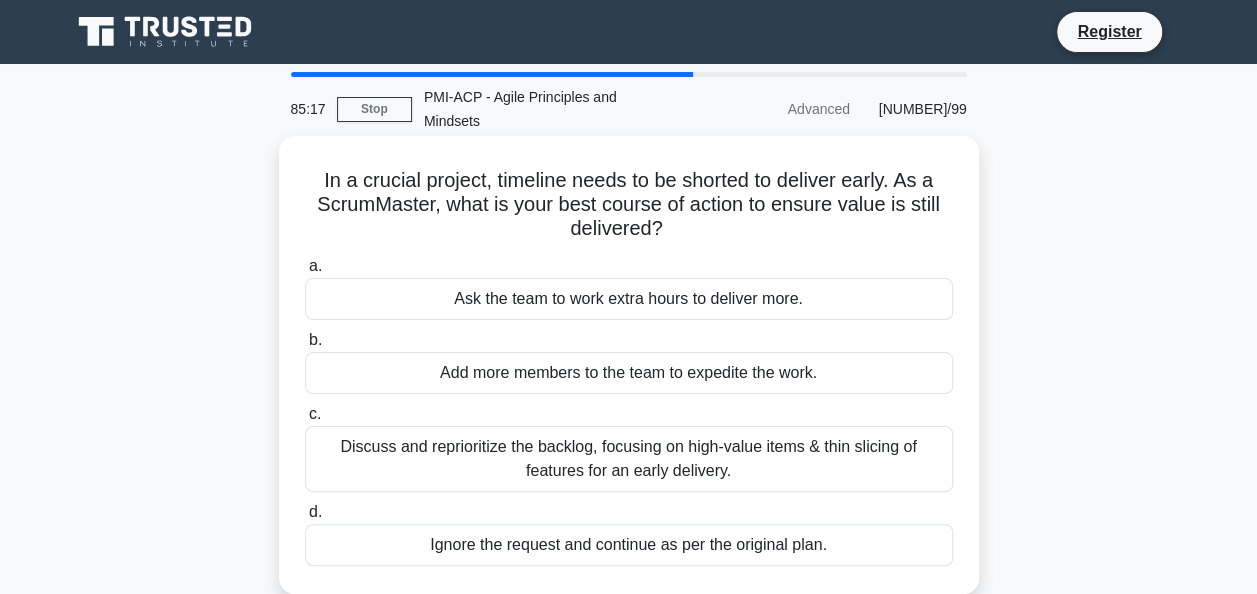 click on "Discuss and reprioritize the backlog, focusing on high-value items & thin slicing of features for an early delivery." at bounding box center (629, 459) 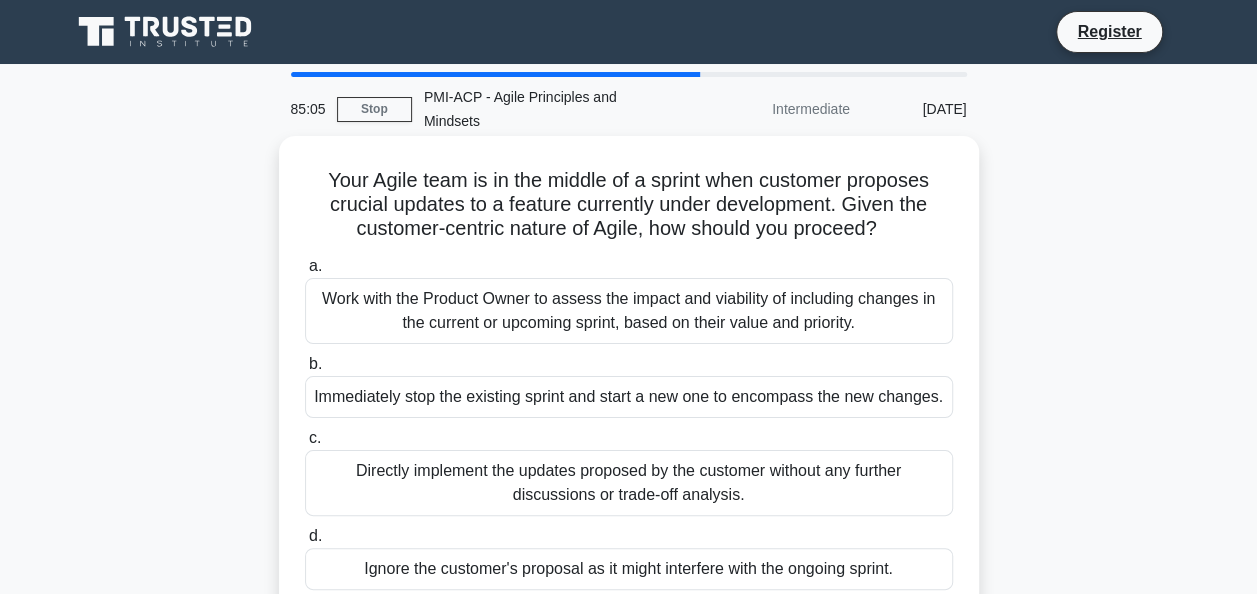 click on "Work with the Product Owner to assess the impact and viability of including changes in the current or upcoming sprint, based on their value and priority." at bounding box center (629, 311) 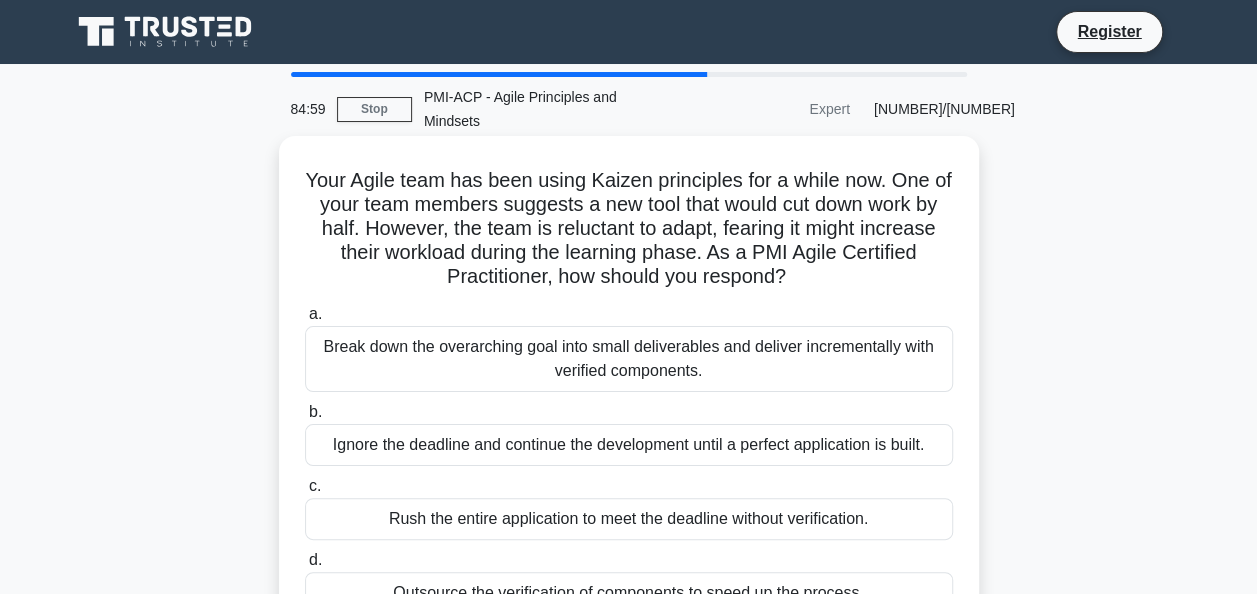 click on "Break down the overarching goal into small deliverables and deliver incrementally with verified components." at bounding box center [629, 359] 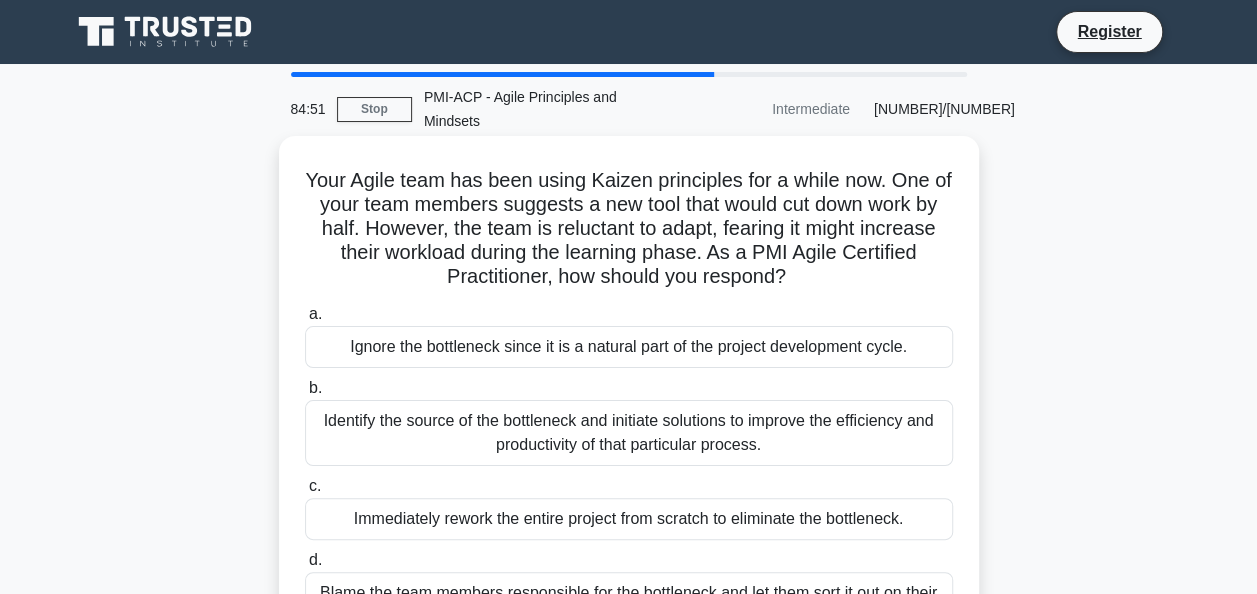 click on "Identify the source of the bottleneck and initiate solutions to improve the efficiency and productivity of that particular process." at bounding box center (629, 433) 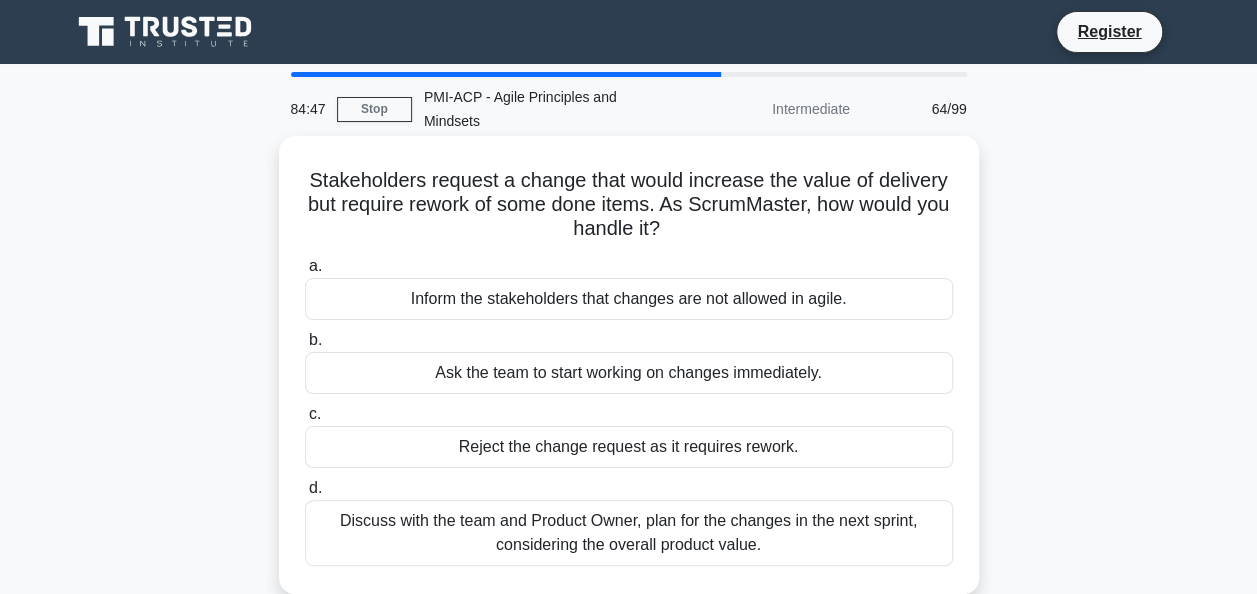 click on "Discuss with the team and Product Owner, plan for the changes in the next sprint, considering the overall product value." at bounding box center (629, 533) 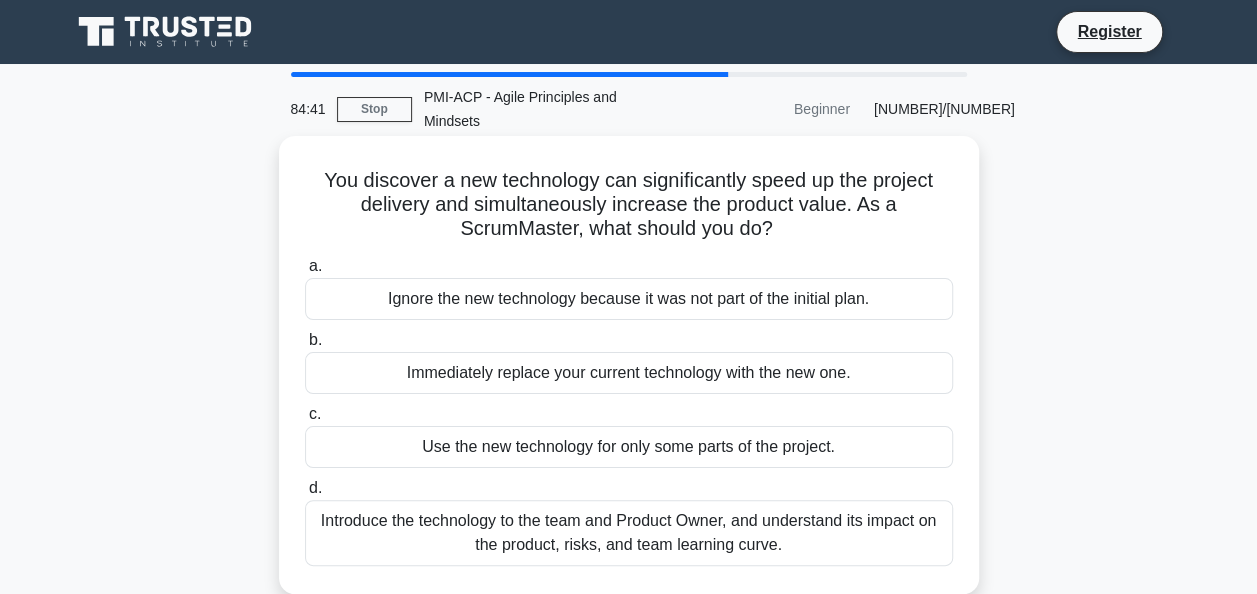 click on "Introduce the technology to the team and Product Owner, and understand its impact on the product, risks, and team learning curve." at bounding box center [629, 533] 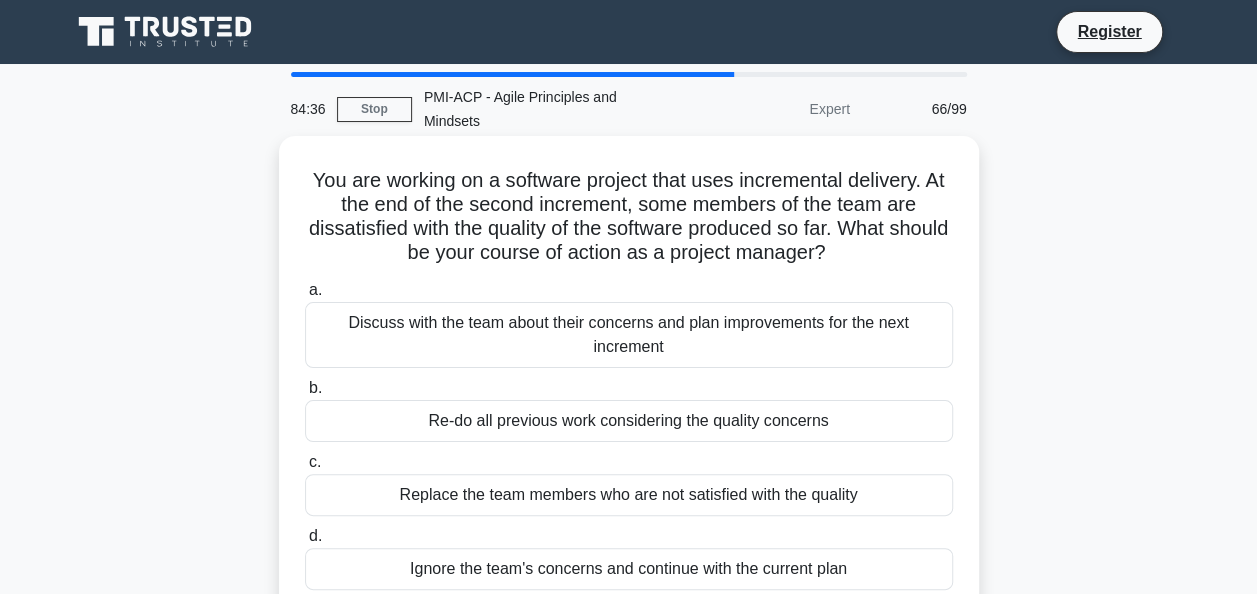 click on "Discuss with the team about their concerns and plan improvements for the next increment" at bounding box center (629, 335) 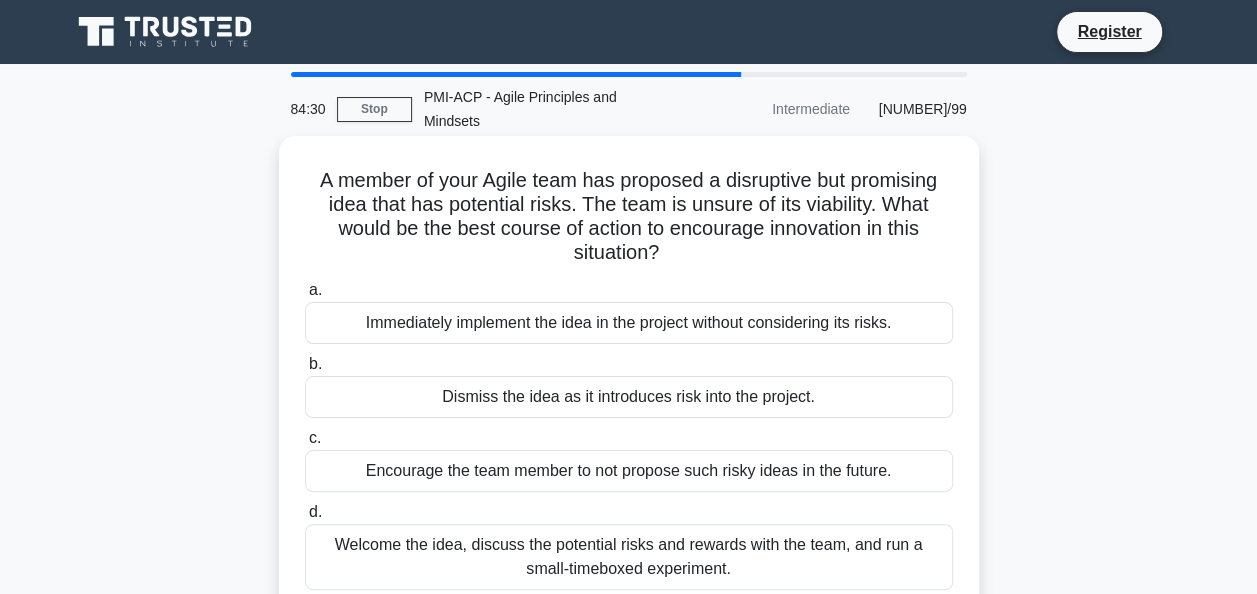 click on "Welcome the idea, discuss the potential risks and rewards with the team, and run a small-timeboxed experiment." at bounding box center (629, 557) 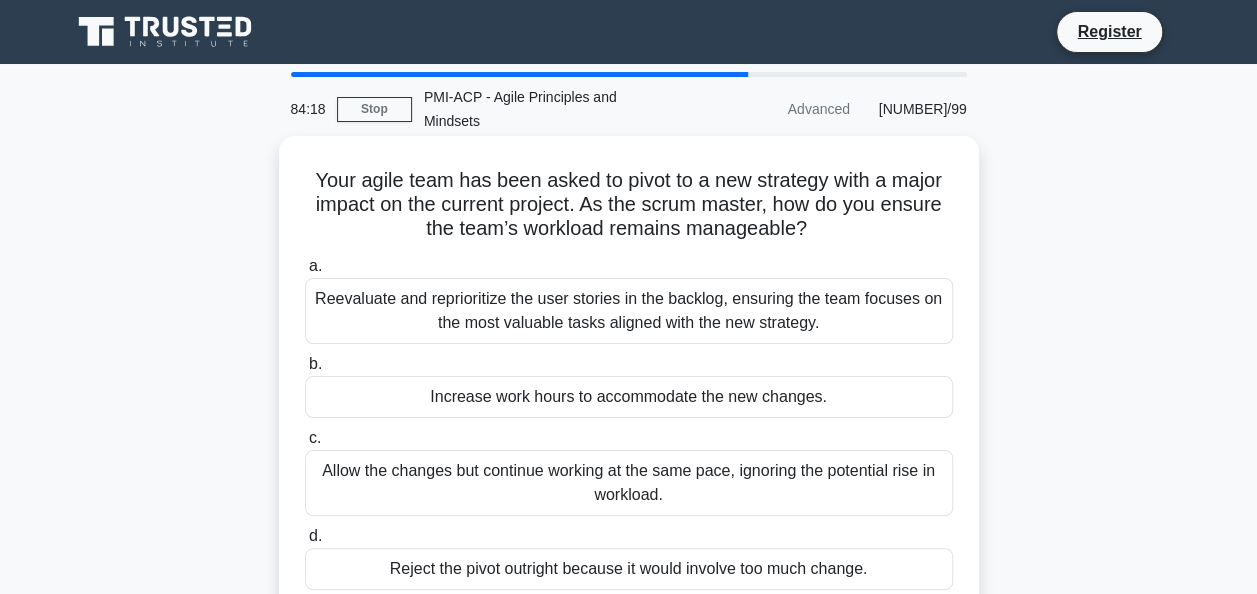 click on "Reevaluate and reprioritize the user stories in the backlog, ensuring the team focuses on the most valuable tasks aligned with the new strategy." at bounding box center (629, 311) 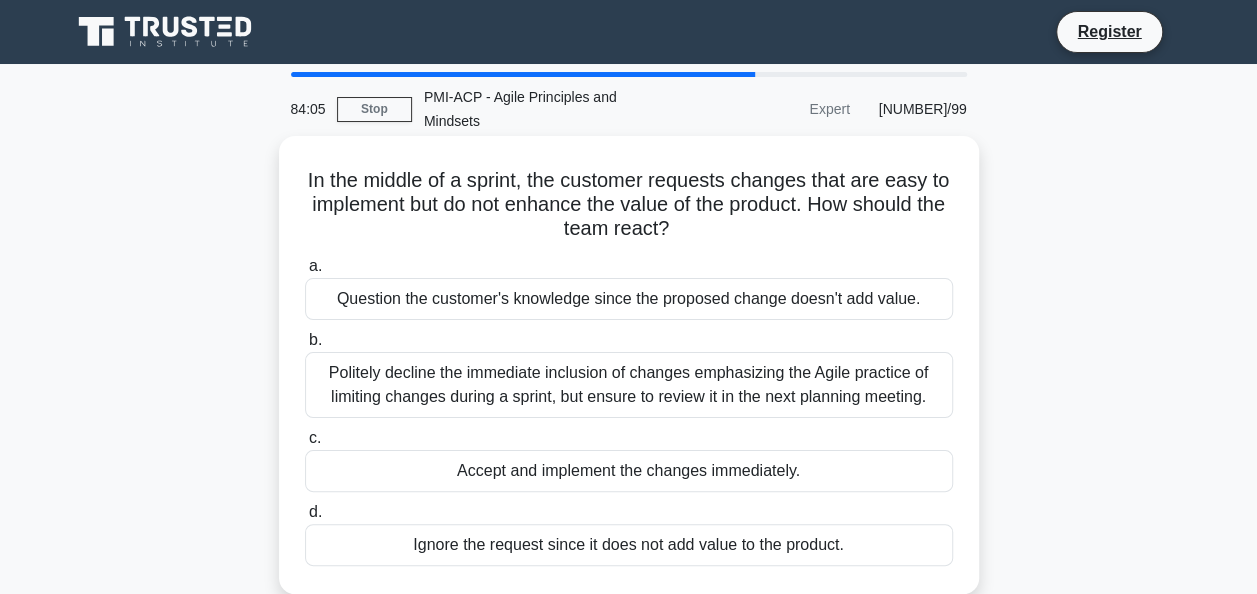 click on "Politely decline the immediate inclusion of changes emphasizing the Agile practice of limiting changes during a sprint, but ensure to review it in the next planning meeting." at bounding box center [629, 385] 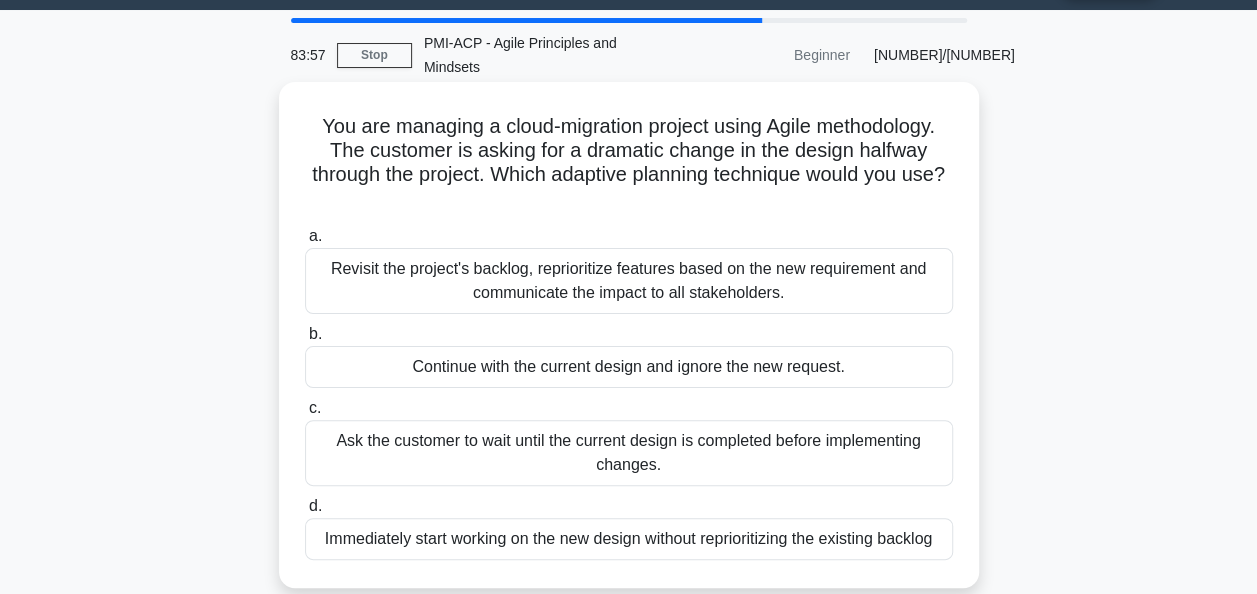 scroll, scrollTop: 55, scrollLeft: 0, axis: vertical 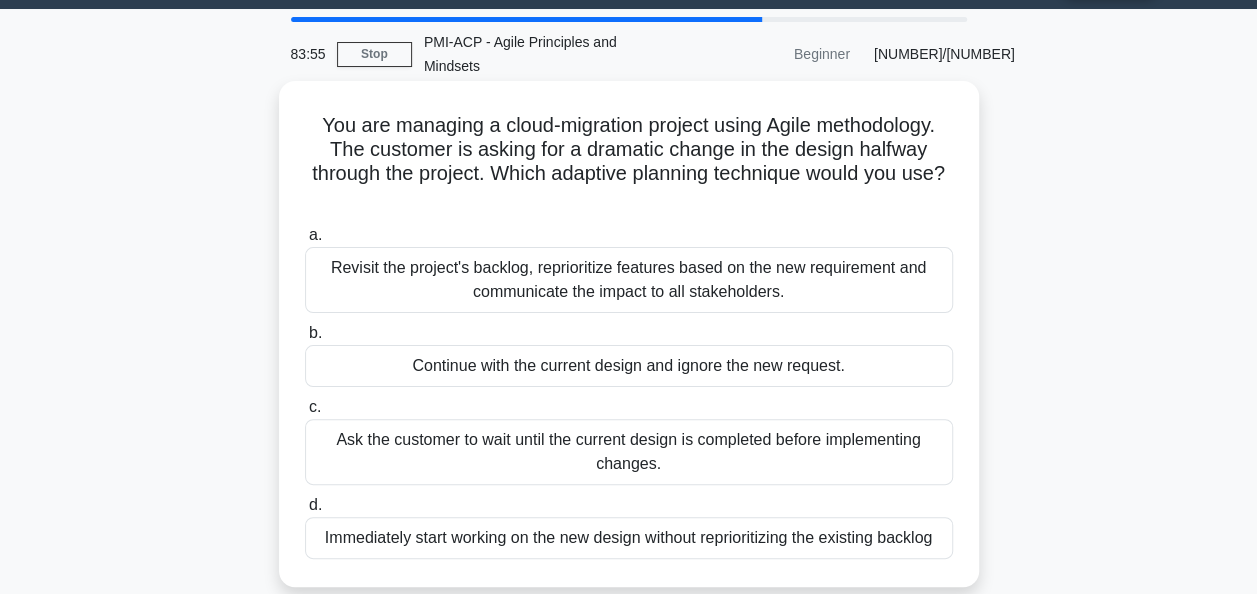 click on "Revisit the project's backlog, reprioritize features based on the new requirement and communicate the impact to all stakeholders." at bounding box center [629, 280] 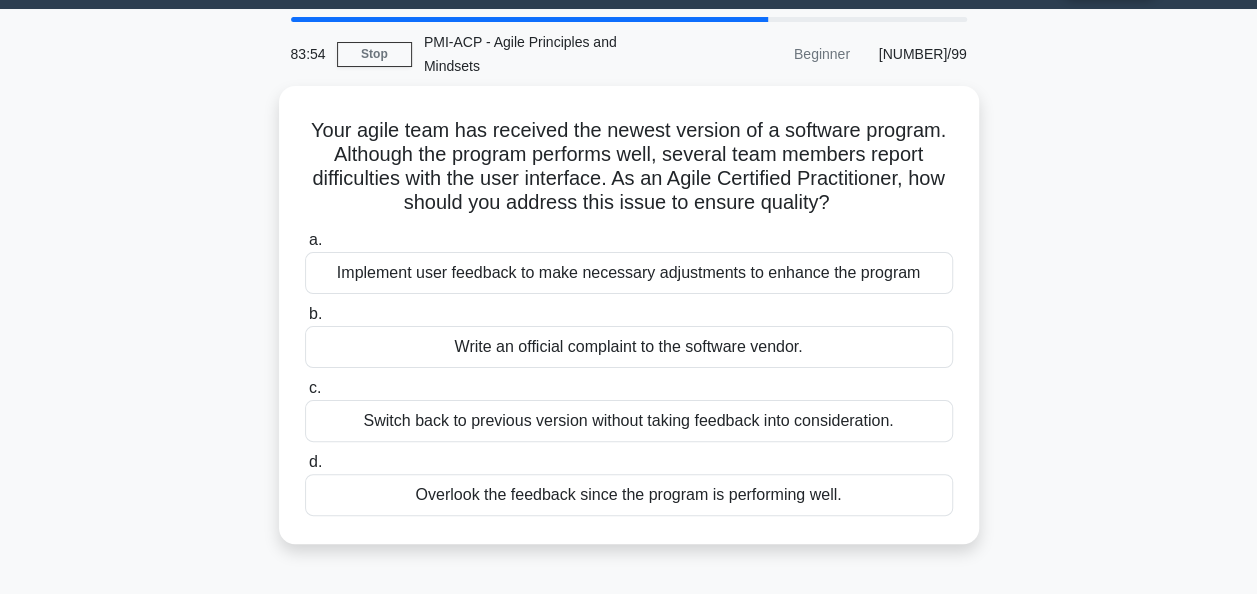 scroll, scrollTop: 0, scrollLeft: 0, axis: both 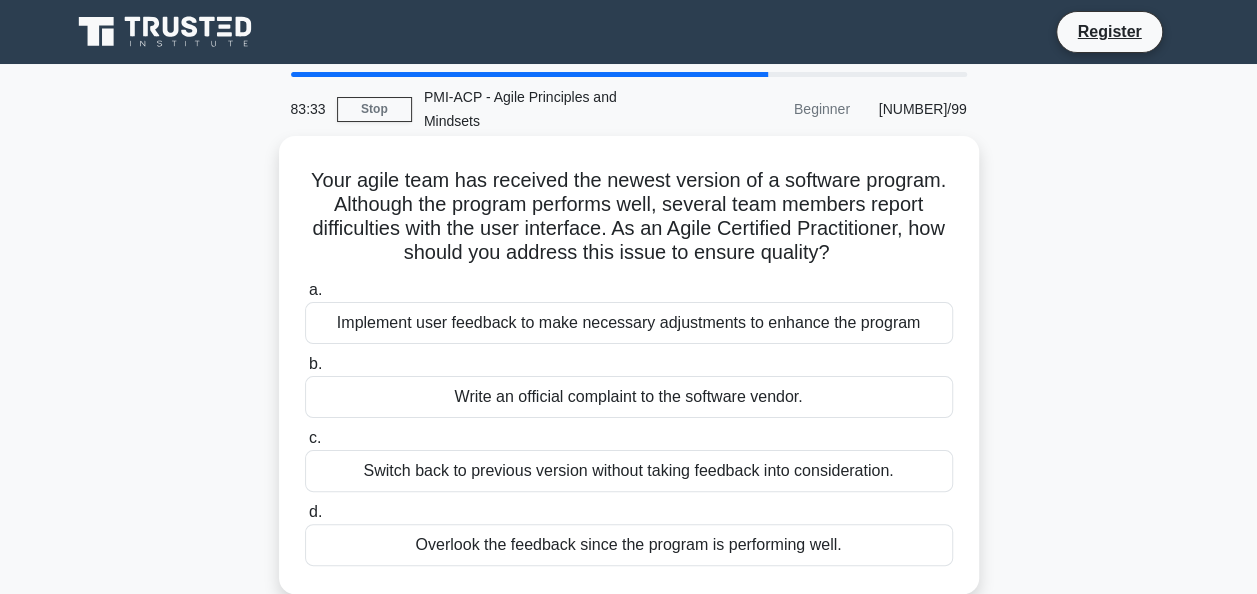 click on "Implement user feedback to make necessary adjustments to enhance the program" at bounding box center (629, 323) 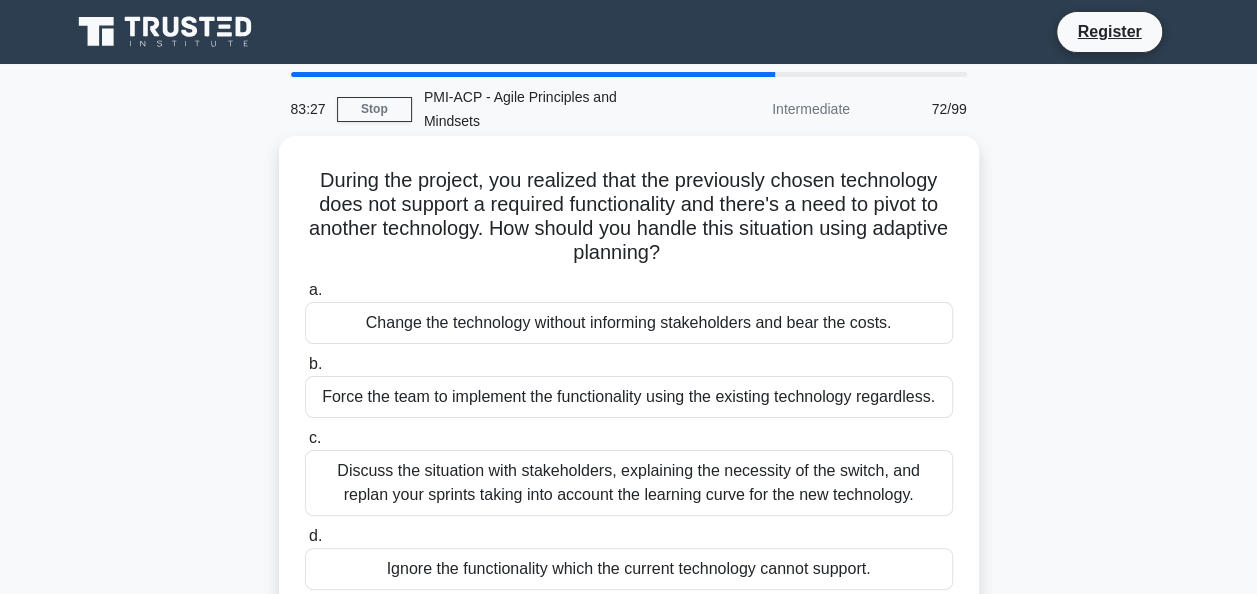 click on "Discuss the situation with stakeholders, explaining the necessity of the switch, and replan your sprints taking into account the learning curve for the new technology." at bounding box center [629, 483] 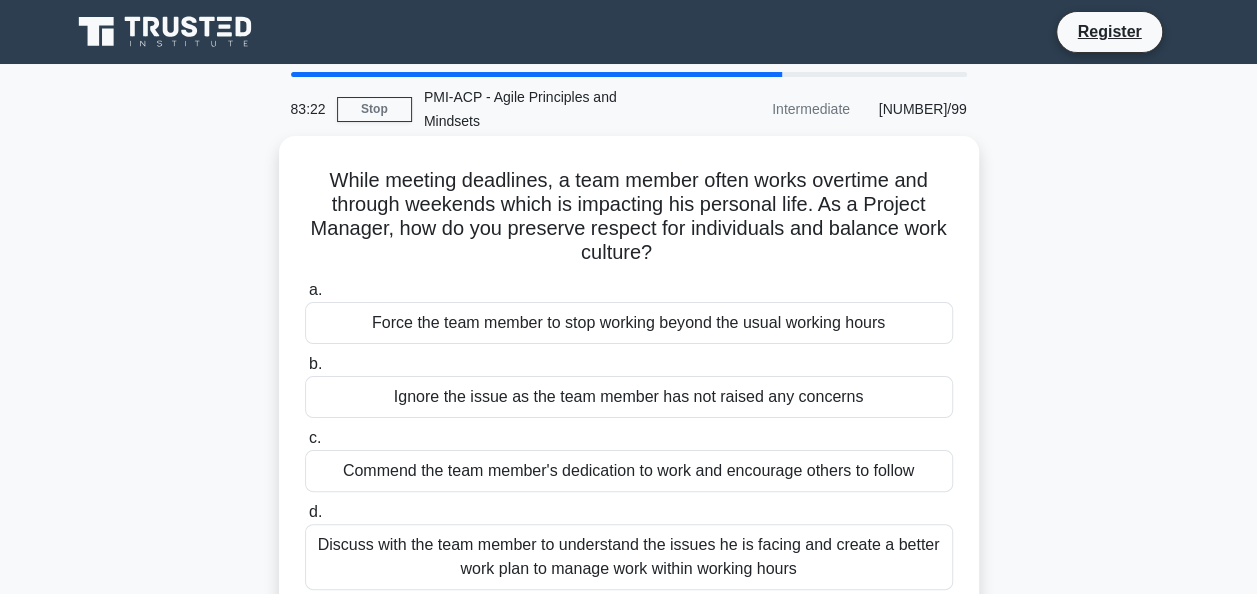 click on "Discuss with the team member to understand the issues he is facing and create a better work plan to manage work within working hours" at bounding box center [629, 557] 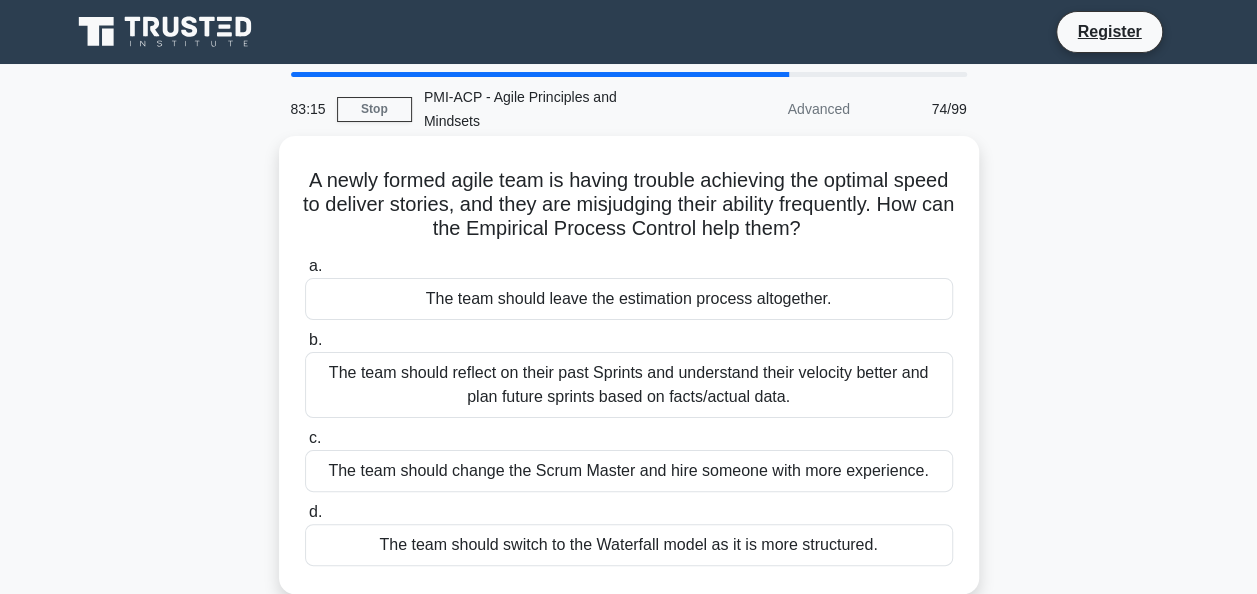 click on "The team should reflect on their past Sprints and understand their velocity better and plan future sprints based on facts/actual data." at bounding box center (629, 385) 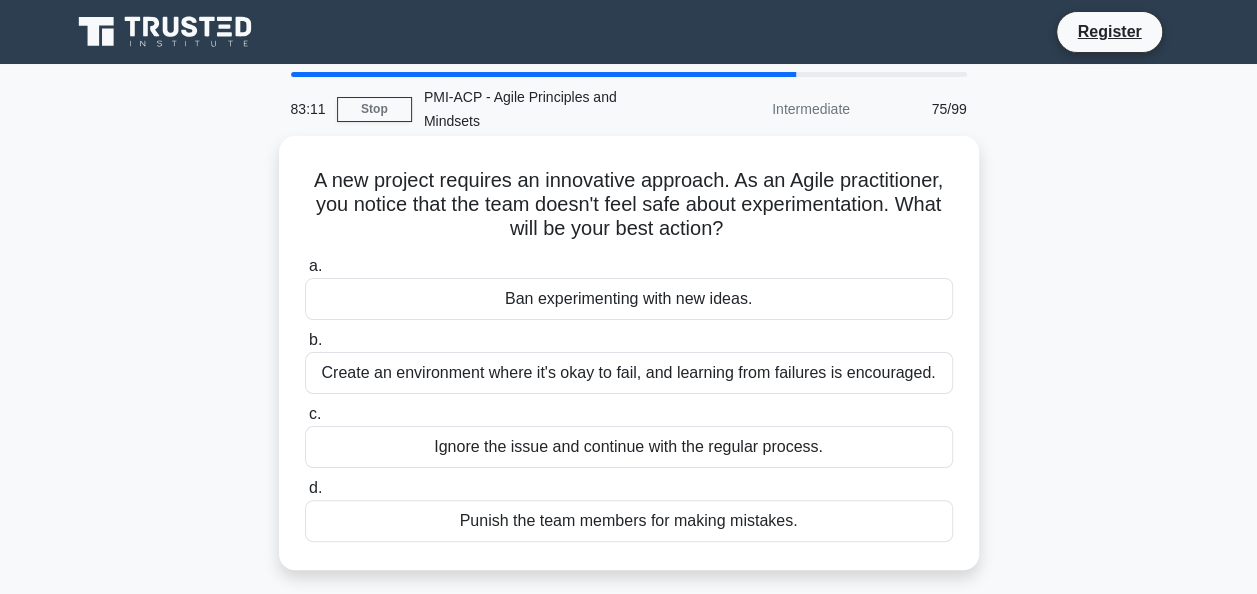 click on "Create an environment where it's okay to fail, and learning from failures is encouraged." at bounding box center (629, 373) 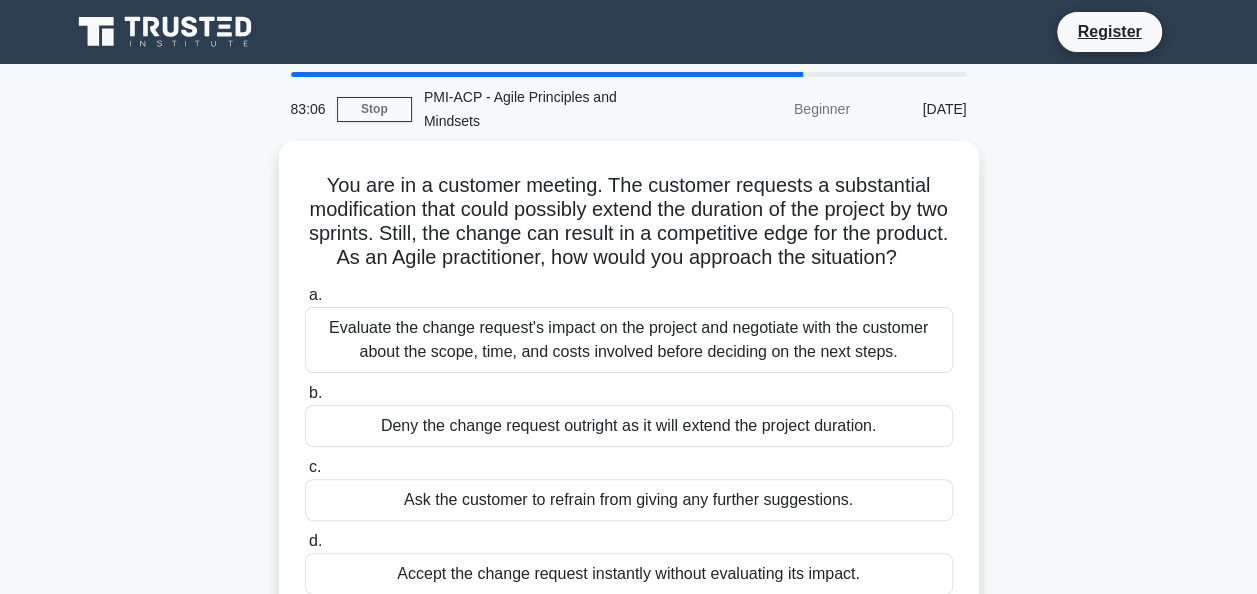 click on "Evaluate the change request's impact on the project and negotiate with the customer about the scope, time, and costs involved before deciding on the next steps." at bounding box center [629, 340] 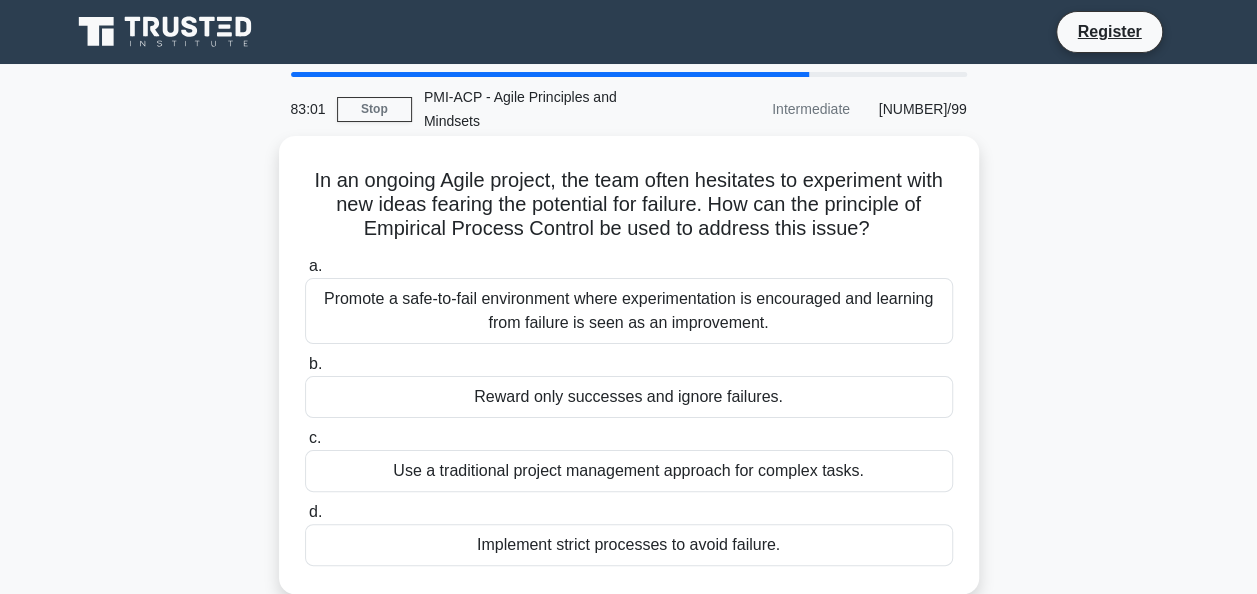 click on "Promote a safe-to-fail environment where experimentation is encouraged and learning from failure is seen as an improvement." at bounding box center (629, 311) 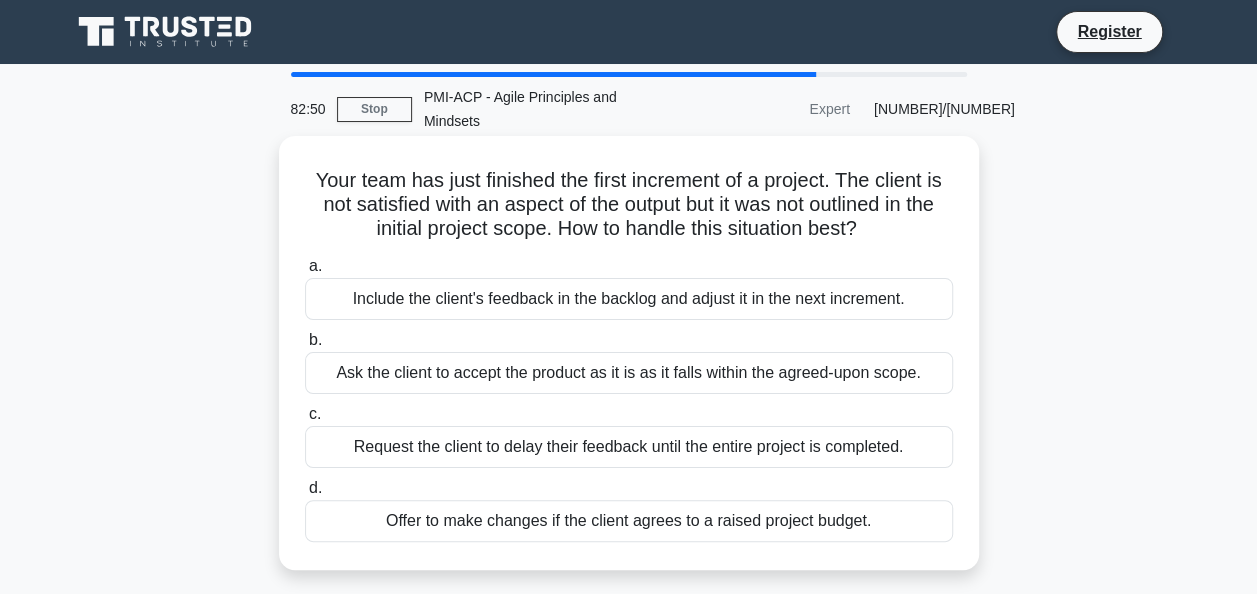 click on "Include the client's feedback in the backlog and adjust it in the next increment." at bounding box center [629, 299] 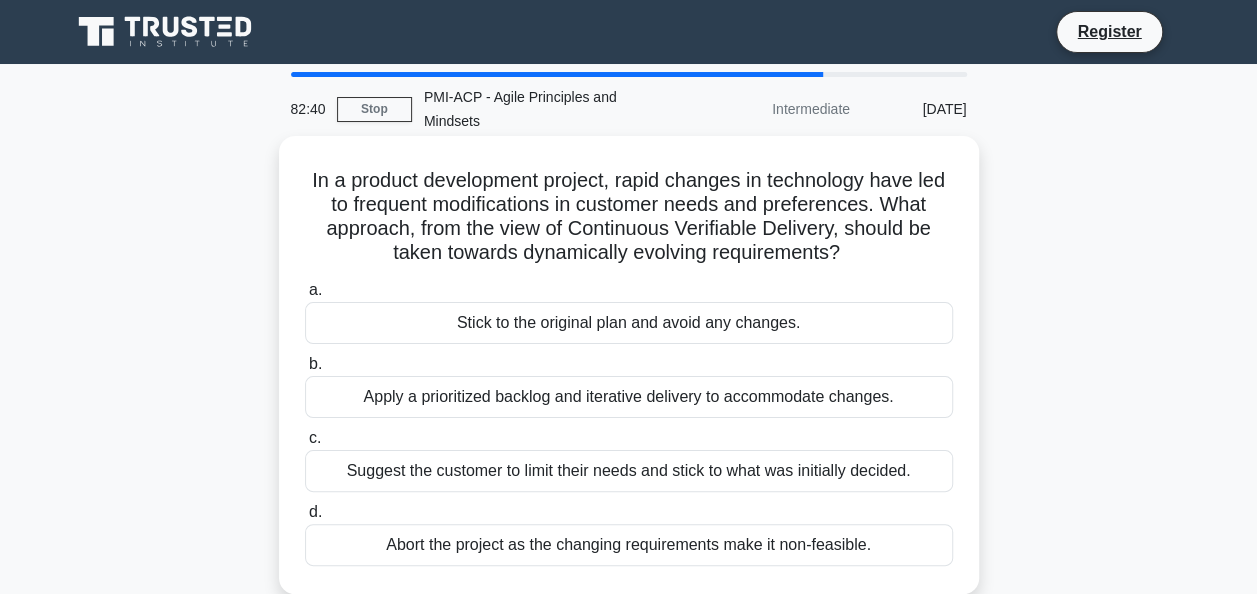 click on "Apply a prioritized backlog and iterative delivery to accommodate changes." at bounding box center (629, 397) 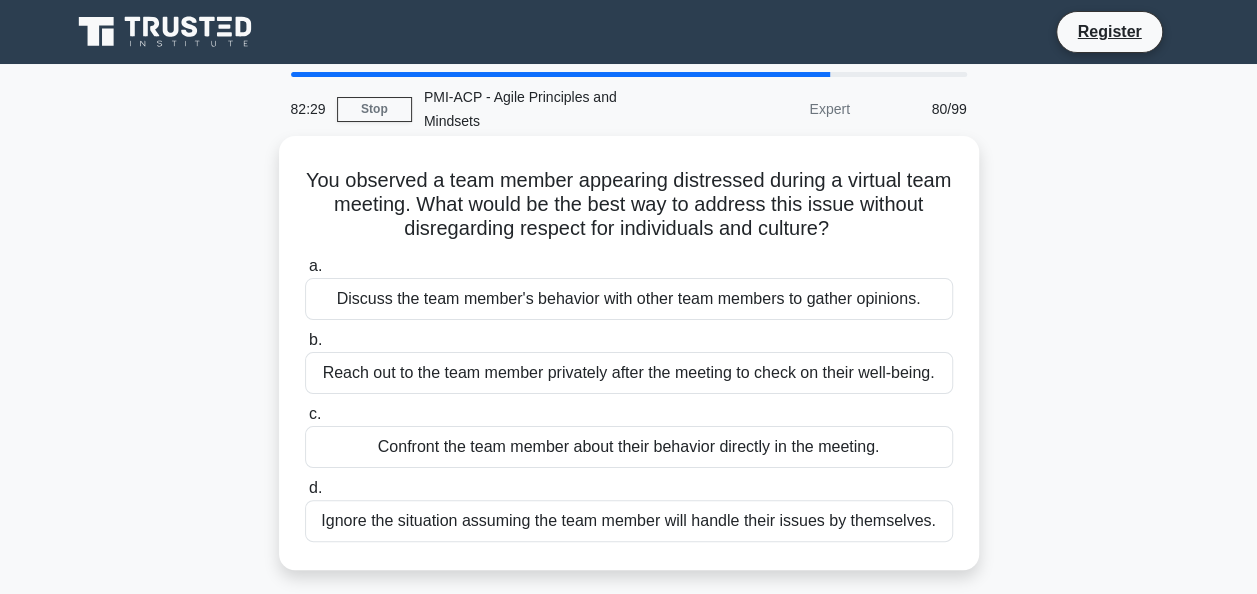 click on "Reach out to the team member privately after the meeting to check on their well-being." at bounding box center [629, 373] 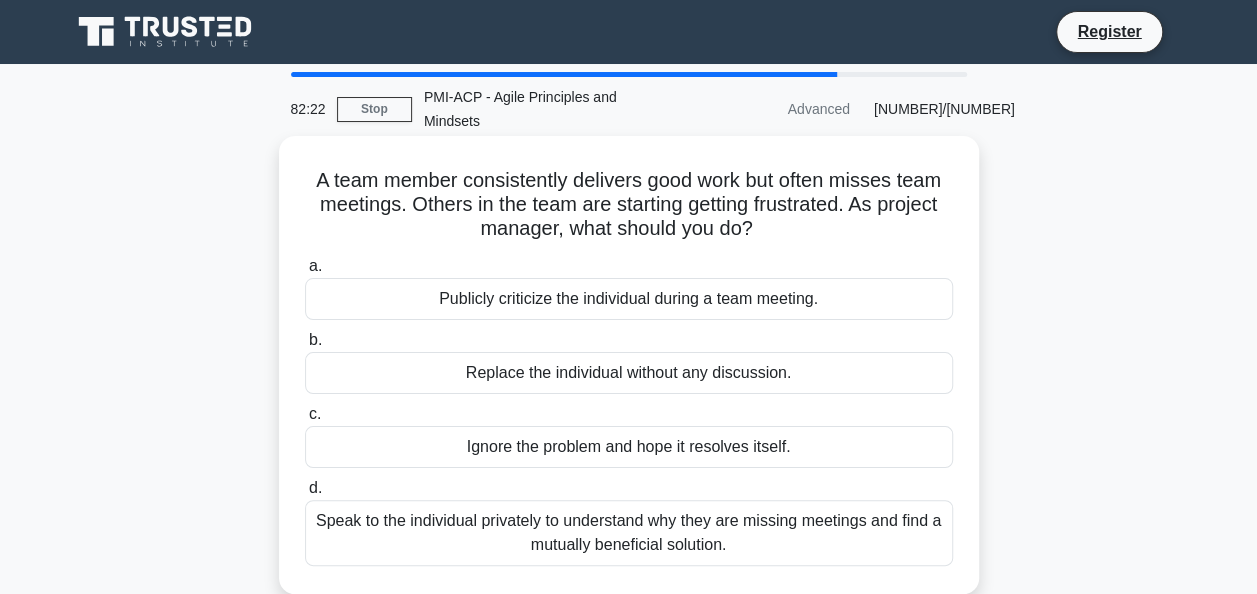 click on "Speak to the individual privately to understand why they are missing meetings and find a mutually beneficial solution." at bounding box center (629, 533) 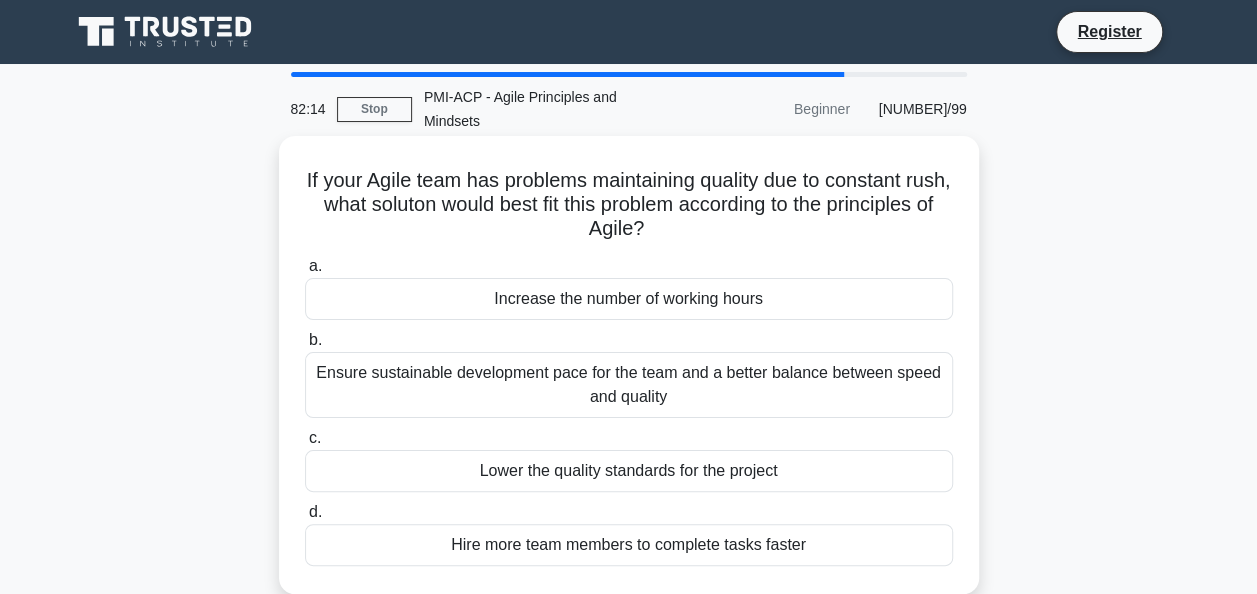 click on "Ensure sustainable development pace for the team and a better balance between speed and quality" at bounding box center (629, 385) 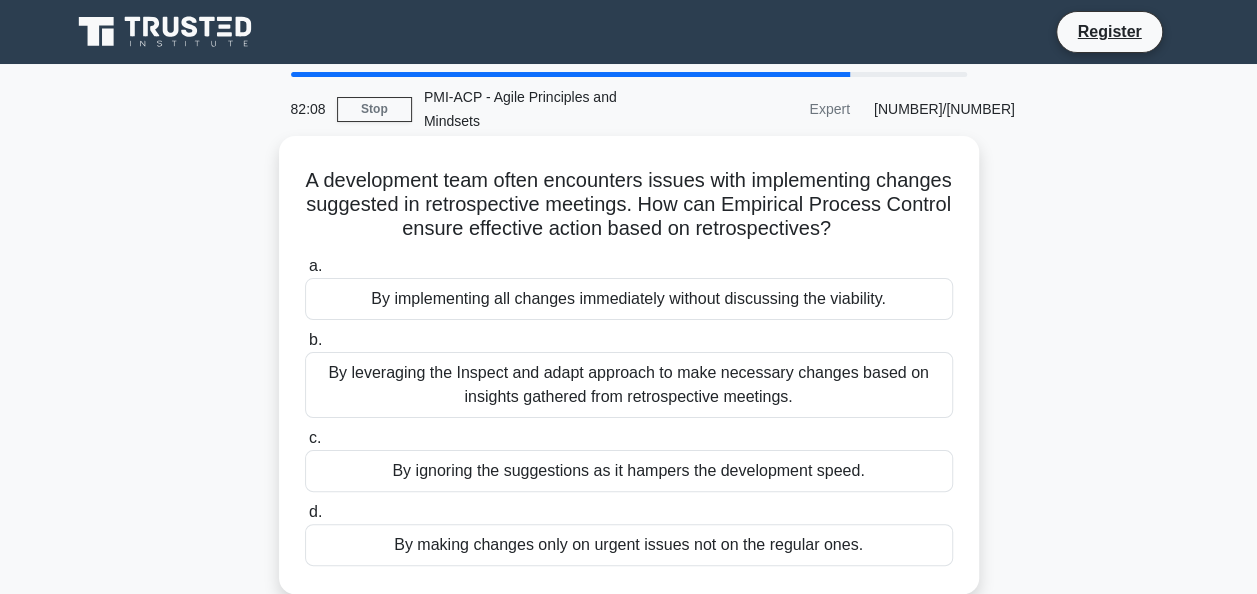 click on "By leveraging the Inspect and adapt approach to make necessary changes based on insights gathered from retrospective meetings." at bounding box center [629, 385] 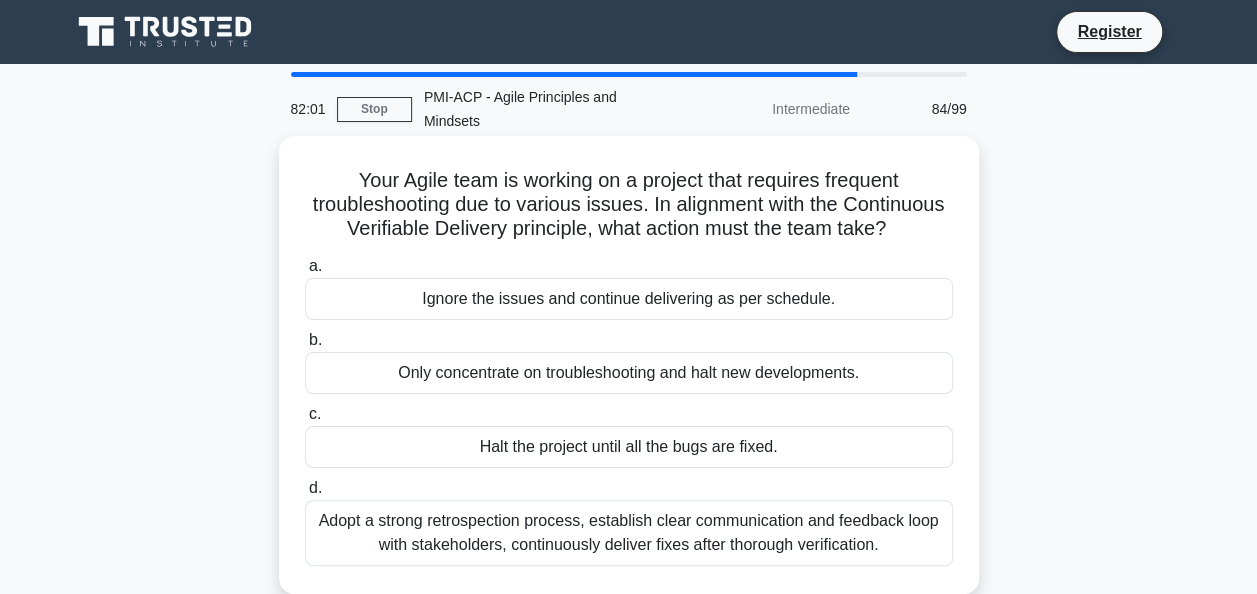 click on "Adopt a strong retrospection process, establish clear communication and feedback loop with stakeholders, continuously deliver fixes after thorough verification." at bounding box center [629, 533] 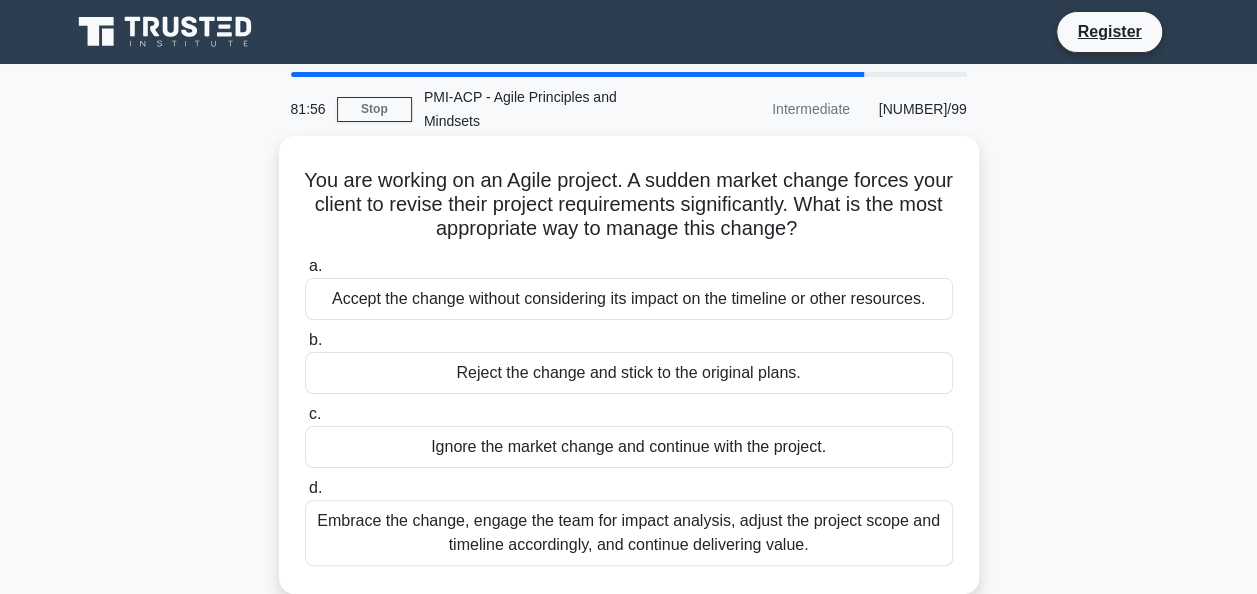 click on "Embrace the change, engage the team for impact analysis, adjust the project scope and timeline accordingly, and continue delivering value." at bounding box center [629, 533] 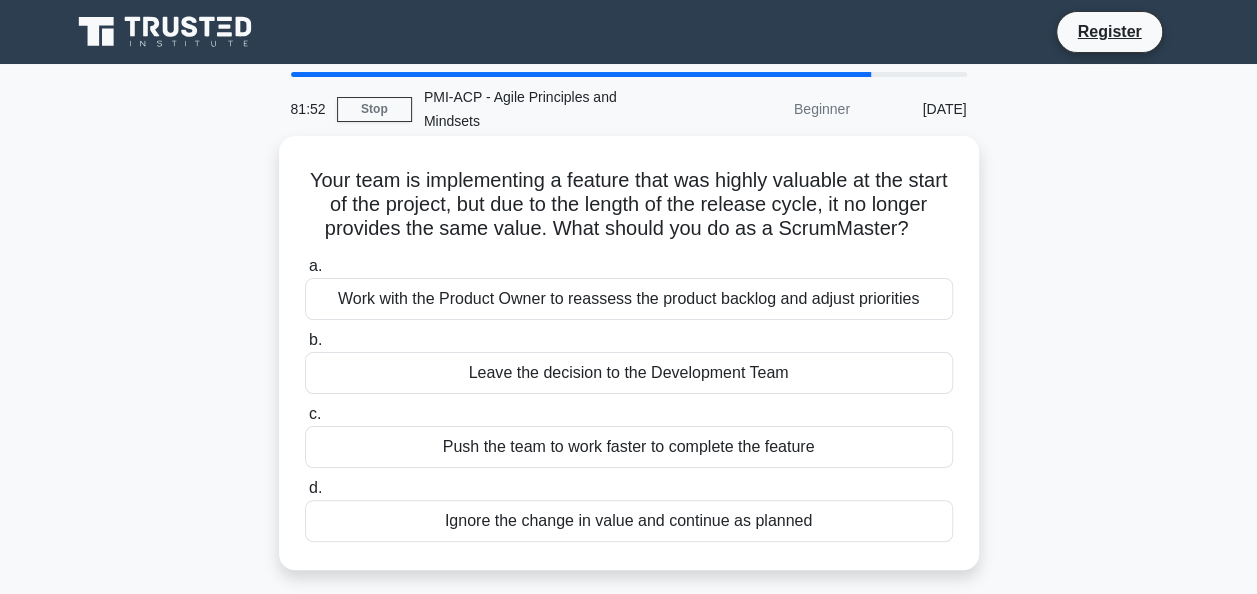 click on "Work with the Product Owner to reassess the product backlog and adjust priorities" at bounding box center (629, 299) 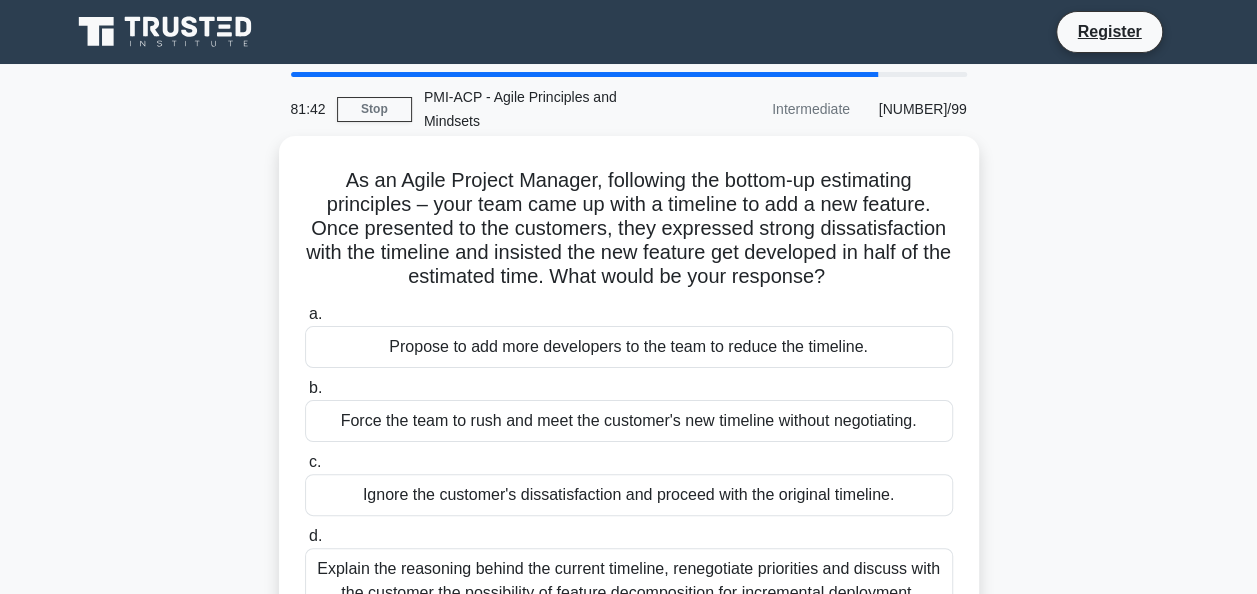 click on "Explain the reasoning behind the current timeline, renegotiate priorities and discuss with the customer the possibility of feature decomposition for incremental deployment." at bounding box center [629, 581] 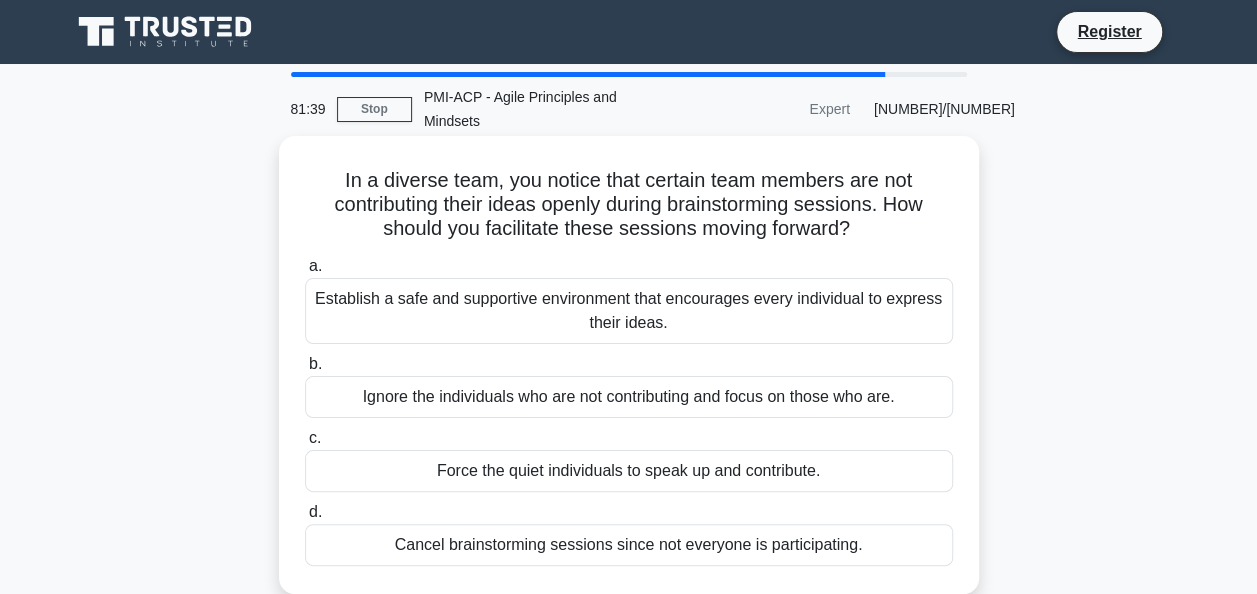 click on "Establish a safe and supportive environment that encourages every individual to express their ideas." at bounding box center [629, 311] 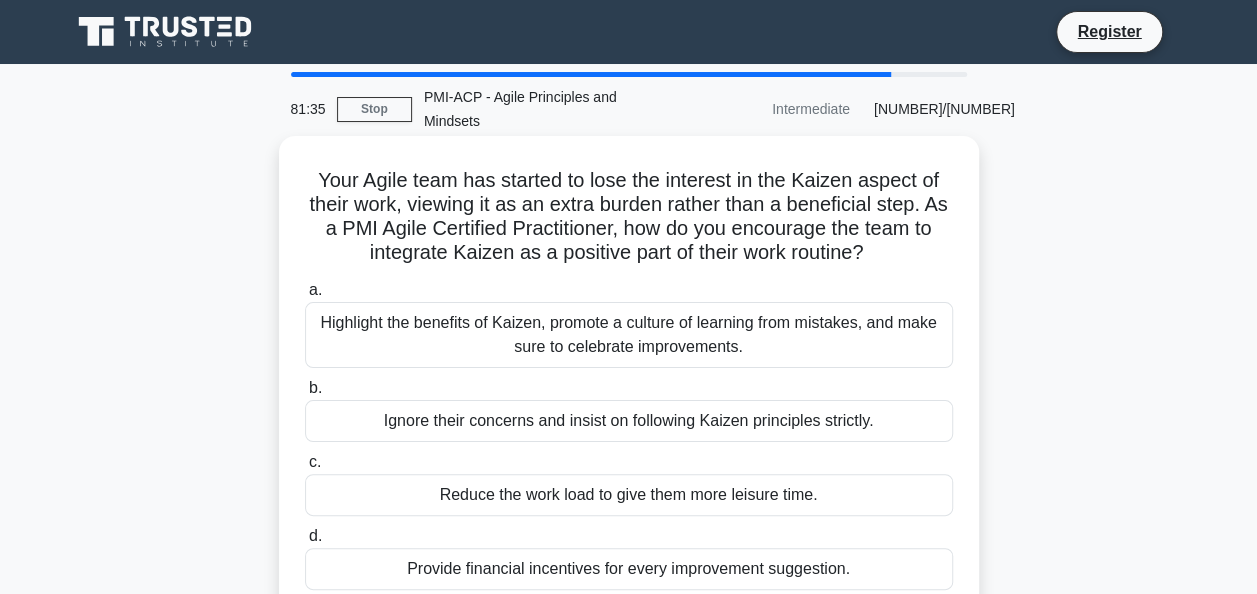 click on "Highlight the benefits of Kaizen, promote a culture of learning from mistakes, and make sure to celebrate improvements." at bounding box center [629, 335] 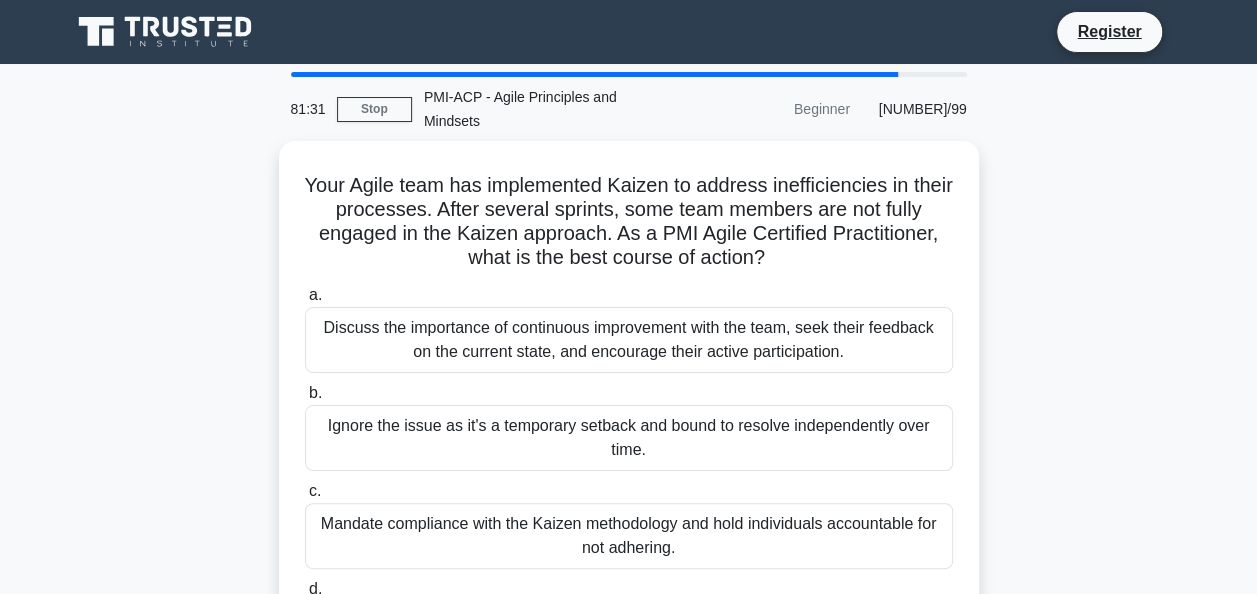 click on "Discuss the importance of continuous improvement with the team, seek their feedback on the current state, and encourage their active participation." at bounding box center (629, 340) 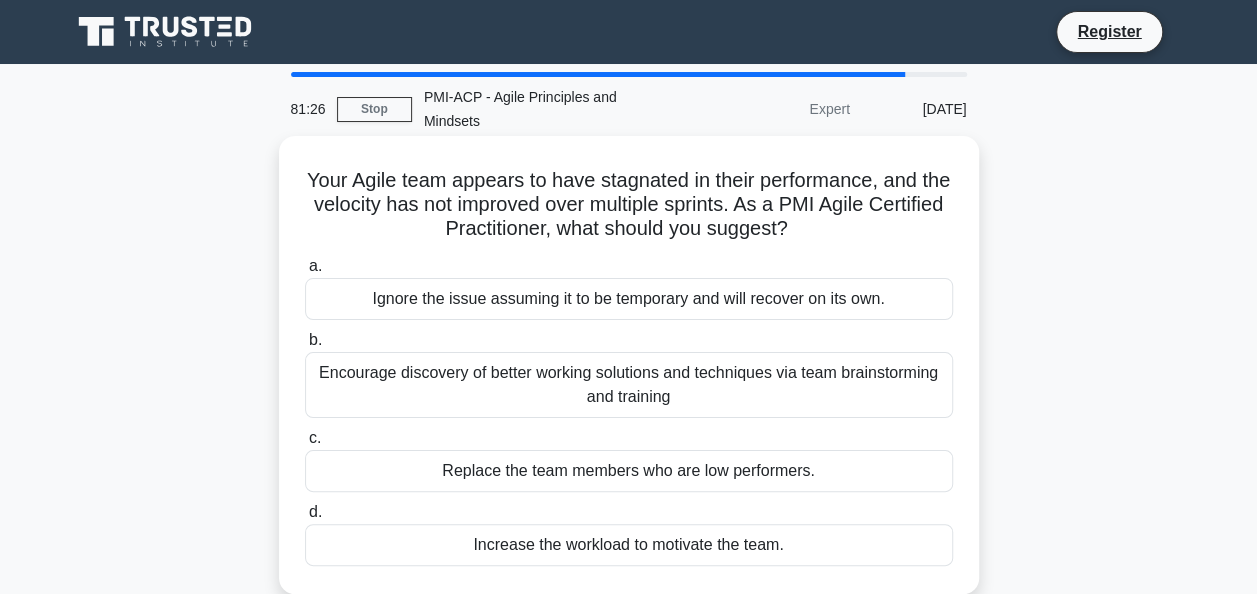 click on "Encourage discovery of better working solutions and techniques via team brainstorming and training" at bounding box center (629, 385) 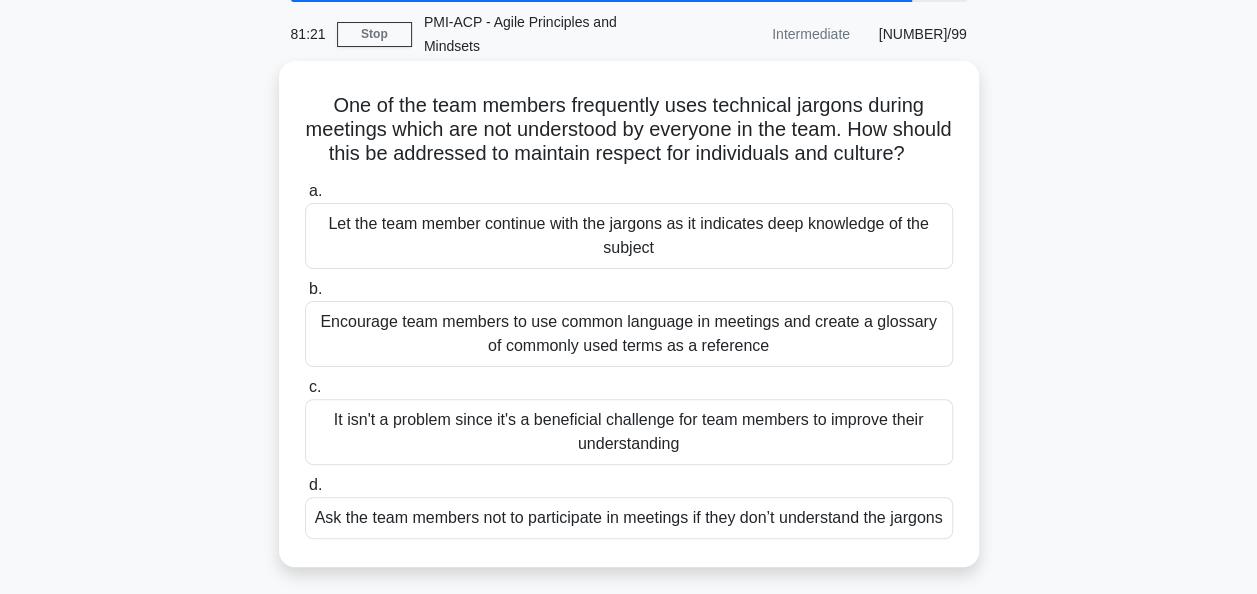 scroll, scrollTop: 76, scrollLeft: 0, axis: vertical 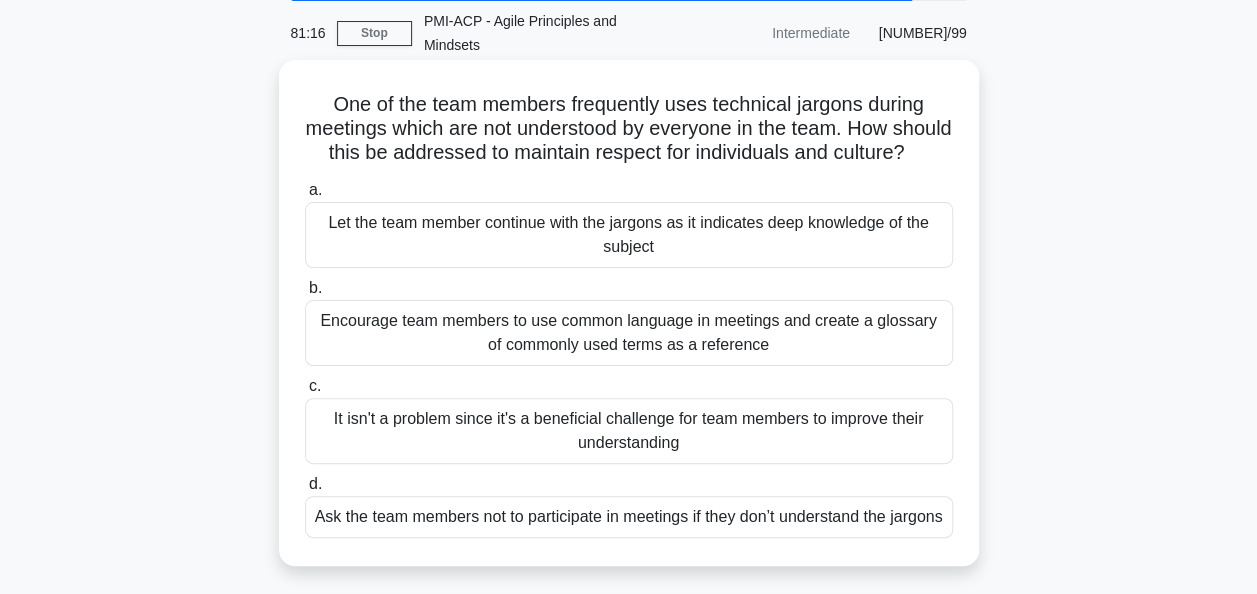 click on "Encourage team members to use common language in meetings and create a glossary of commonly used terms as a reference" at bounding box center [629, 333] 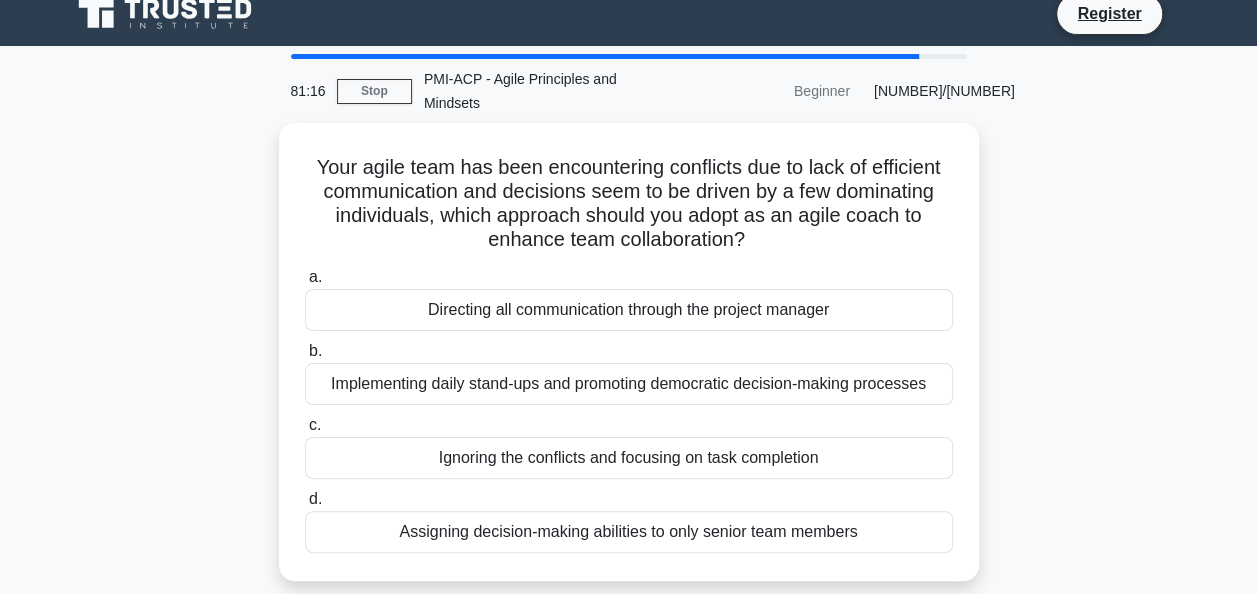 scroll, scrollTop: 0, scrollLeft: 0, axis: both 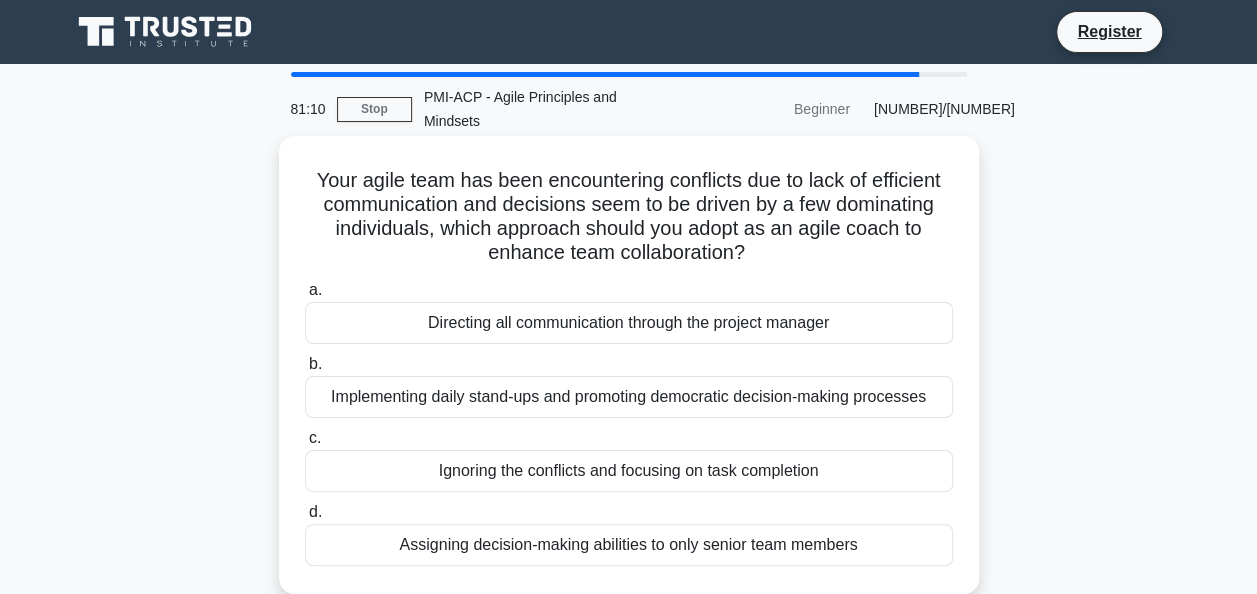 click on "Implementing daily stand-ups and promoting democratic decision-making processes" at bounding box center (629, 397) 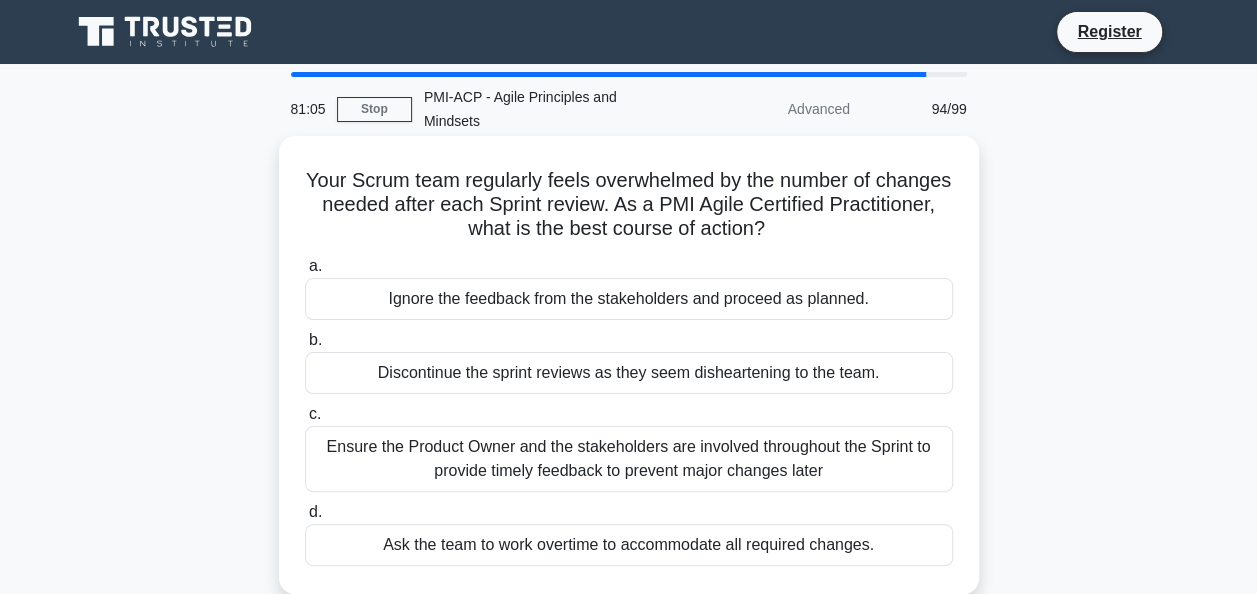 click on "Ensure the Product Owner and the stakeholders are involved throughout the Sprint to provide timely feedback to prevent major changes later" at bounding box center [629, 459] 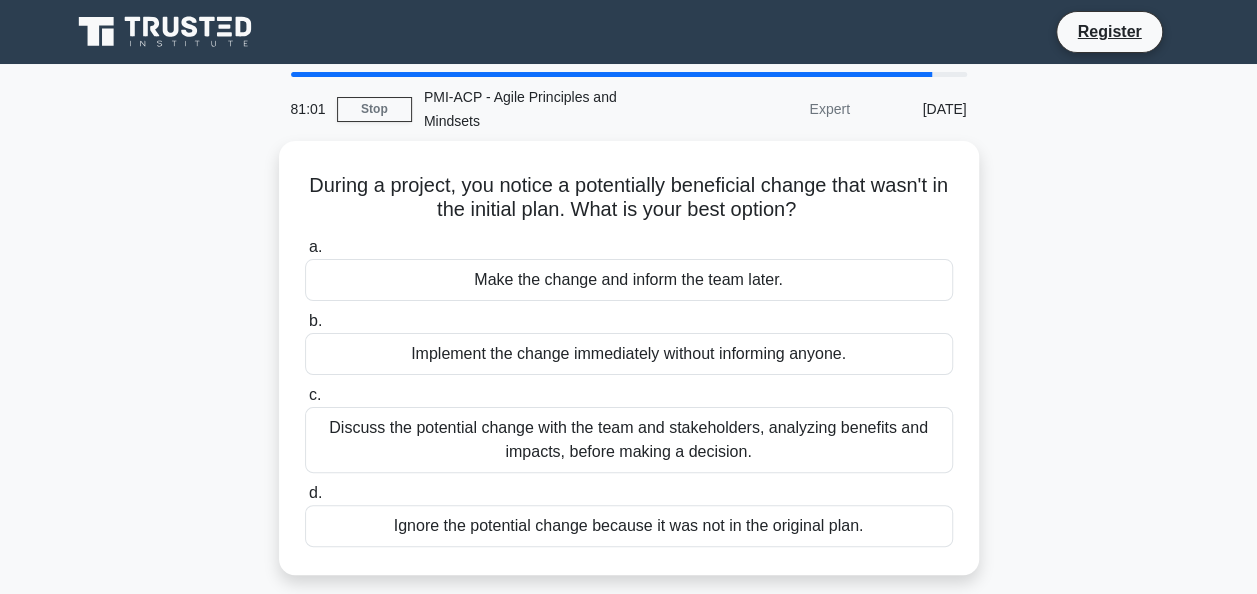 click on "Discuss the potential change with the team and stakeholders, analyzing benefits and impacts, before making a decision." at bounding box center [629, 440] 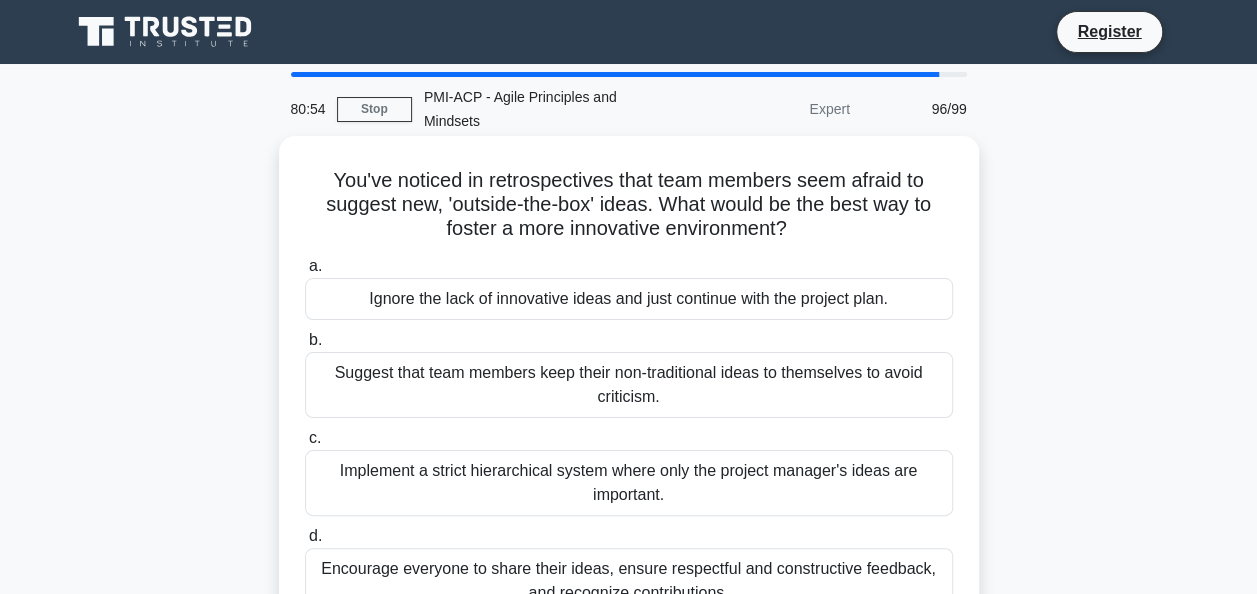click on "Encourage everyone to share their ideas, ensure respectful and constructive feedback, and recognize contributions." at bounding box center (629, 581) 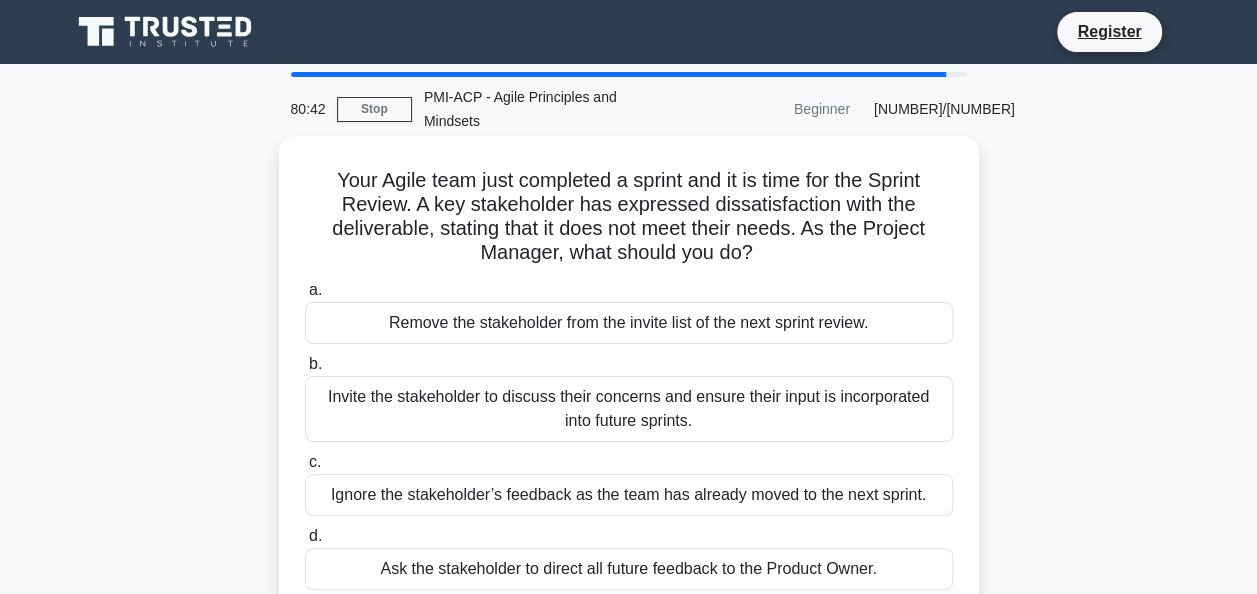 click on "Invite the stakeholder to discuss their concerns and ensure their input is incorporated into future sprints." at bounding box center [629, 409] 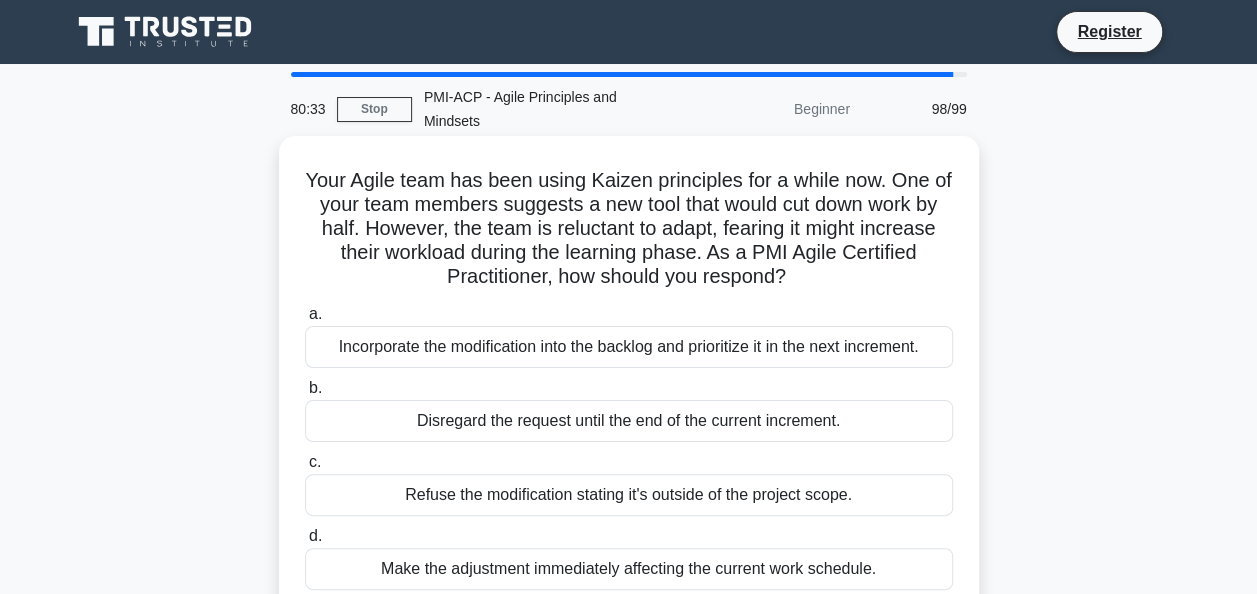 click on "Incorporate the modification into the backlog and prioritize it in the next increment." at bounding box center [629, 347] 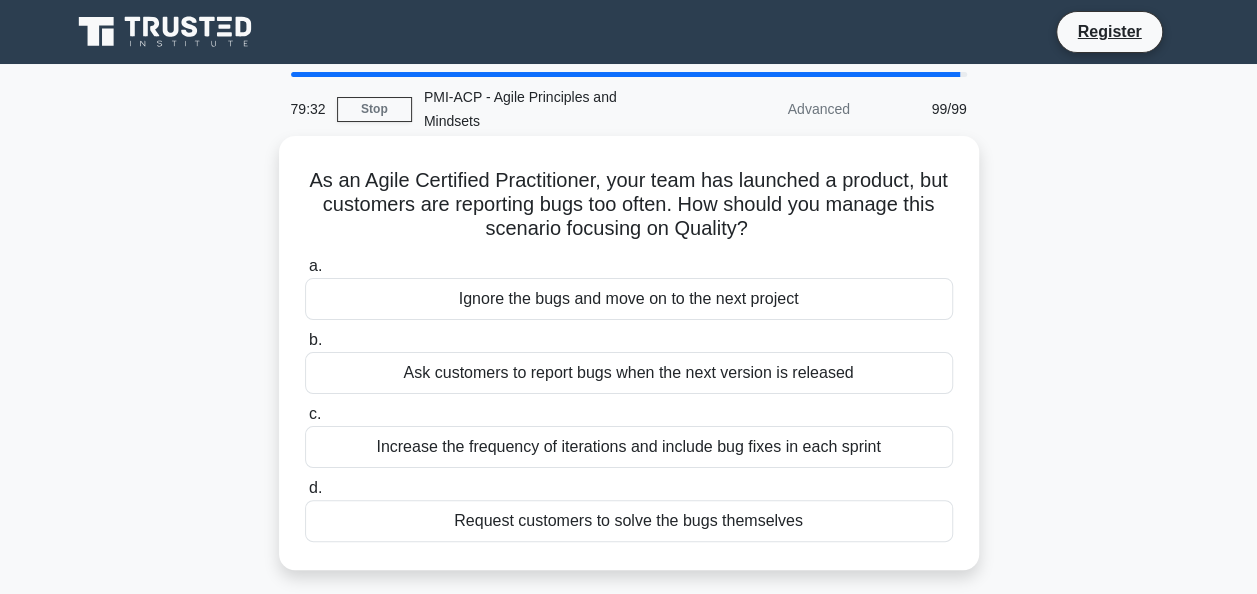 click on "Ask customers to report bugs when the next version is released" at bounding box center [629, 373] 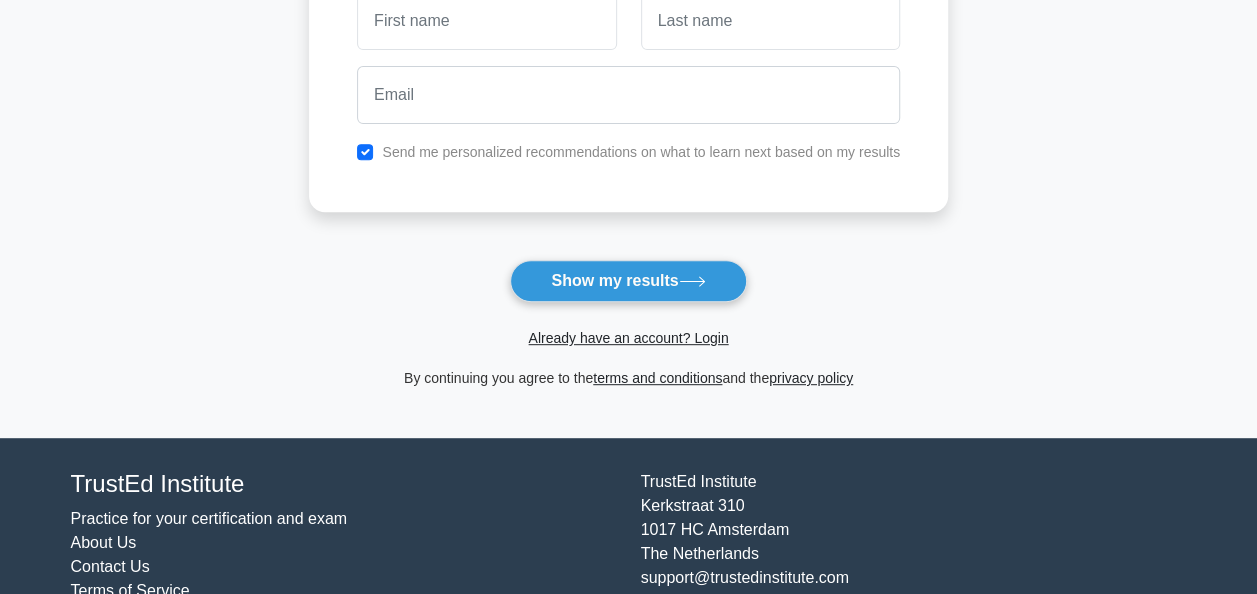 scroll, scrollTop: 408, scrollLeft: 0, axis: vertical 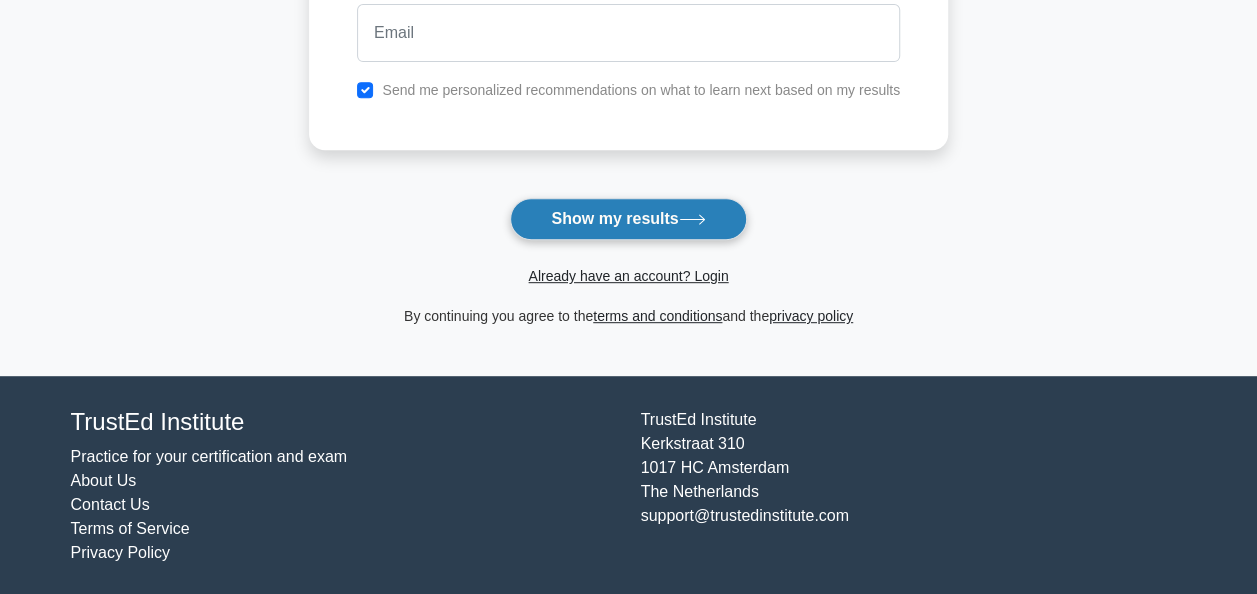click on "Show my results" at bounding box center [628, 219] 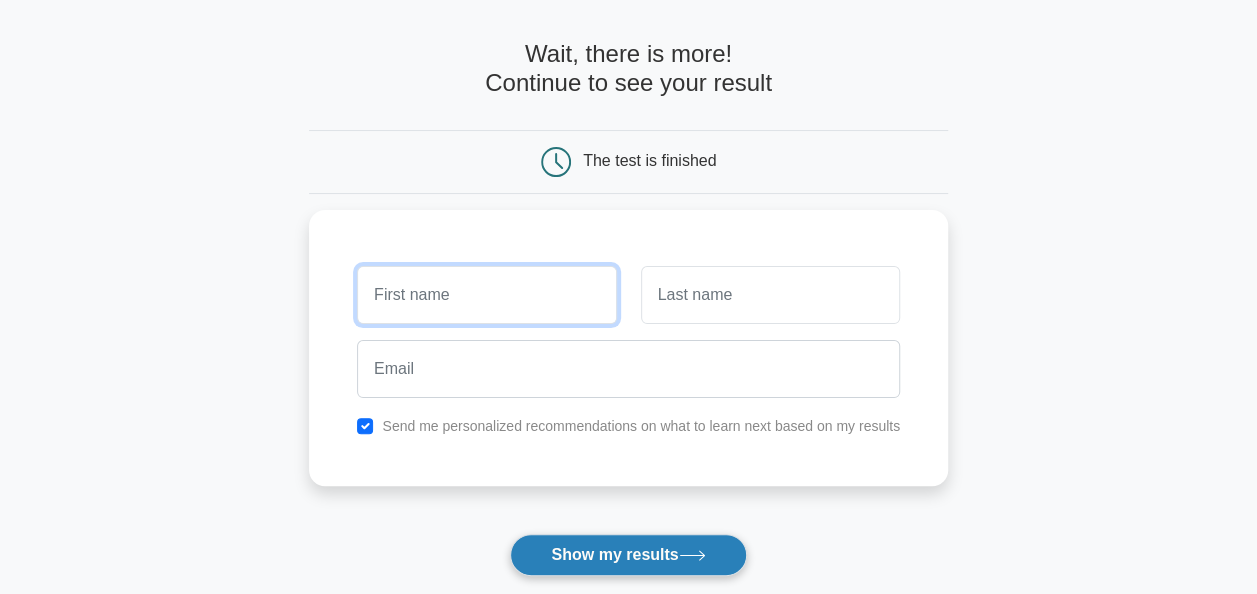 scroll, scrollTop: 69, scrollLeft: 0, axis: vertical 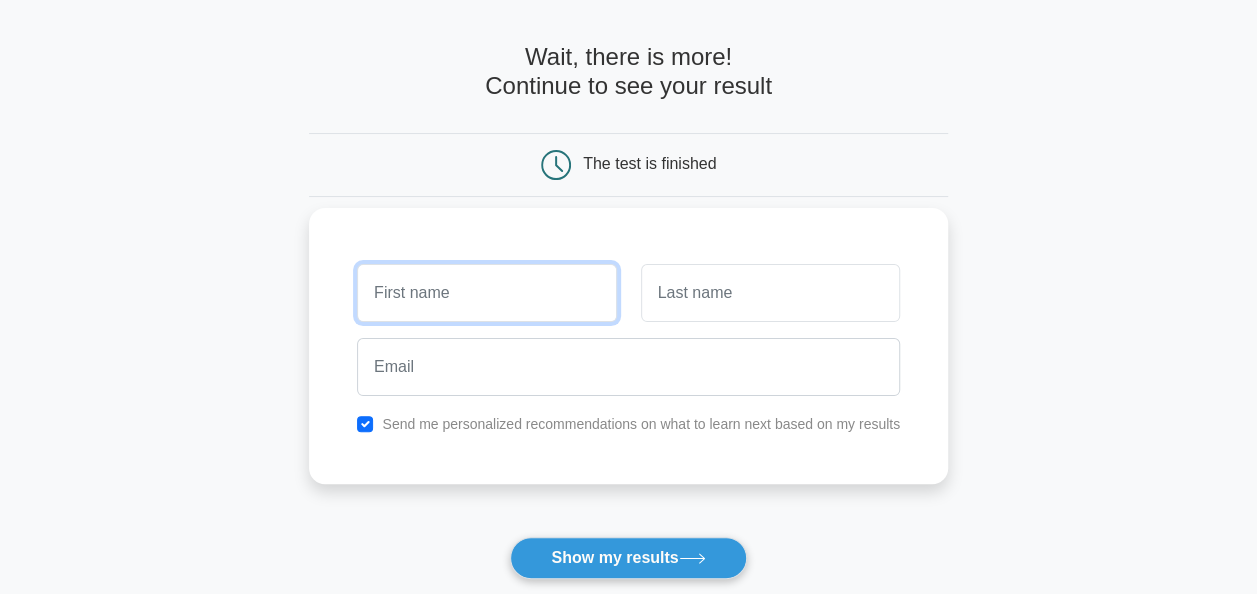 click at bounding box center (486, 293) 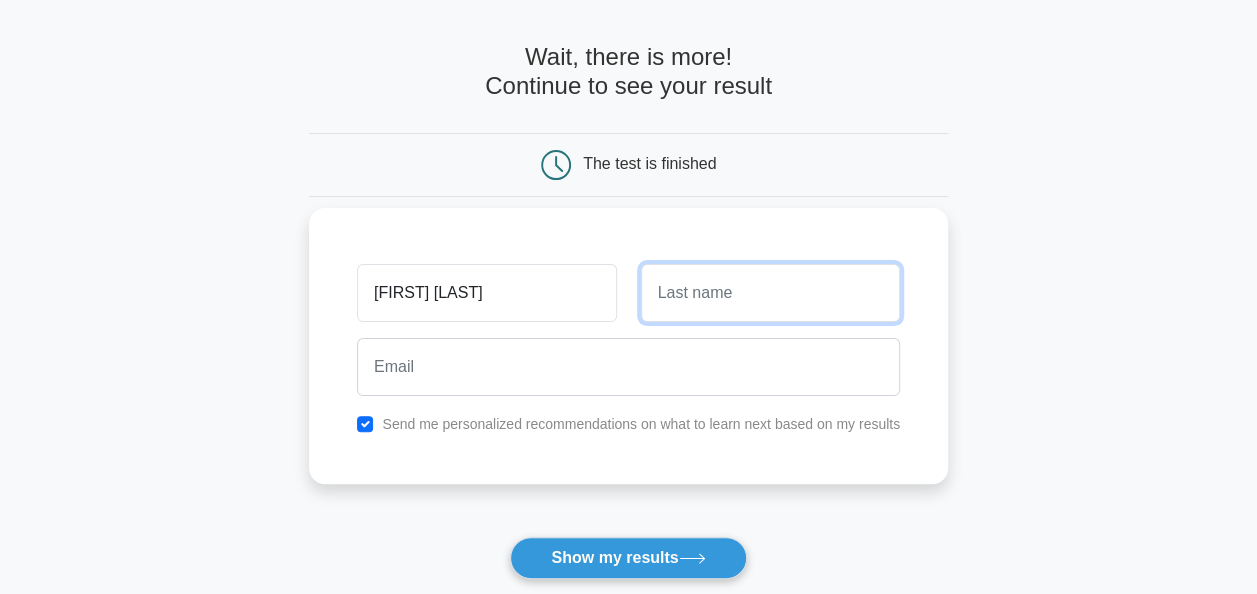 click at bounding box center (770, 293) 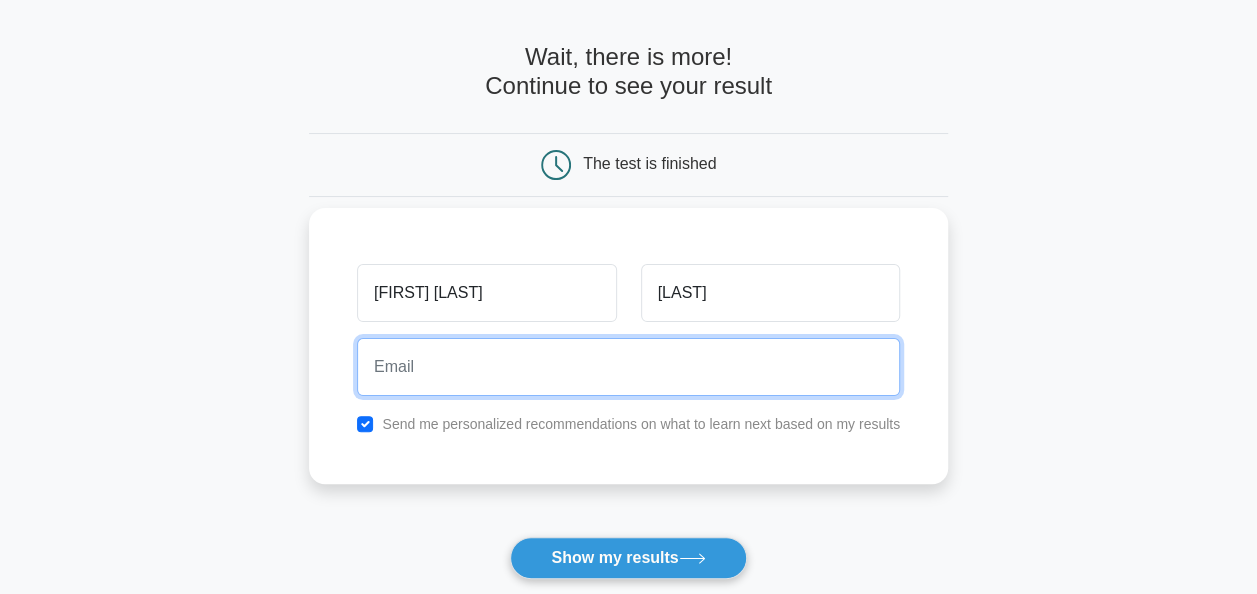 click at bounding box center [628, 367] 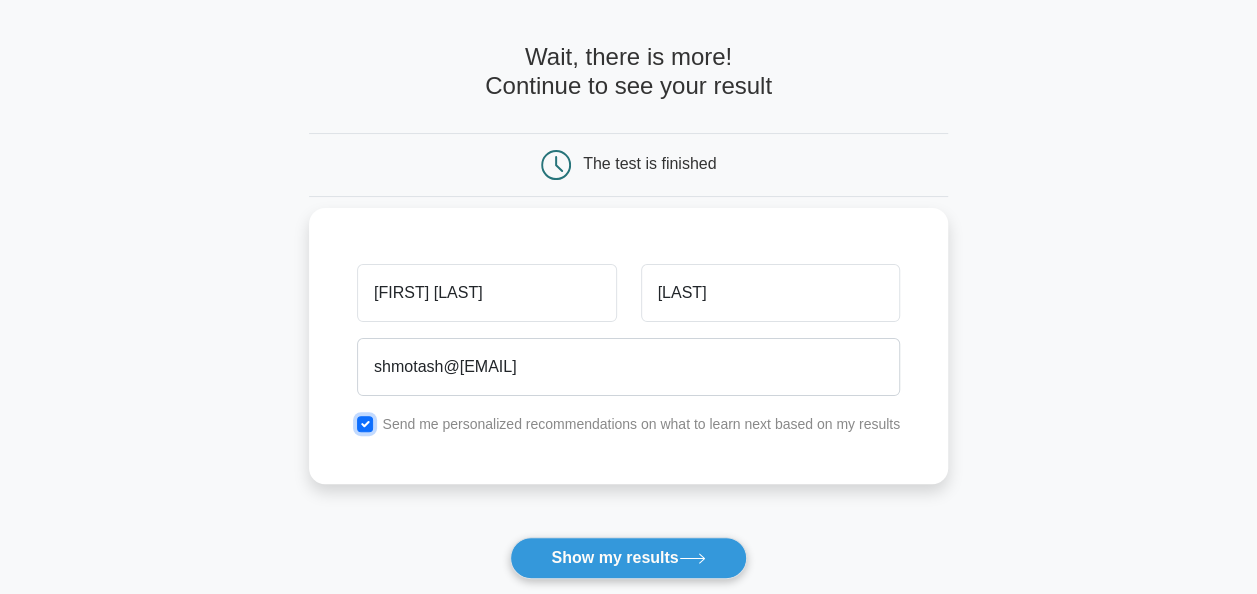 click at bounding box center (365, 424) 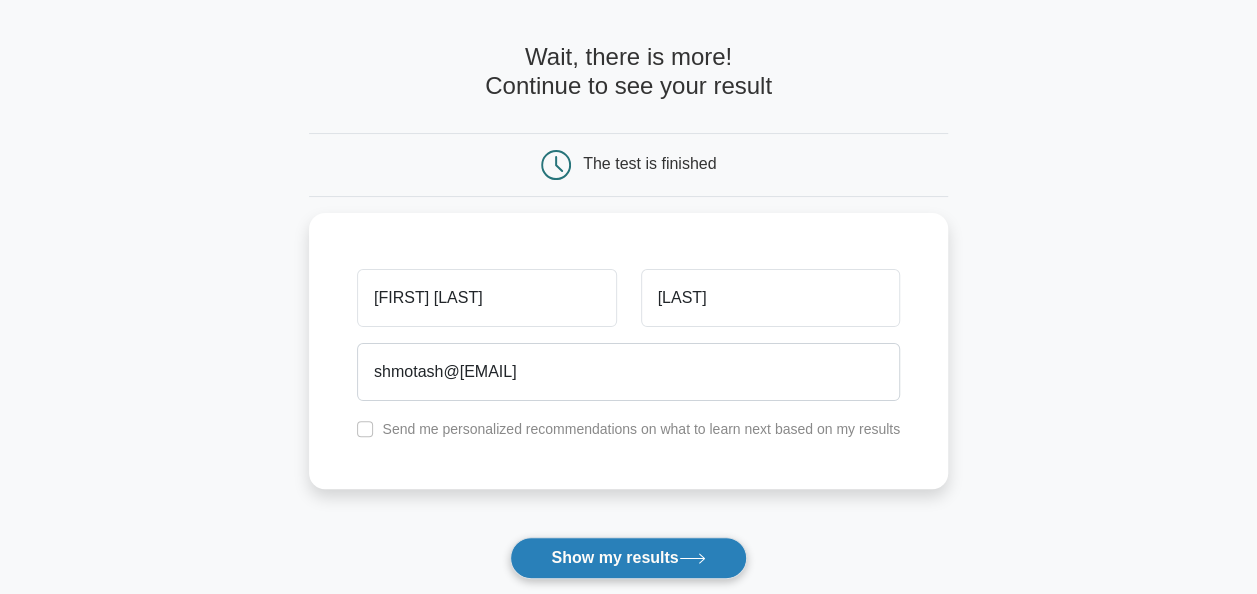 click on "Show my results" at bounding box center [628, 558] 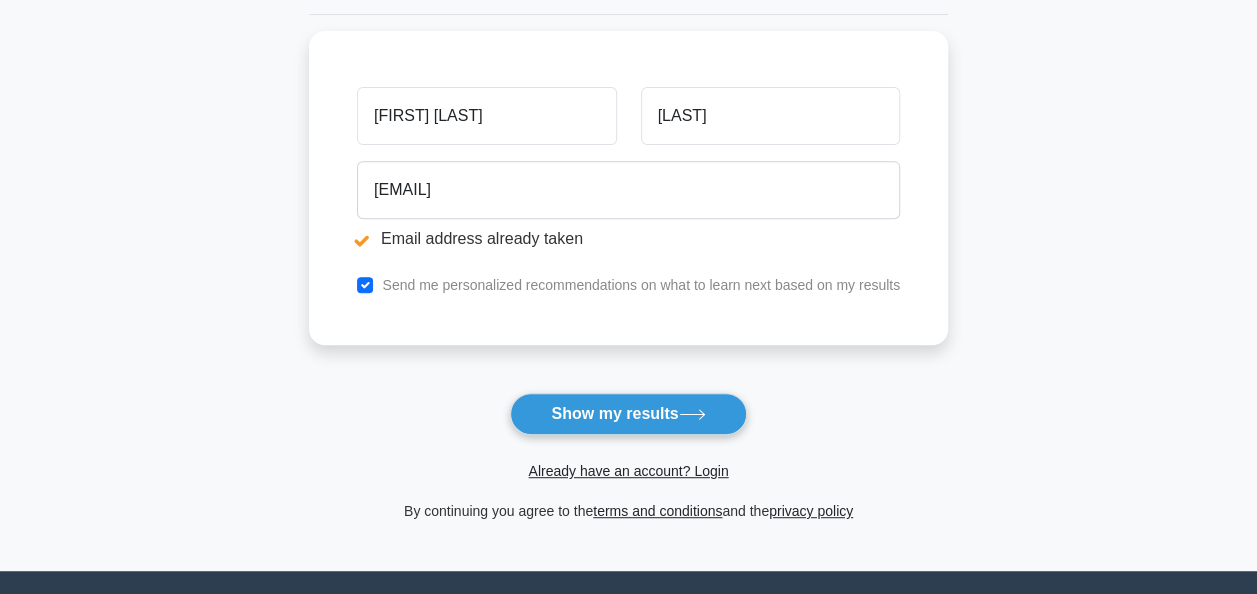 scroll, scrollTop: 326, scrollLeft: 0, axis: vertical 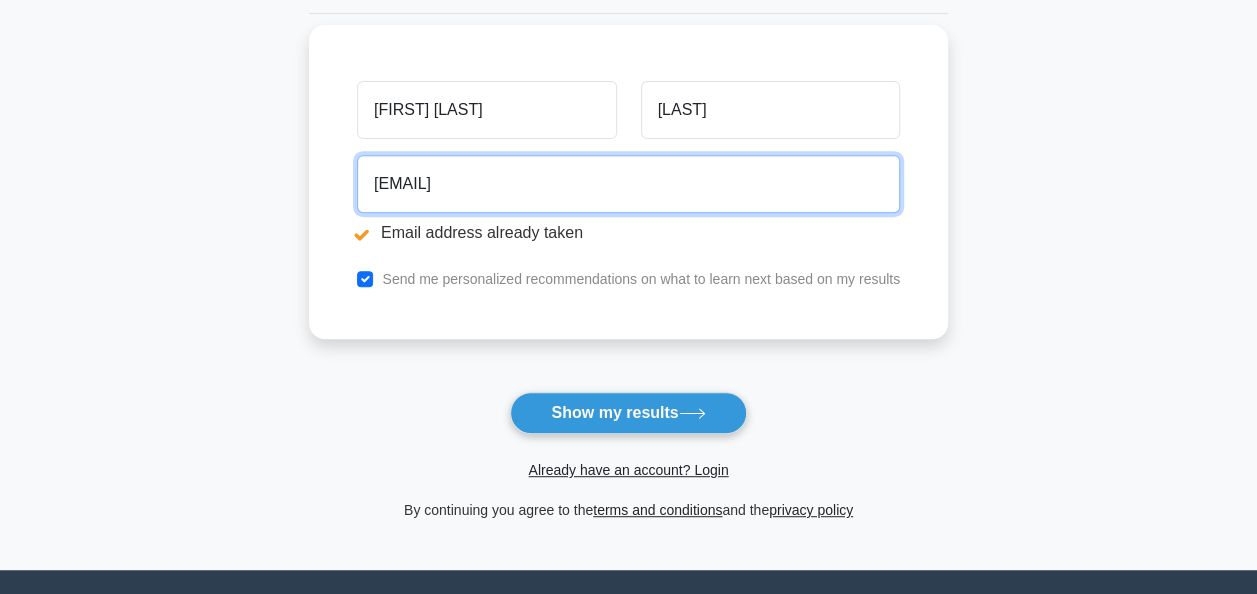 click on "shmotash@gmail.com" at bounding box center [628, 184] 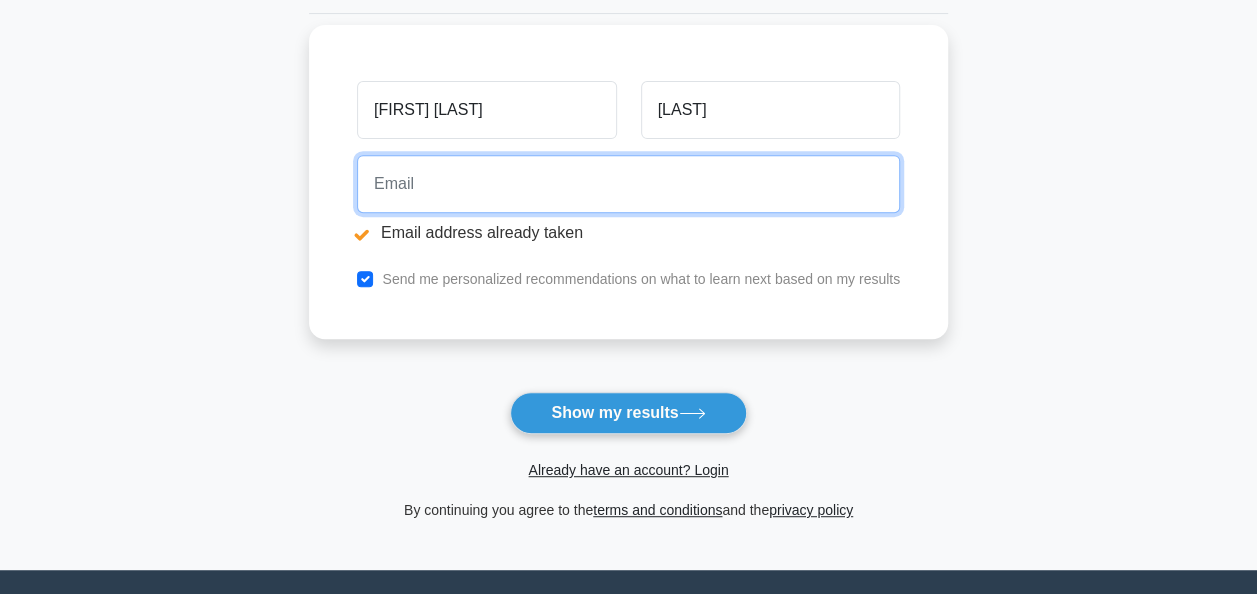 click at bounding box center (628, 184) 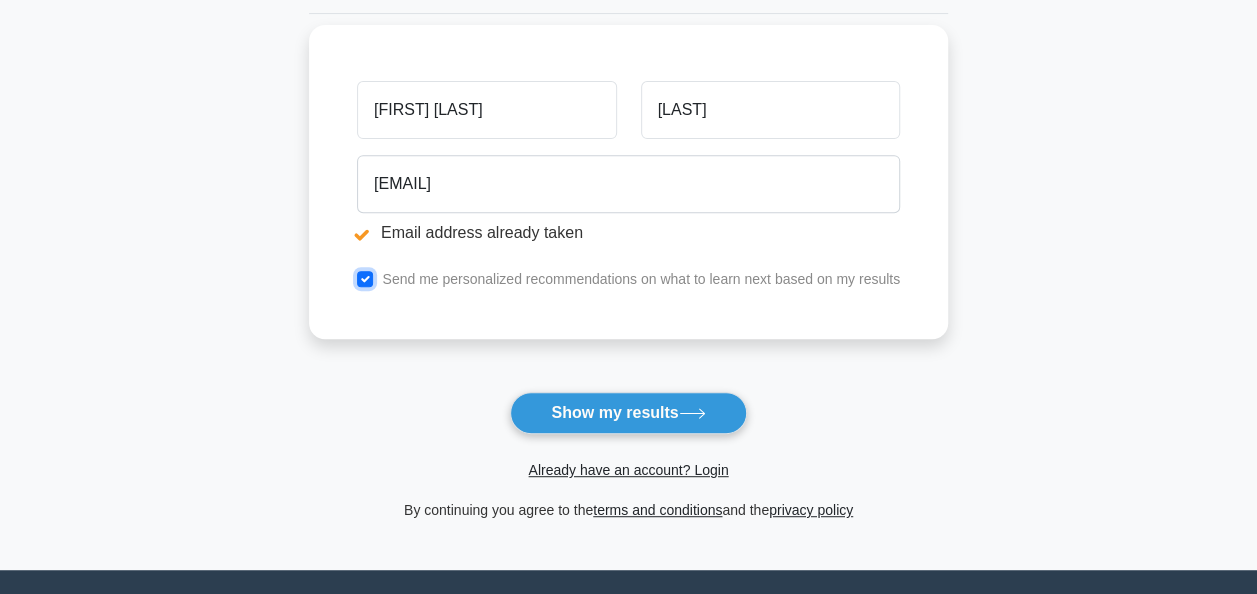 click at bounding box center (365, 279) 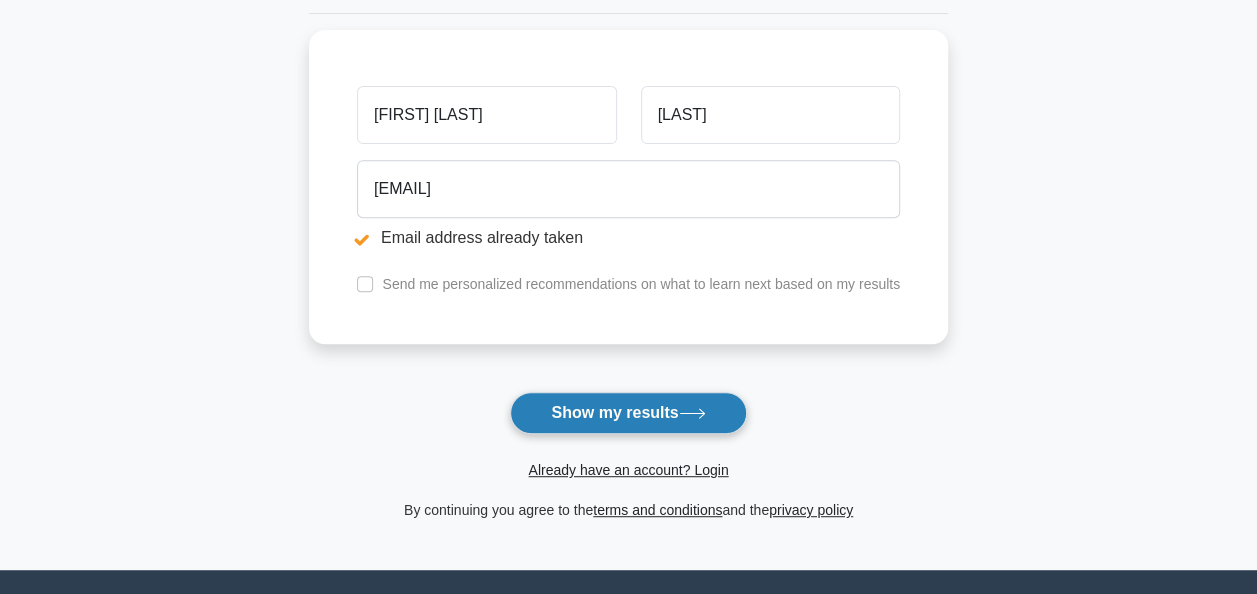 click on "Show my results" at bounding box center [628, 413] 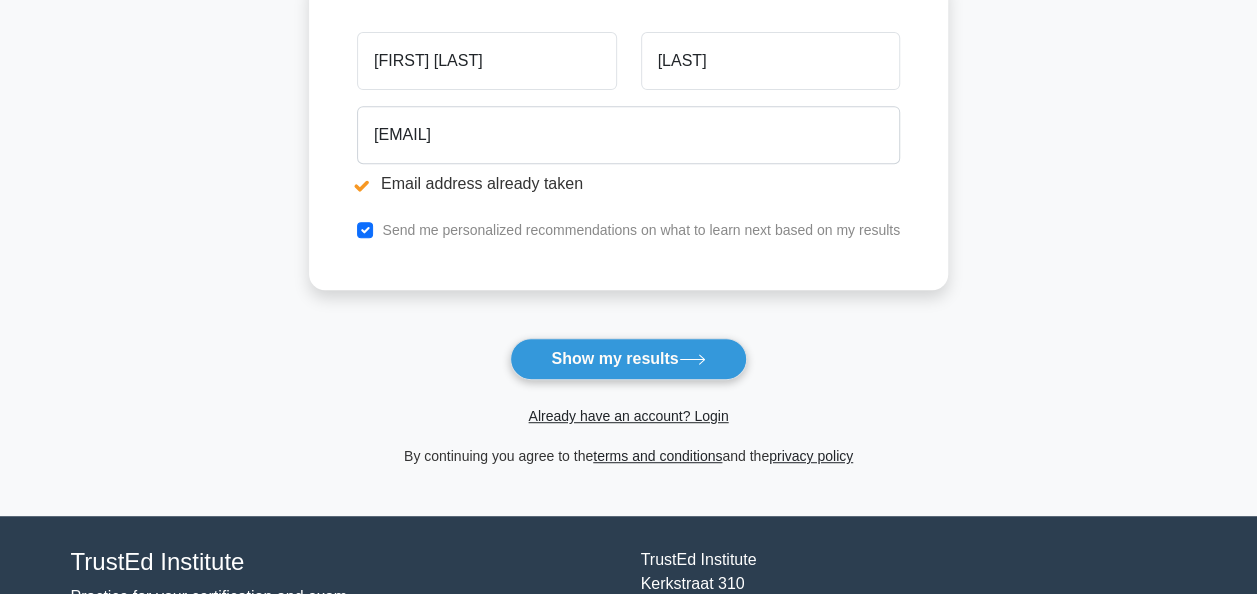 scroll, scrollTop: 408, scrollLeft: 0, axis: vertical 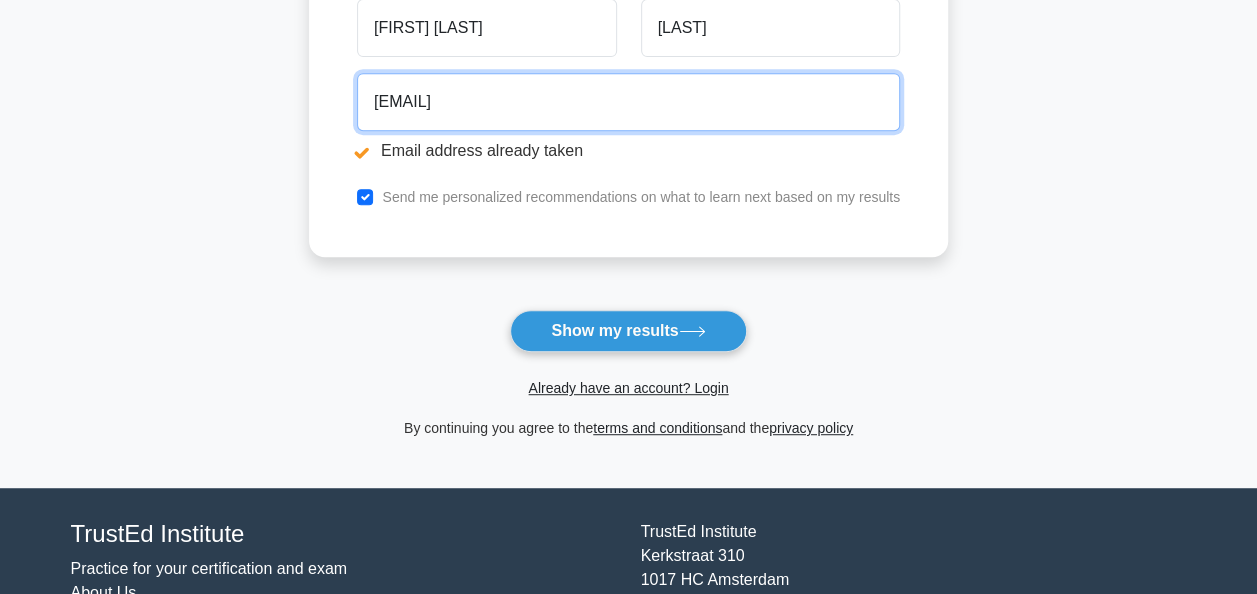 click on "[EMAIL]" at bounding box center (628, 102) 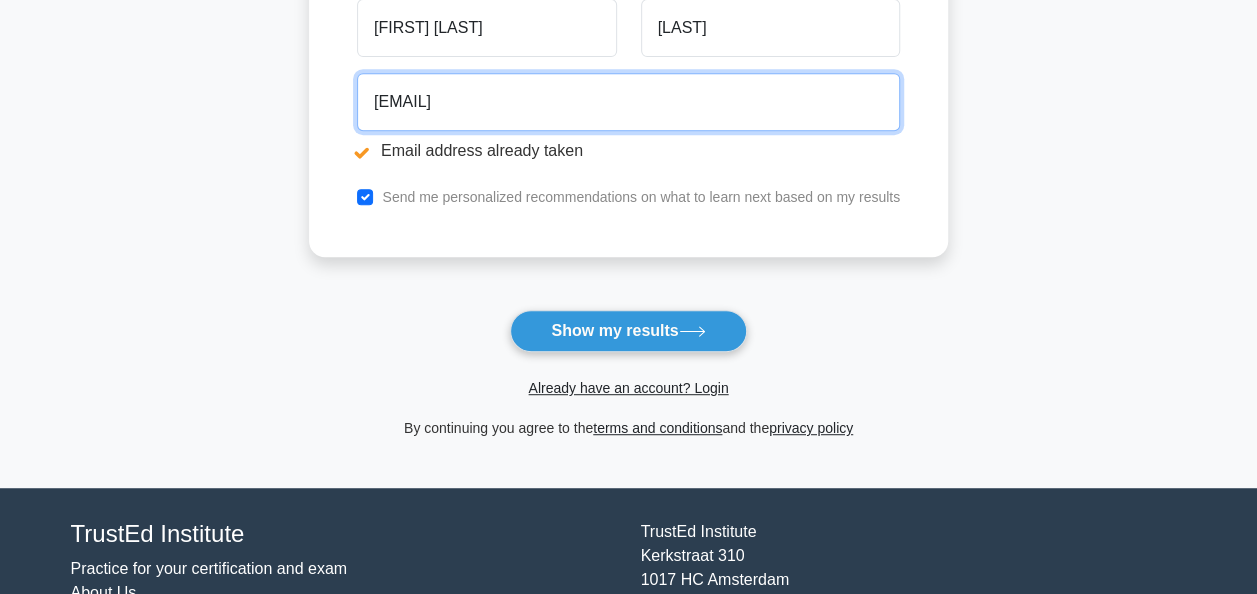 drag, startPoint x: 567, startPoint y: 102, endPoint x: 342, endPoint y: 110, distance: 225.14218 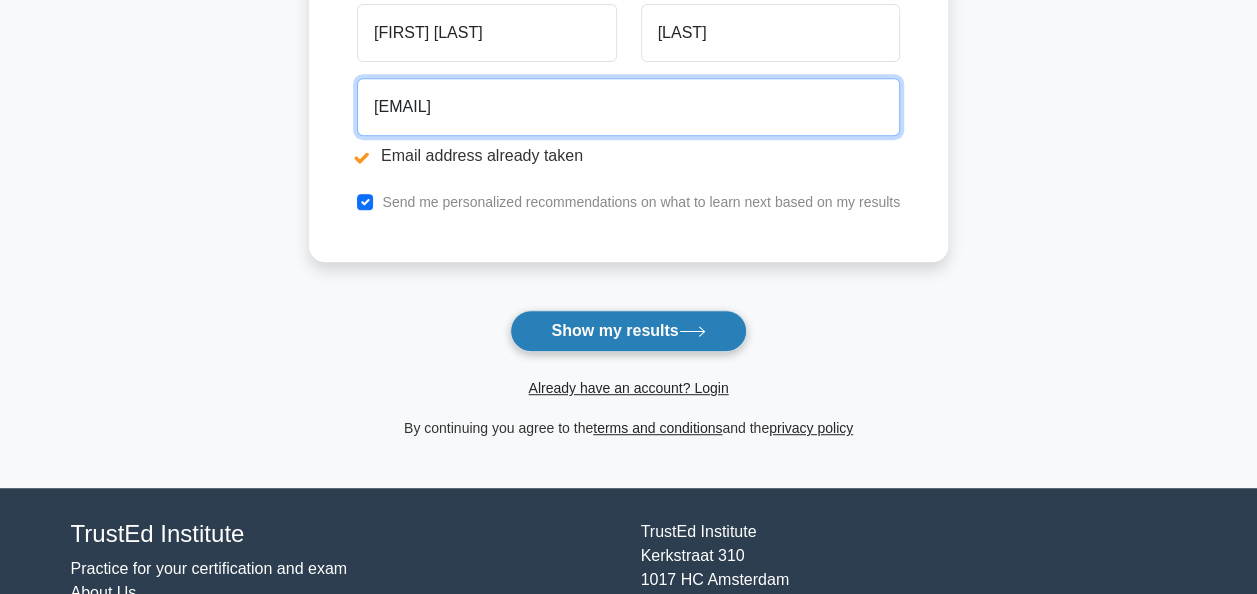 type on "[EMAIL]" 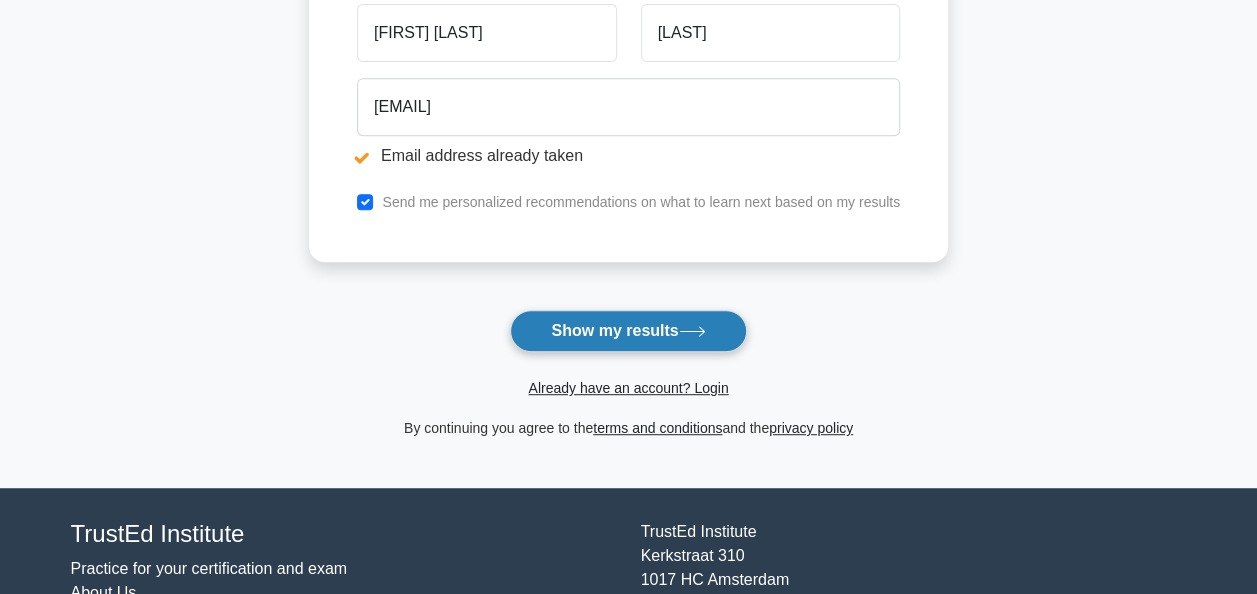 click on "Show my results" at bounding box center [628, 331] 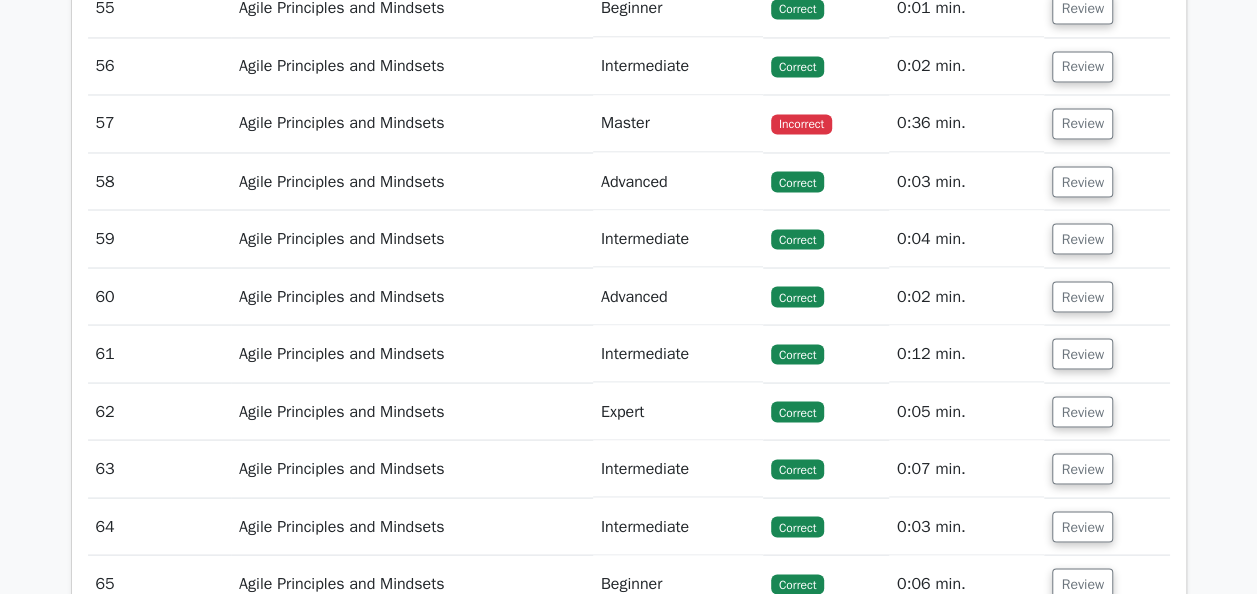 scroll, scrollTop: 5490, scrollLeft: 0, axis: vertical 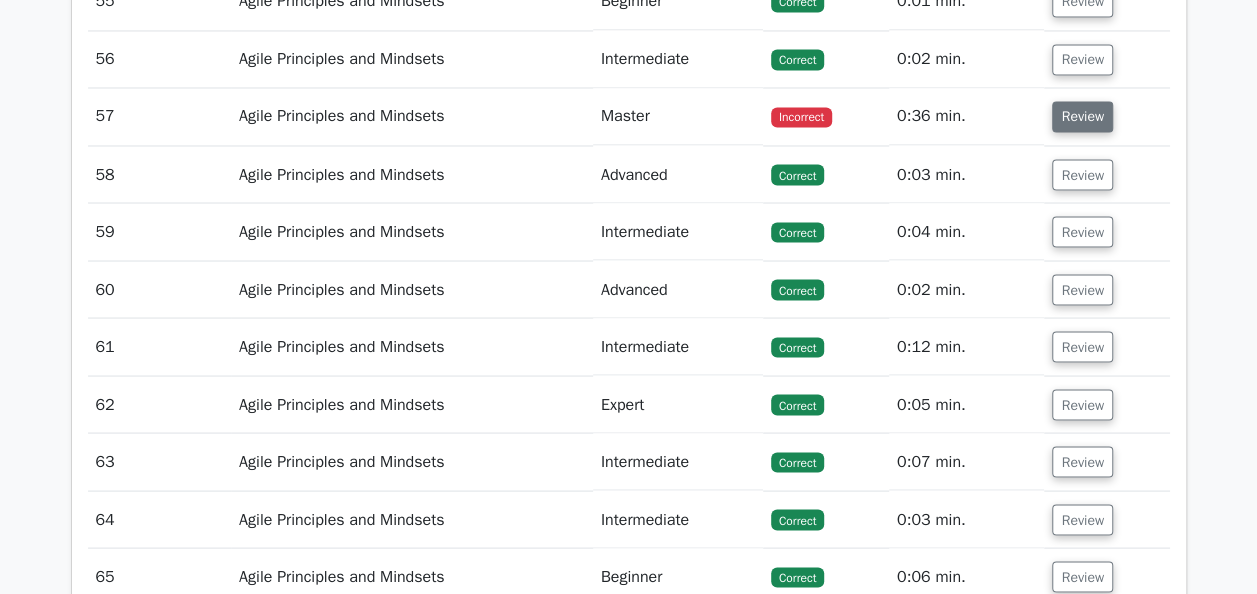 click on "Review" at bounding box center [1082, 116] 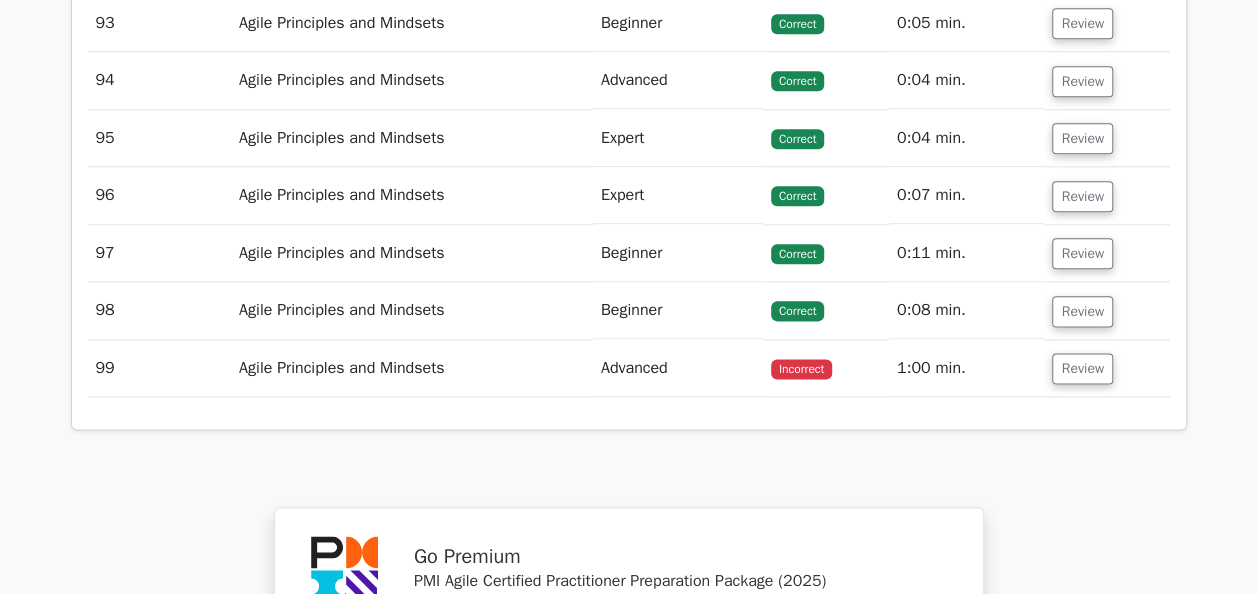 scroll, scrollTop: 8637, scrollLeft: 0, axis: vertical 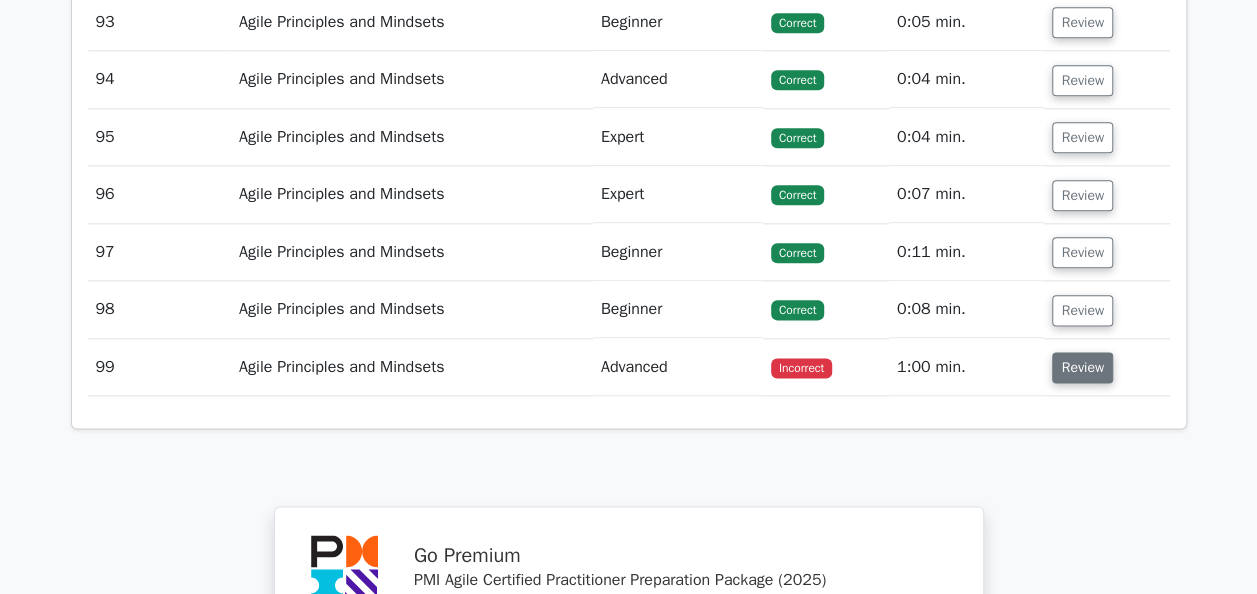 click on "Review" at bounding box center [1082, 367] 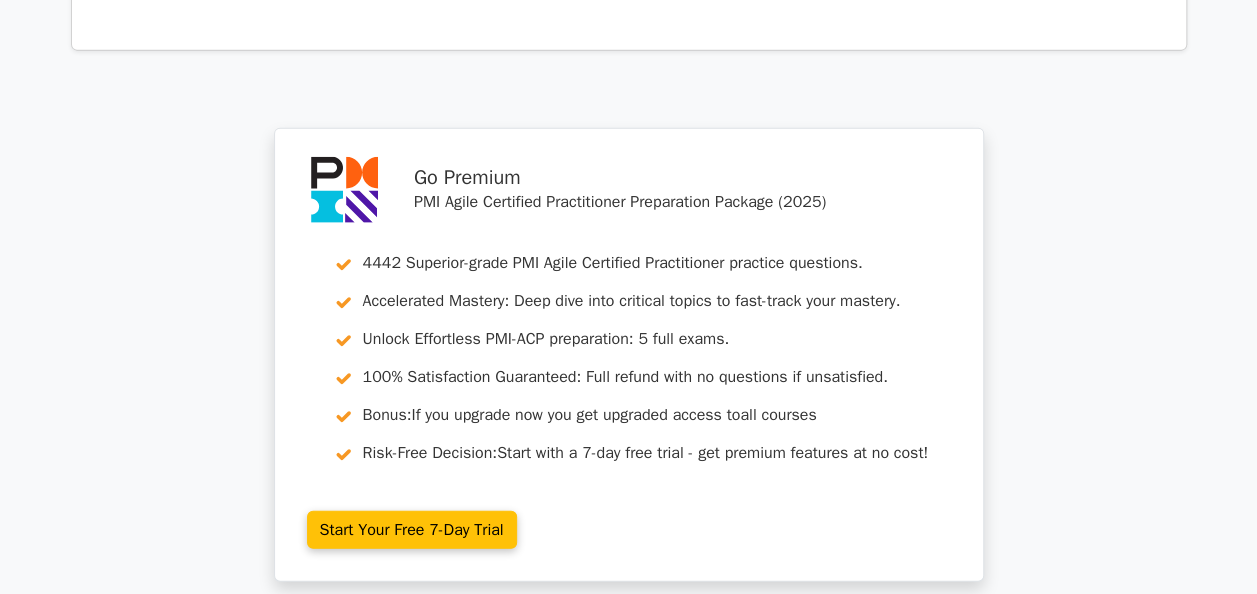 scroll, scrollTop: 10178, scrollLeft: 0, axis: vertical 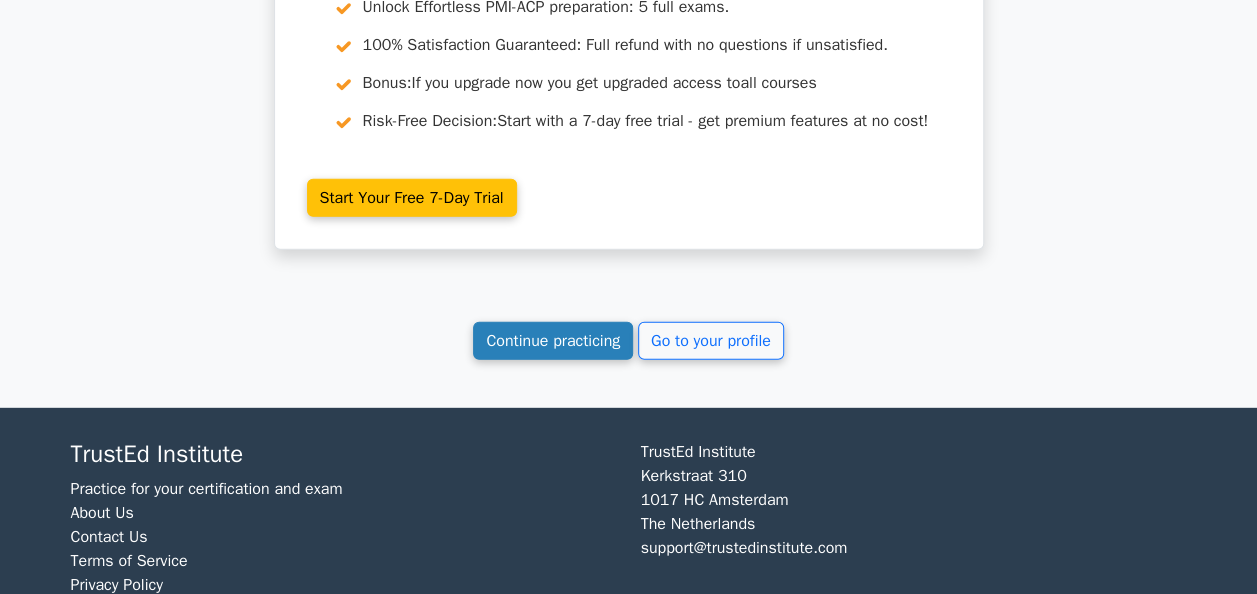 click on "Continue practicing" at bounding box center (553, 341) 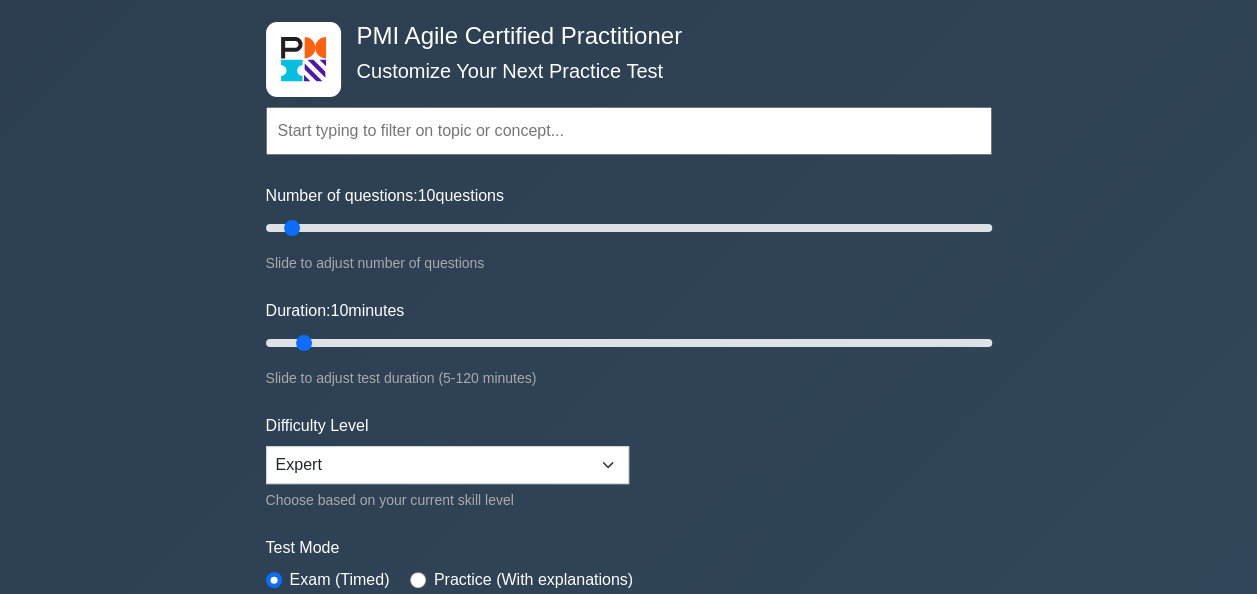 scroll, scrollTop: 0, scrollLeft: 0, axis: both 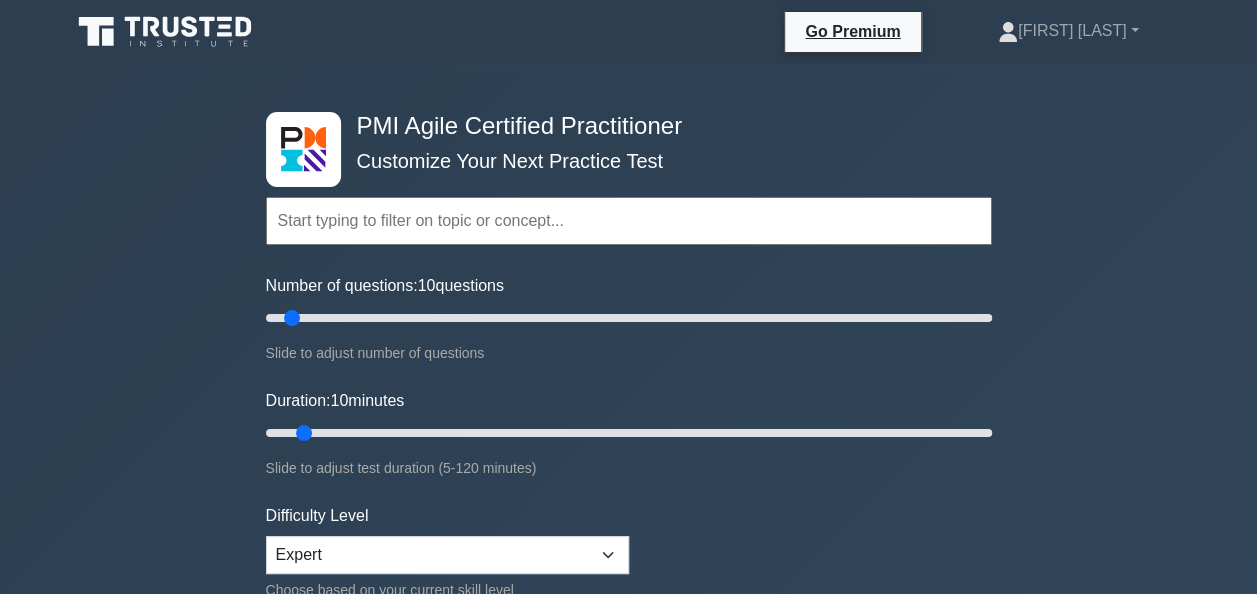 click at bounding box center (629, 221) 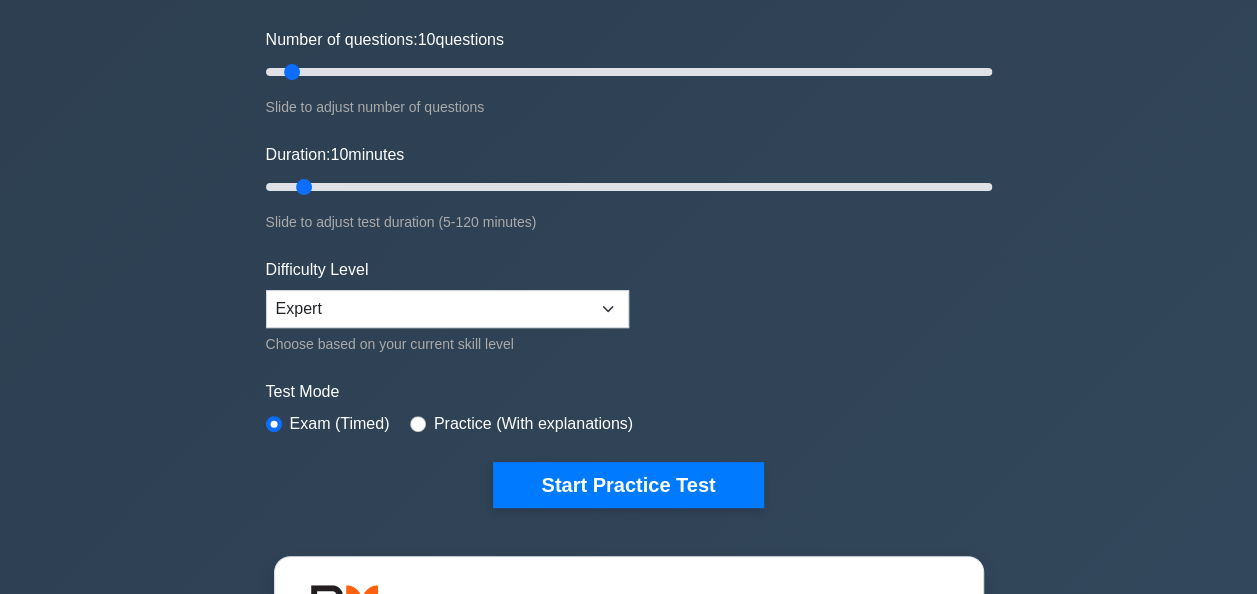 scroll, scrollTop: 0, scrollLeft: 0, axis: both 